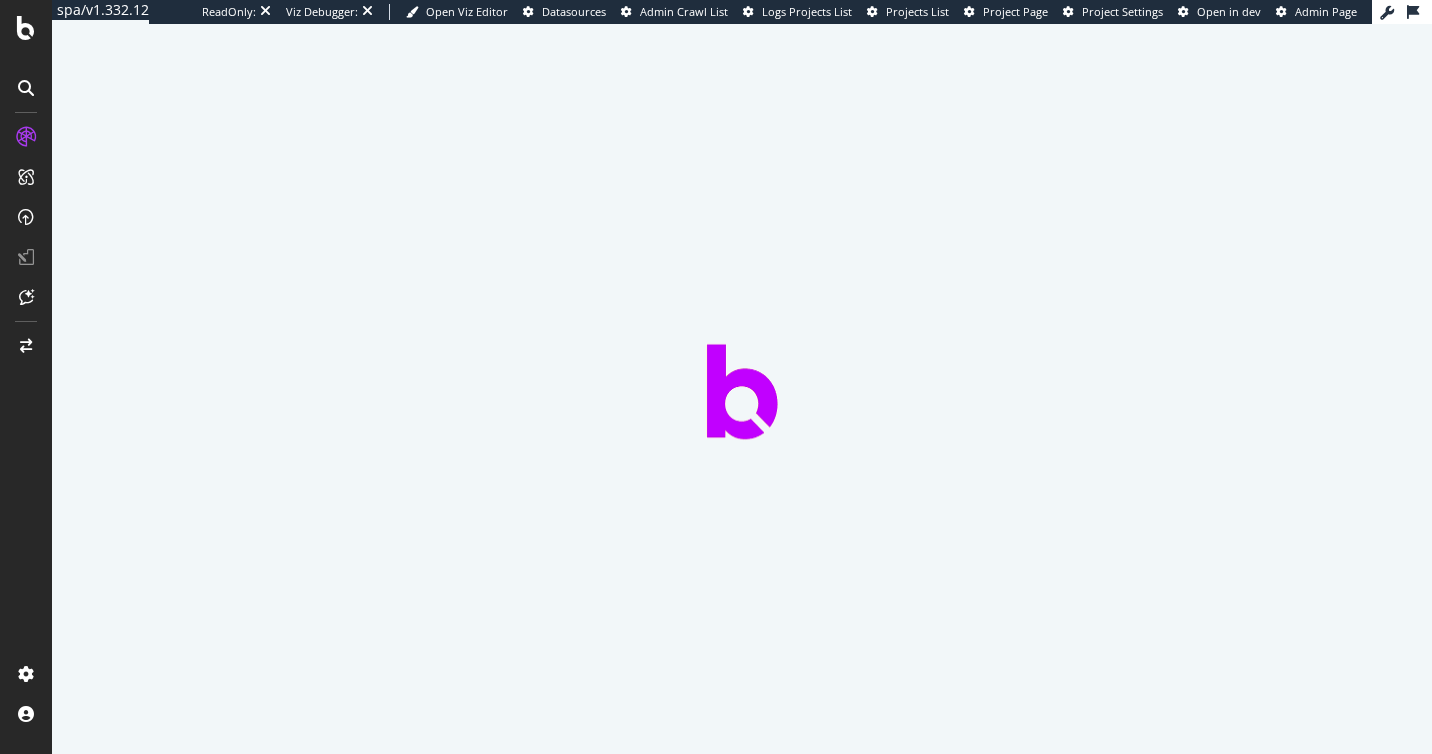scroll, scrollTop: 0, scrollLeft: 0, axis: both 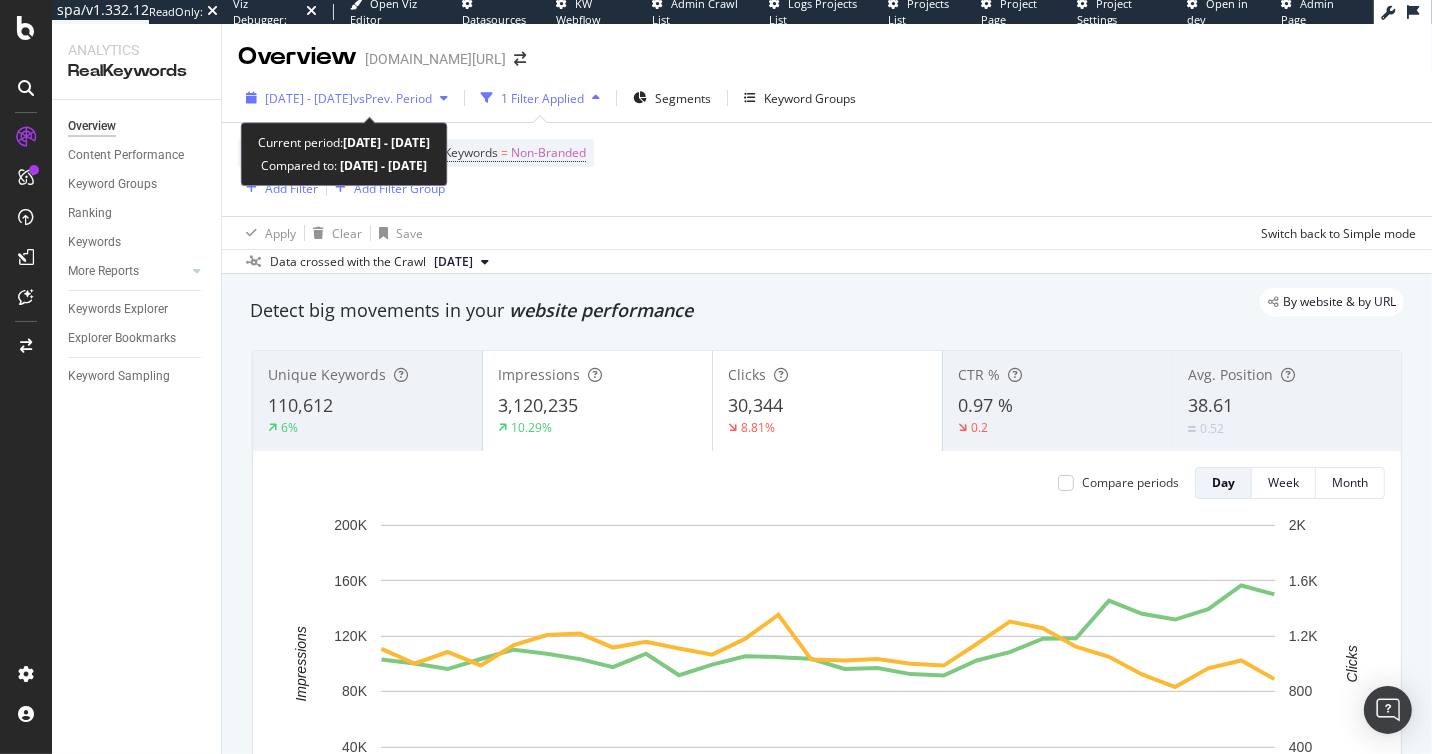 click on "vs  Prev. Period" at bounding box center (392, 98) 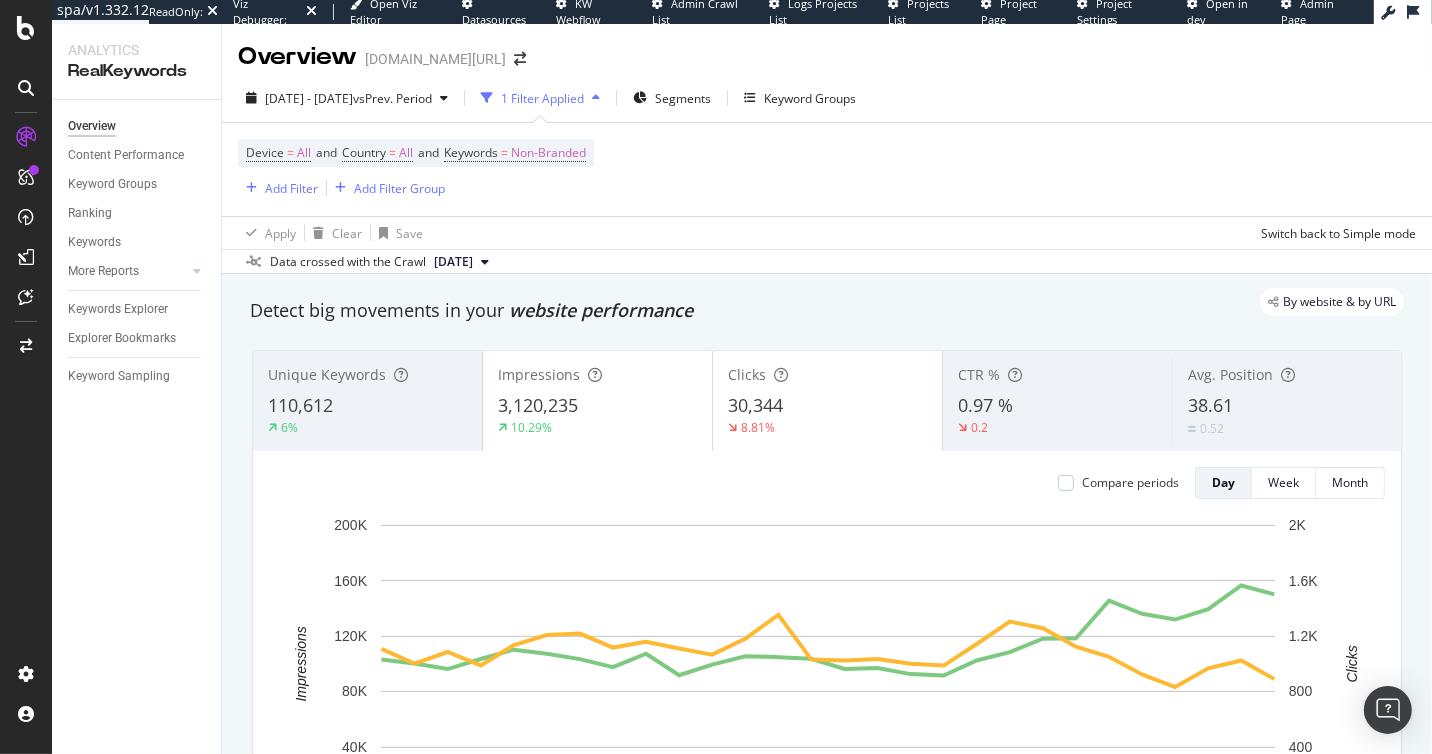 click on "Apply Clear Save Switch back to Simple mode" at bounding box center [827, 232] 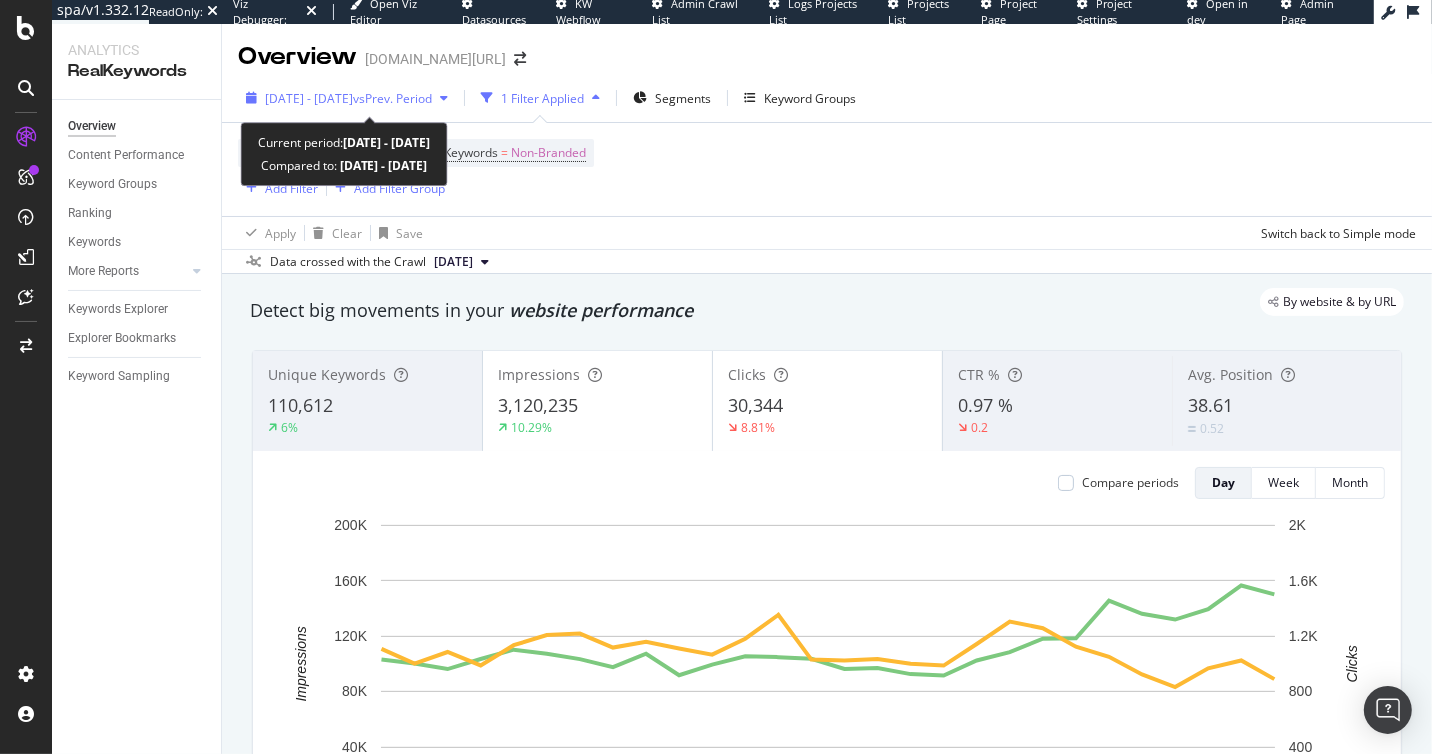 click on "2025 Jun. 10th - Jul. 7th  vs  Prev. Period" at bounding box center (347, 98) 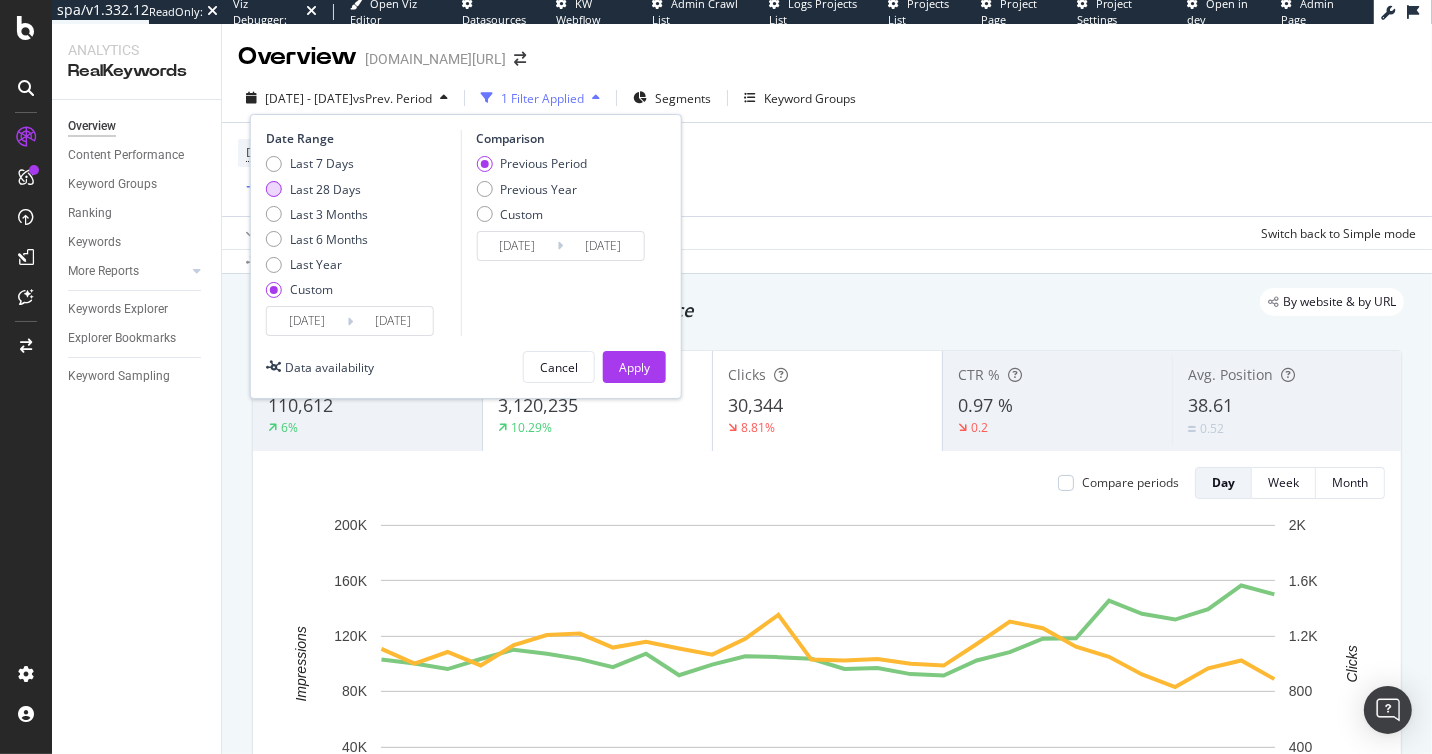 click on "Last 28 Days" at bounding box center (325, 189) 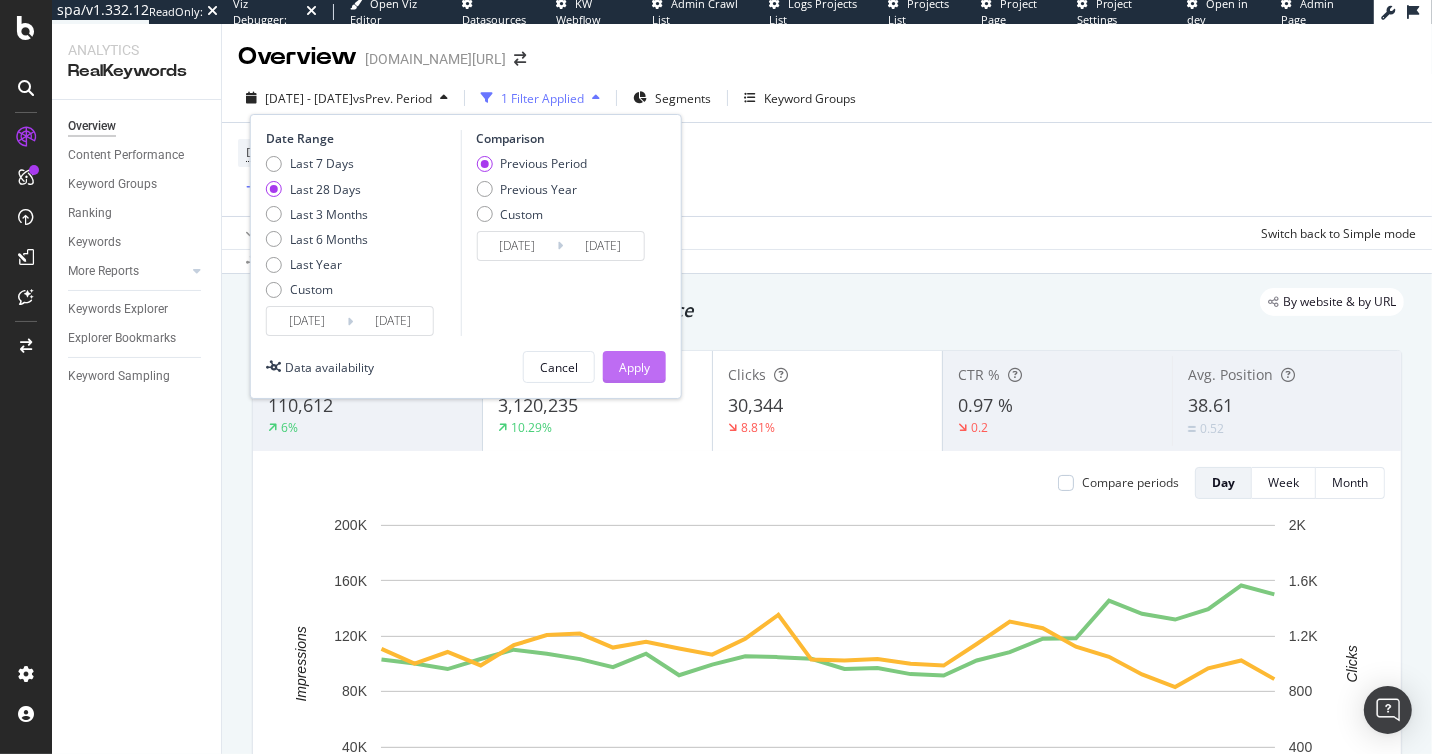 click on "Apply" at bounding box center [634, 367] 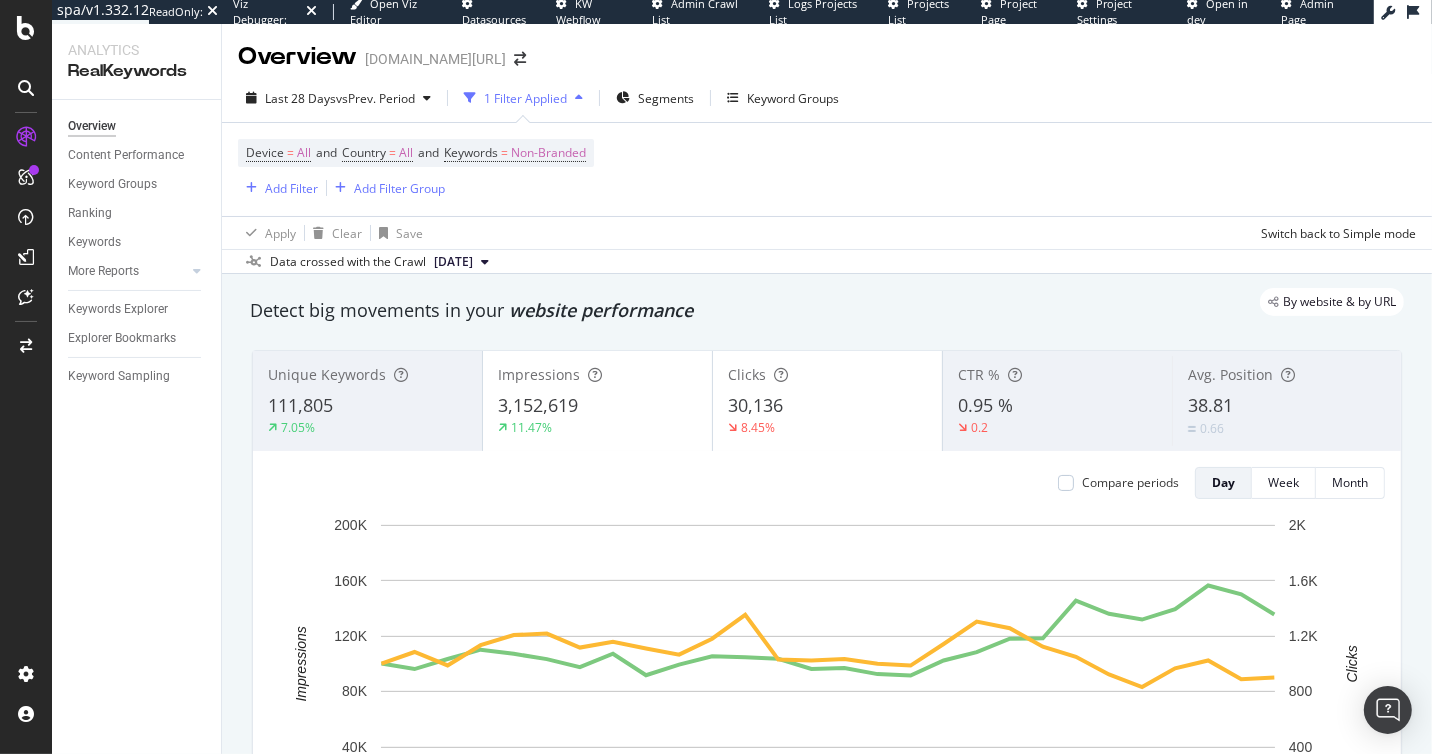 click on "0.95 %" at bounding box center (1057, 406) 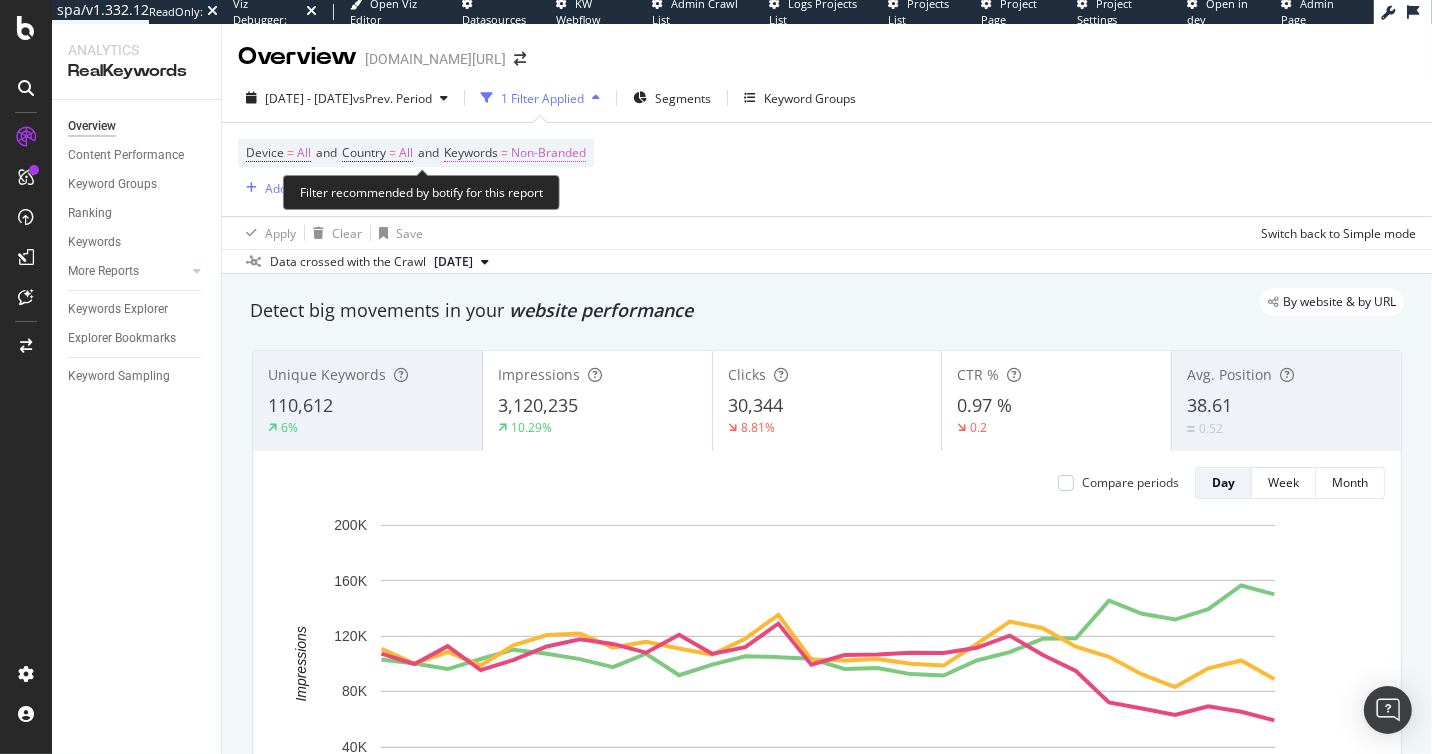 click on "Non-Branded" at bounding box center (548, 153) 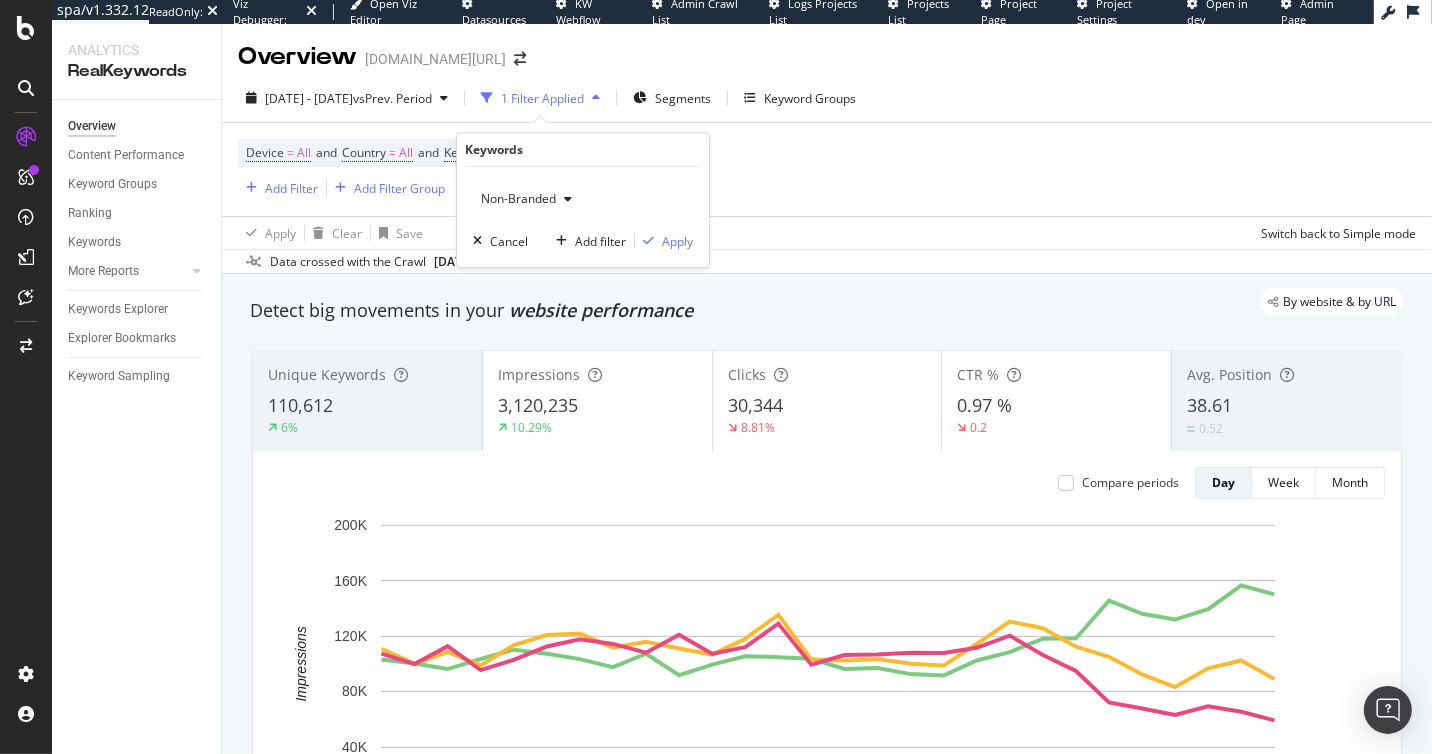 click on "Non-Branded" at bounding box center (514, 198) 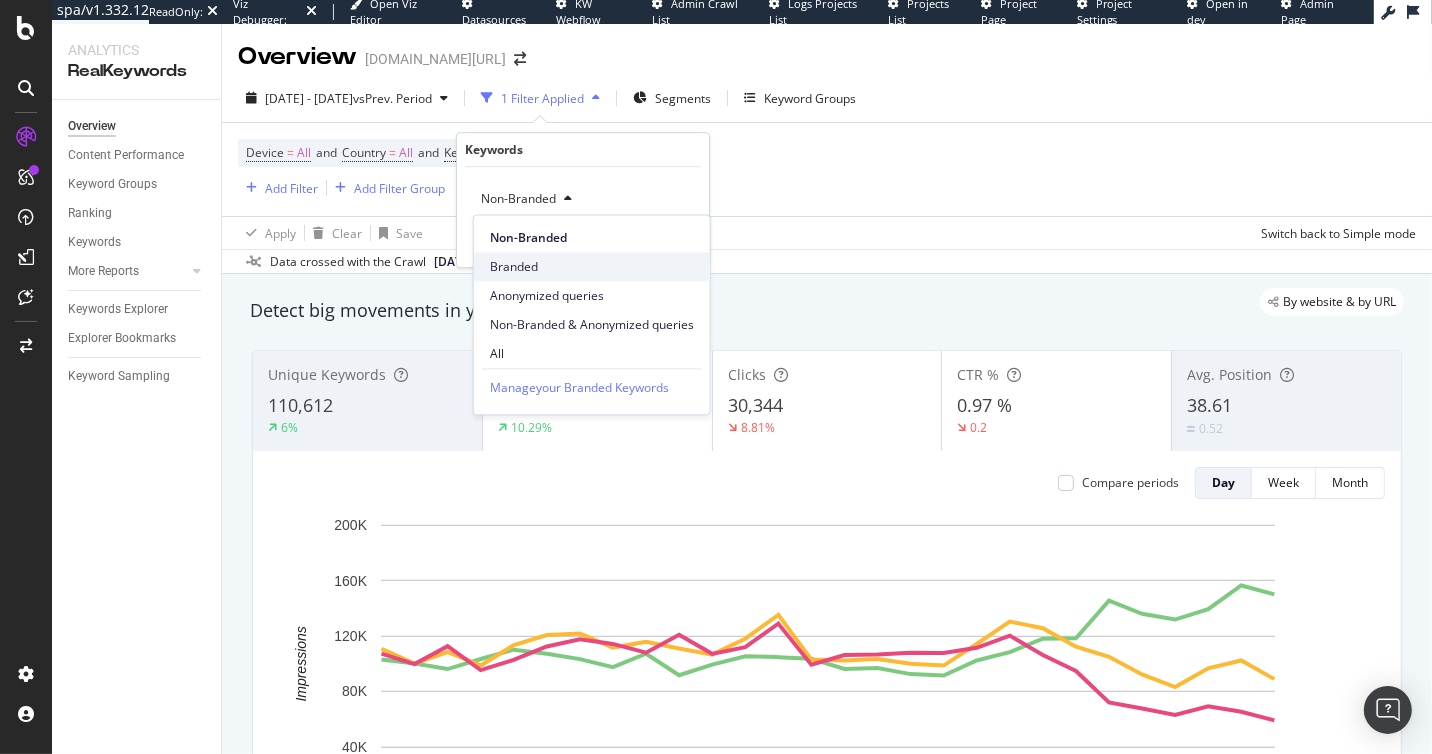 click on "Branded" at bounding box center (592, 267) 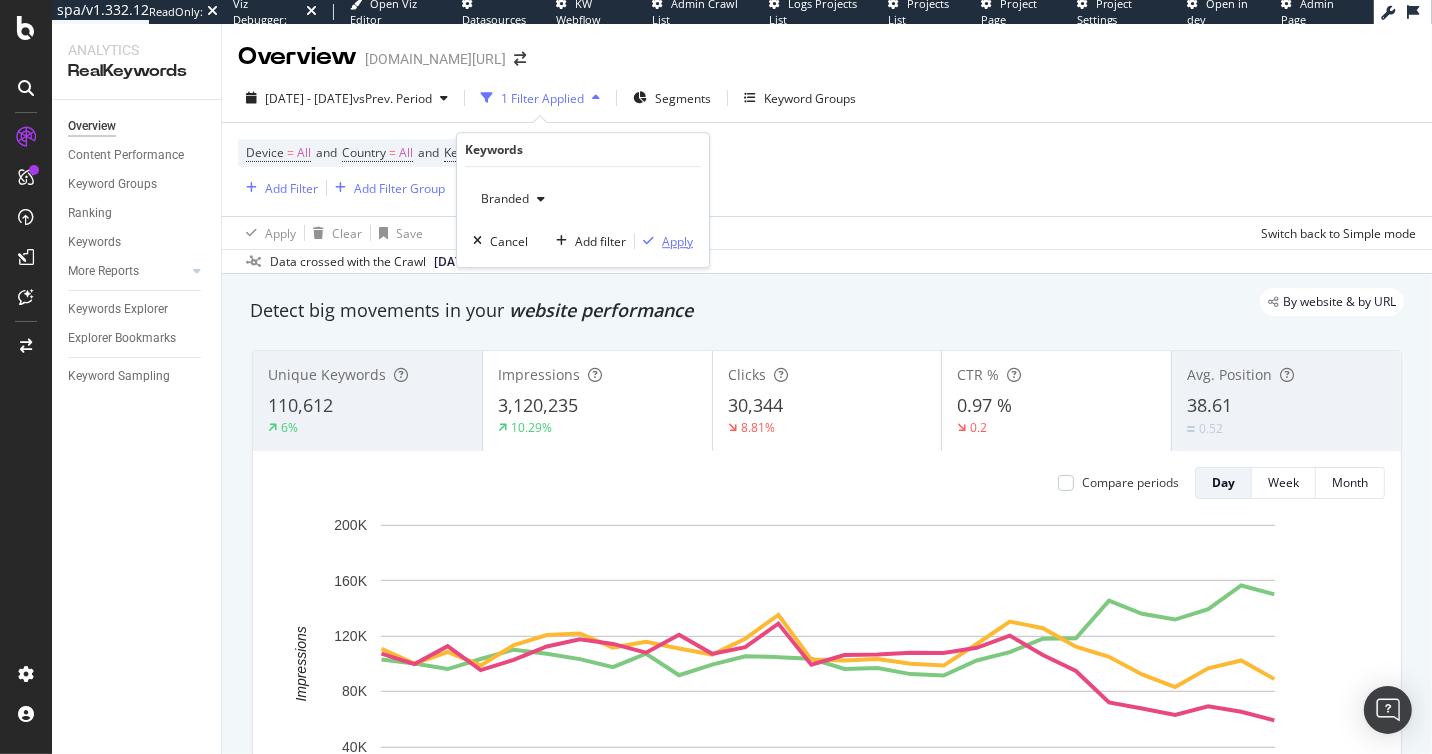 click on "Apply" at bounding box center [677, 241] 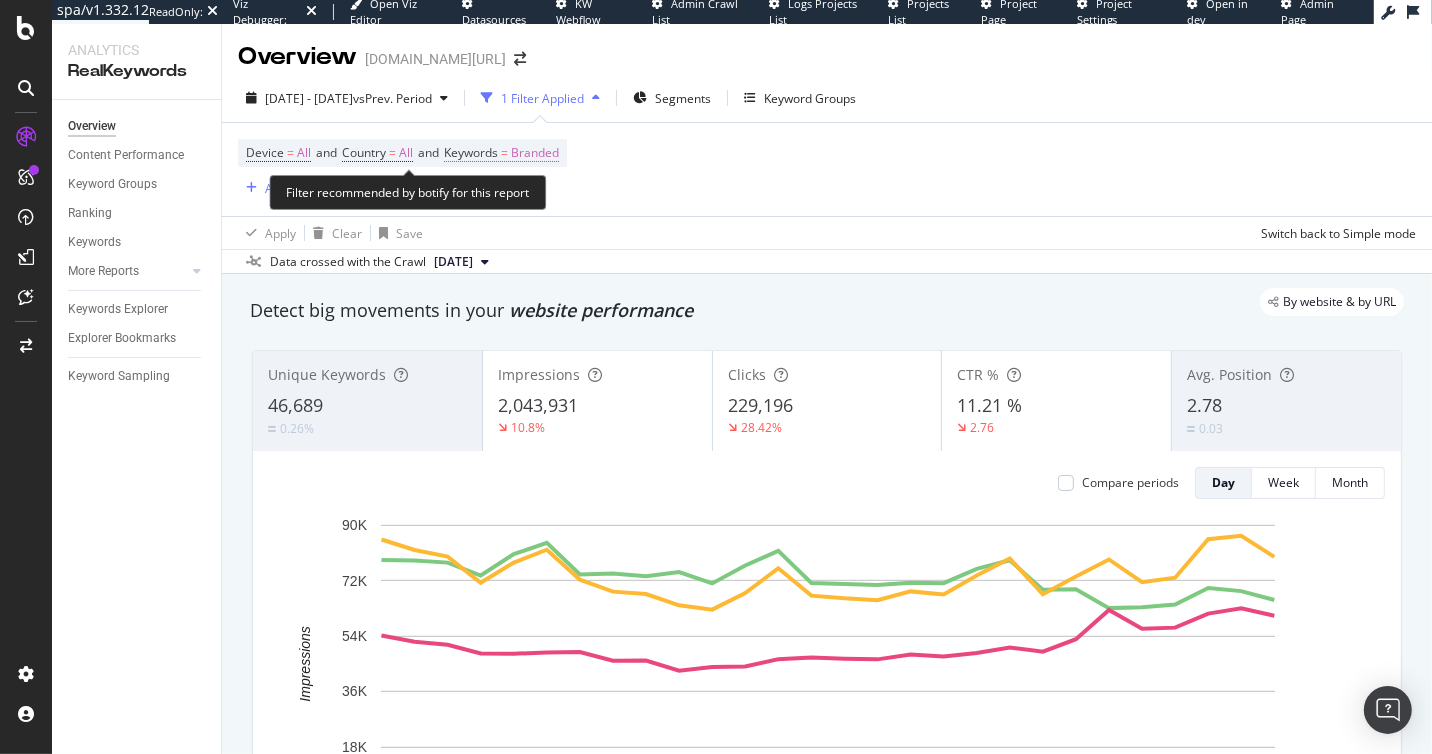 click on "Branded" at bounding box center (535, 153) 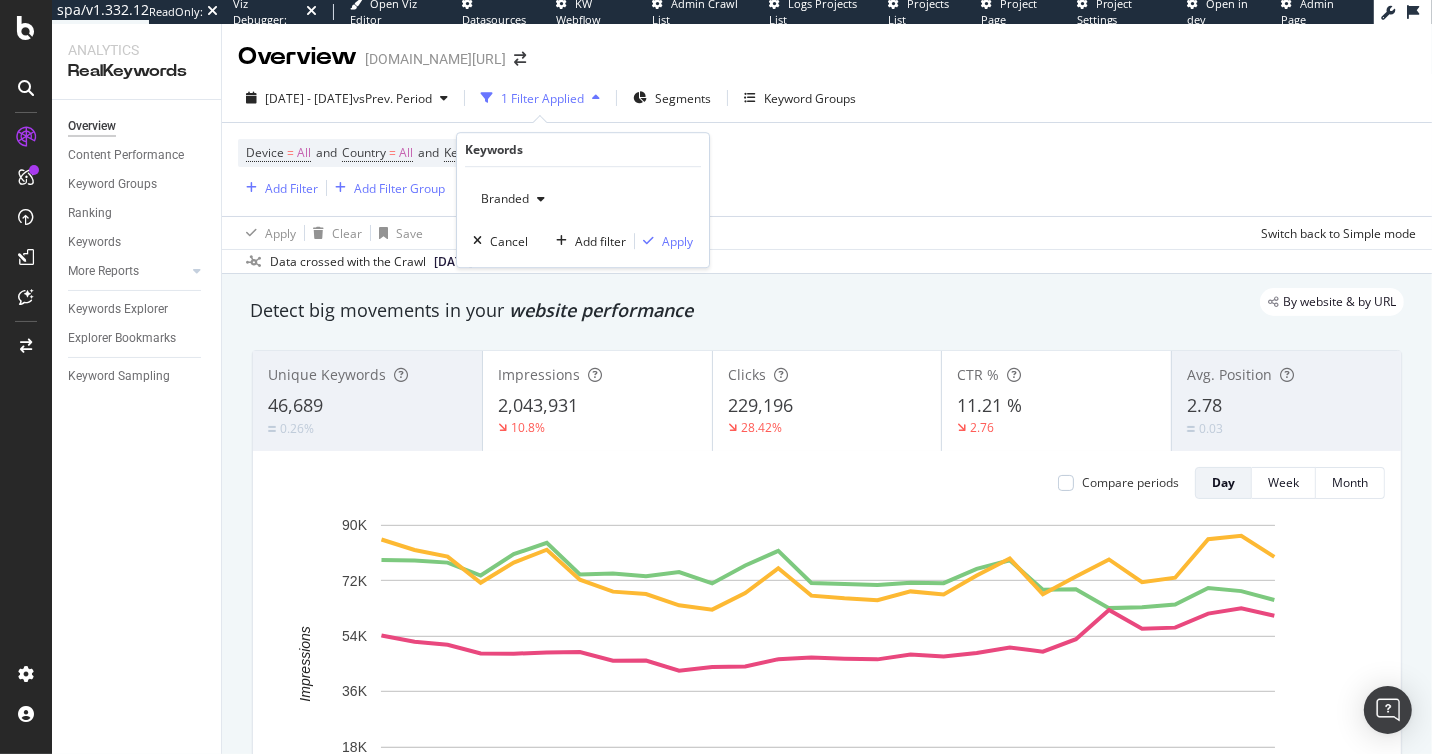 click at bounding box center (541, 199) 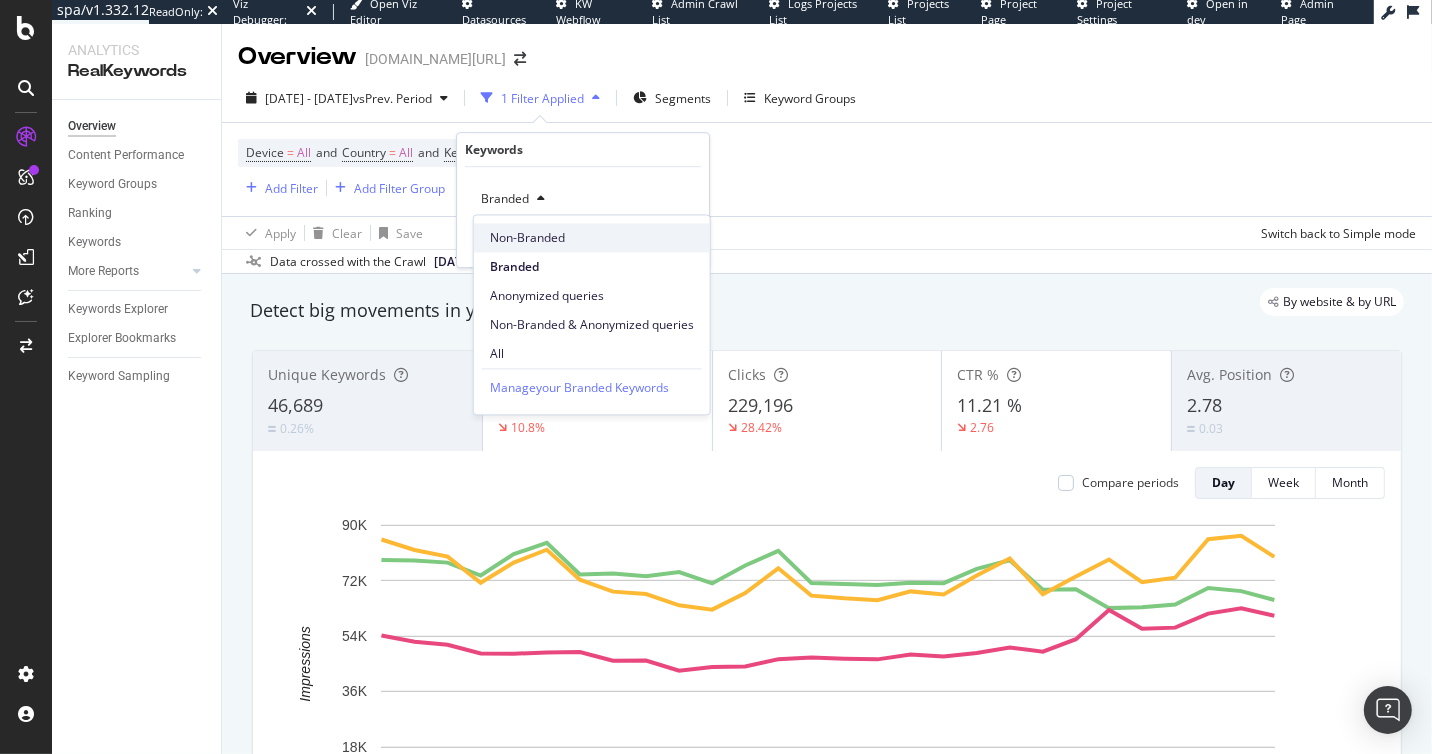 click on "Non-Branded" at bounding box center [592, 238] 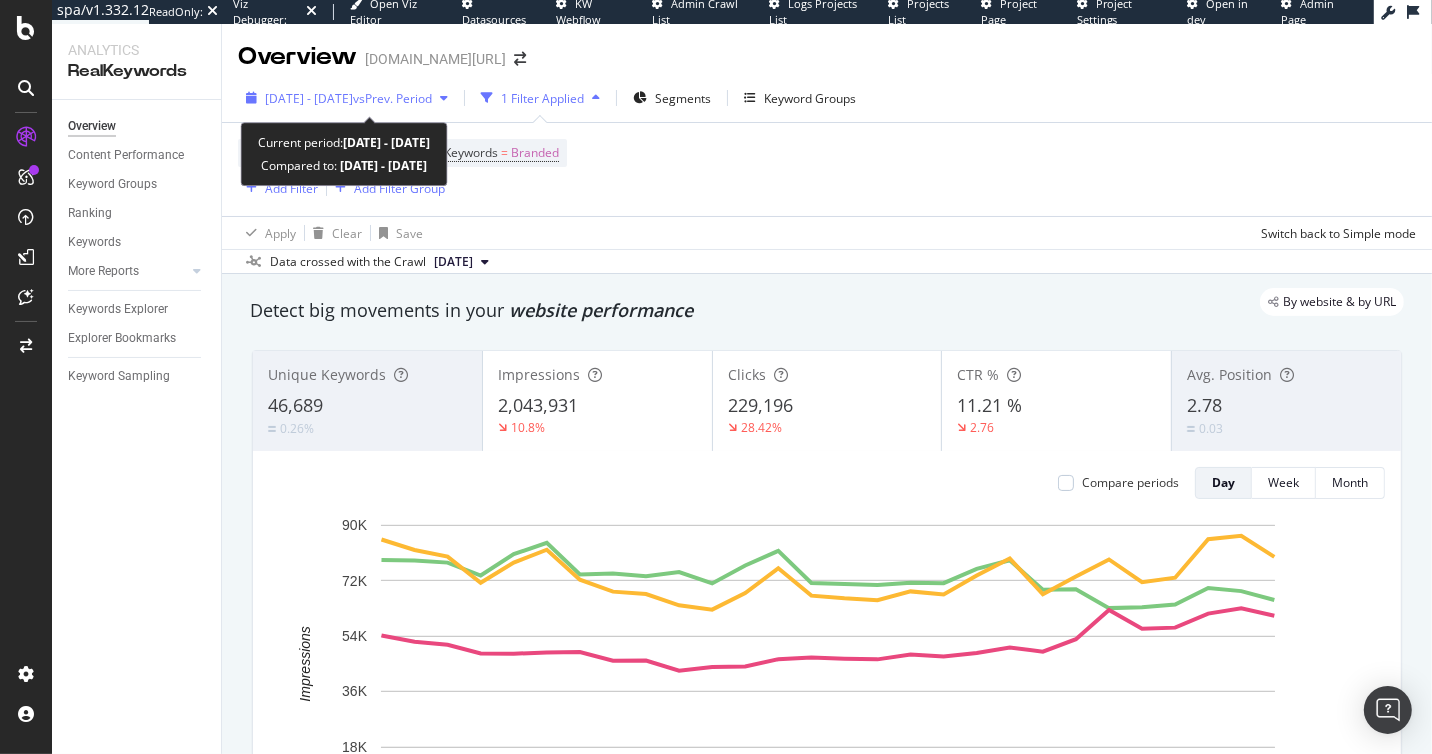 click on "vs  Prev. Period" at bounding box center (392, 98) 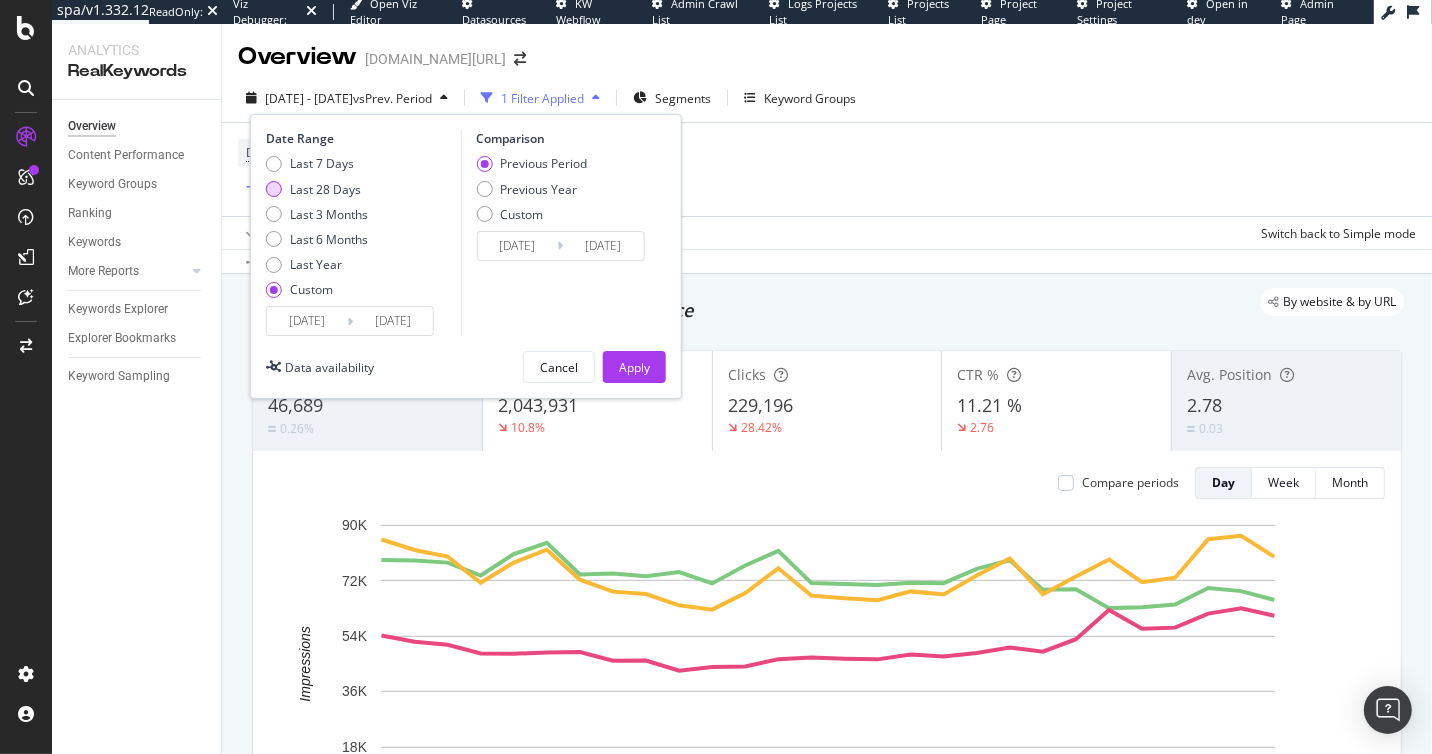 click on "Last 28 Days" at bounding box center (325, 189) 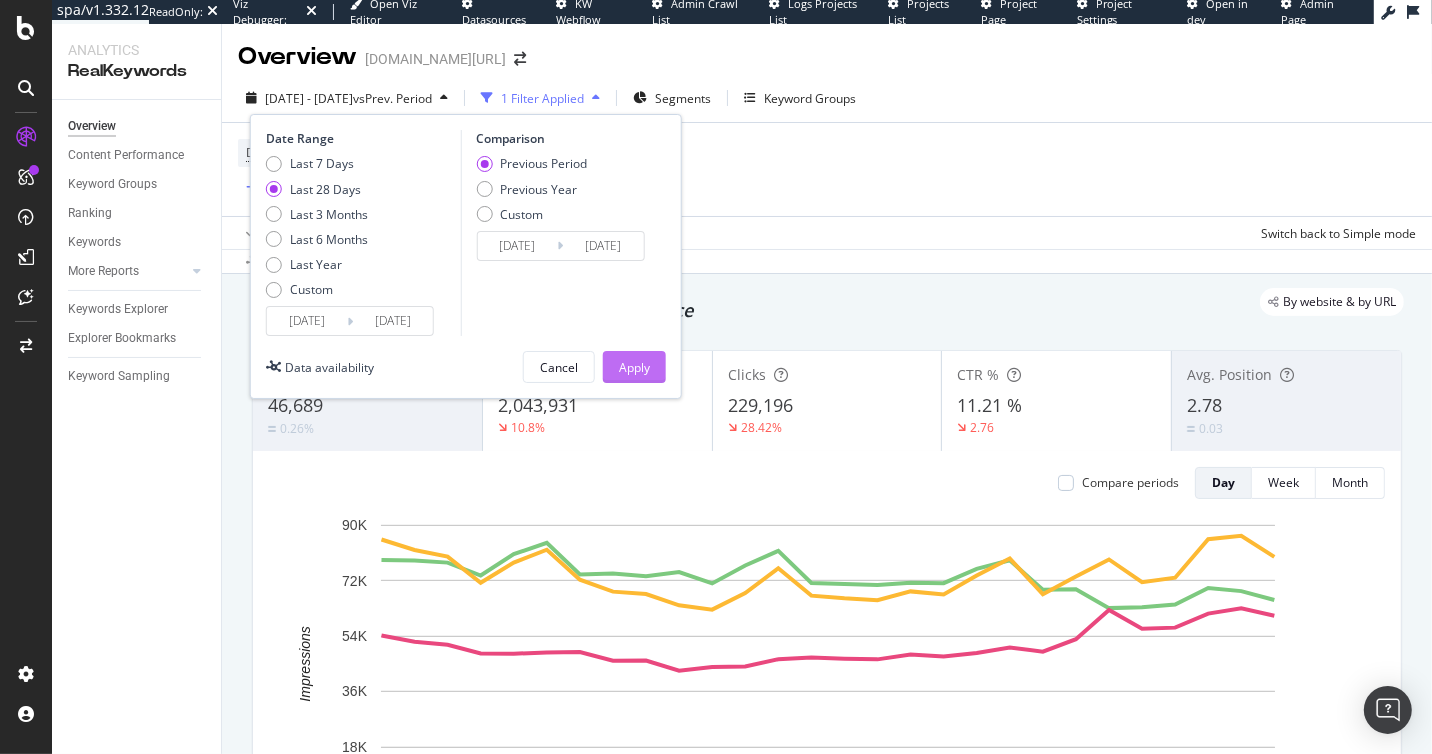 click on "Apply" at bounding box center (634, 367) 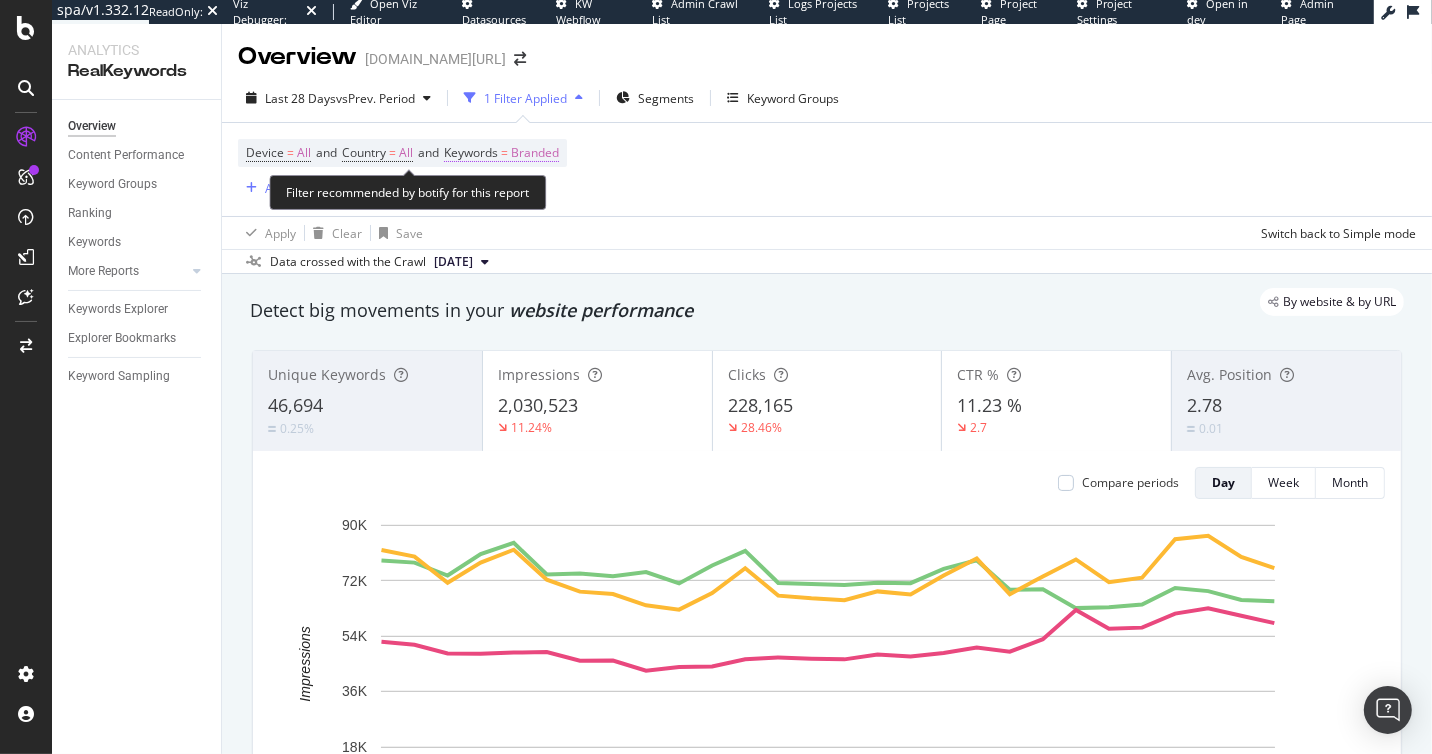 click on "Keywords" at bounding box center (471, 152) 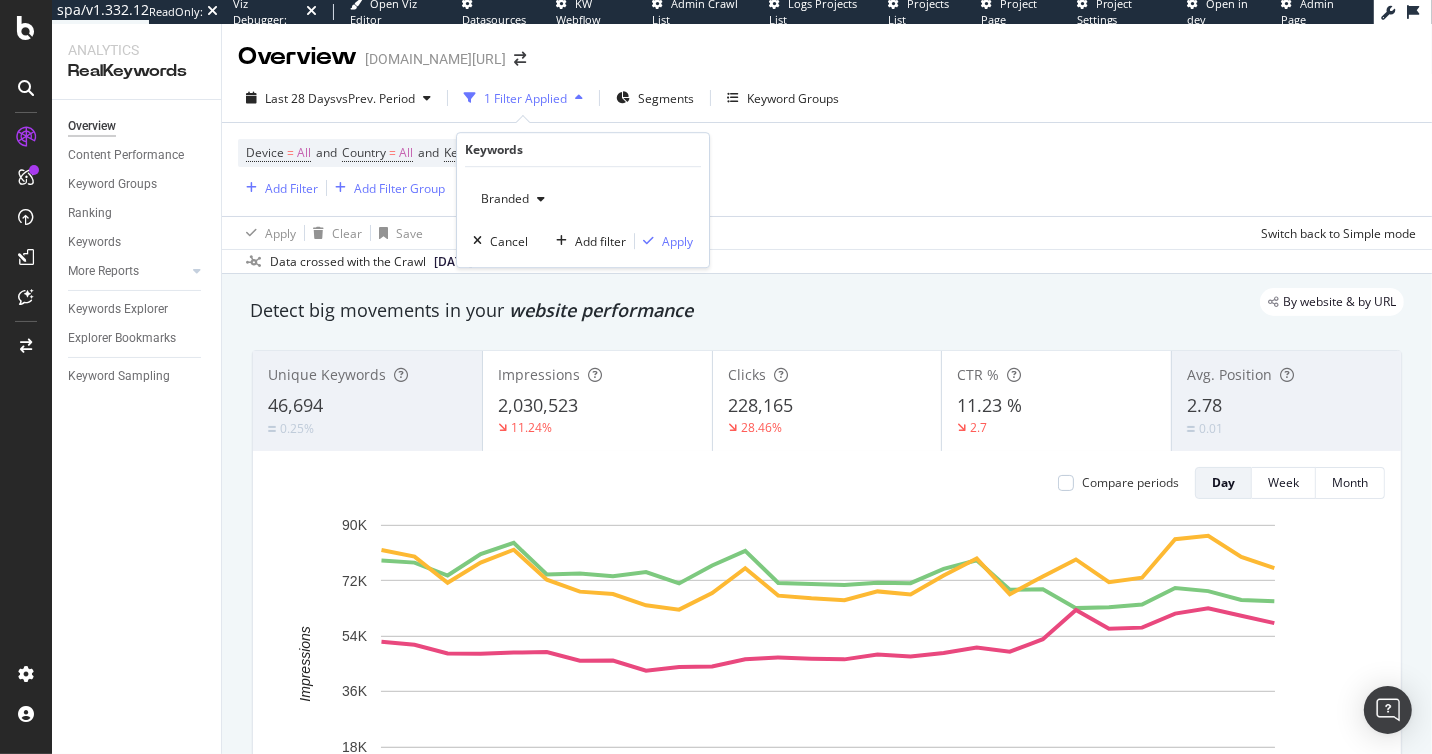 click at bounding box center (541, 199) 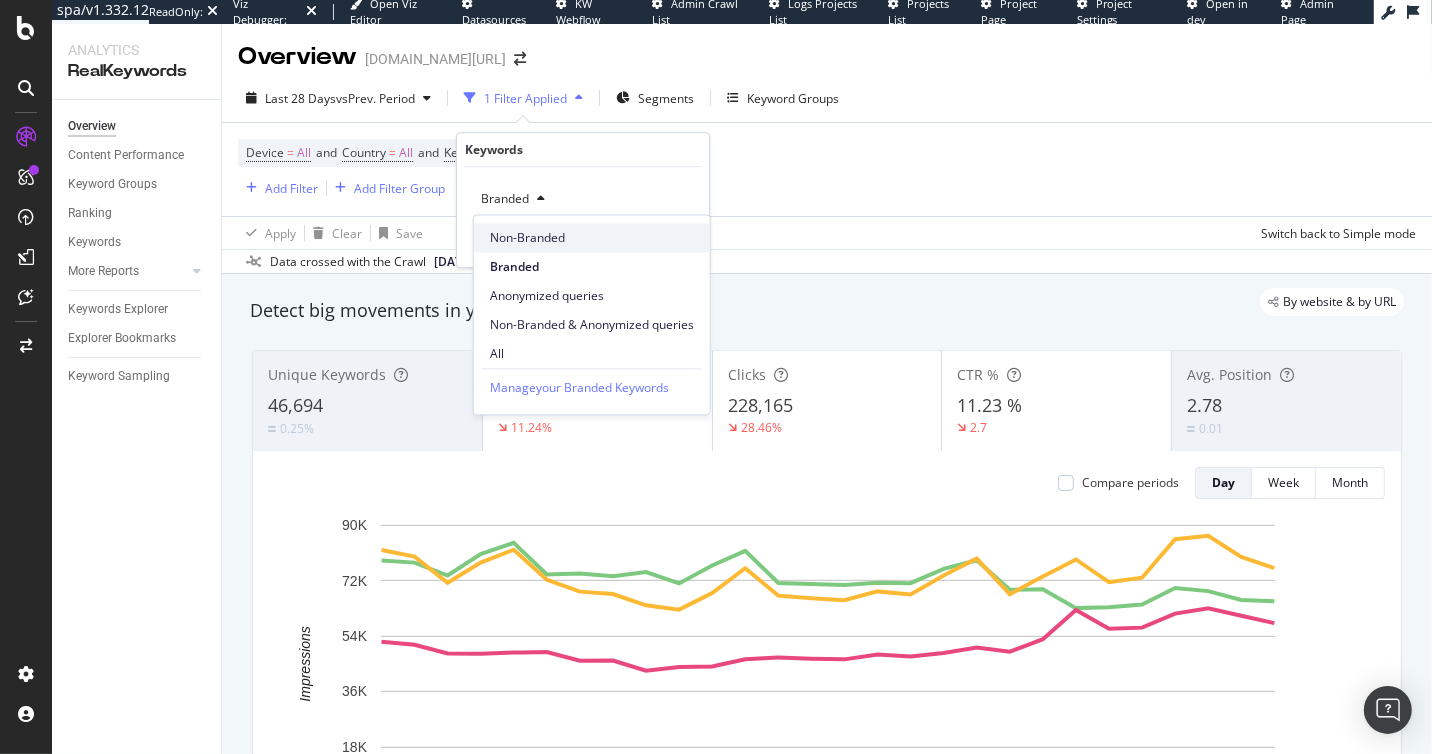 click on "Non-Branded" at bounding box center (592, 237) 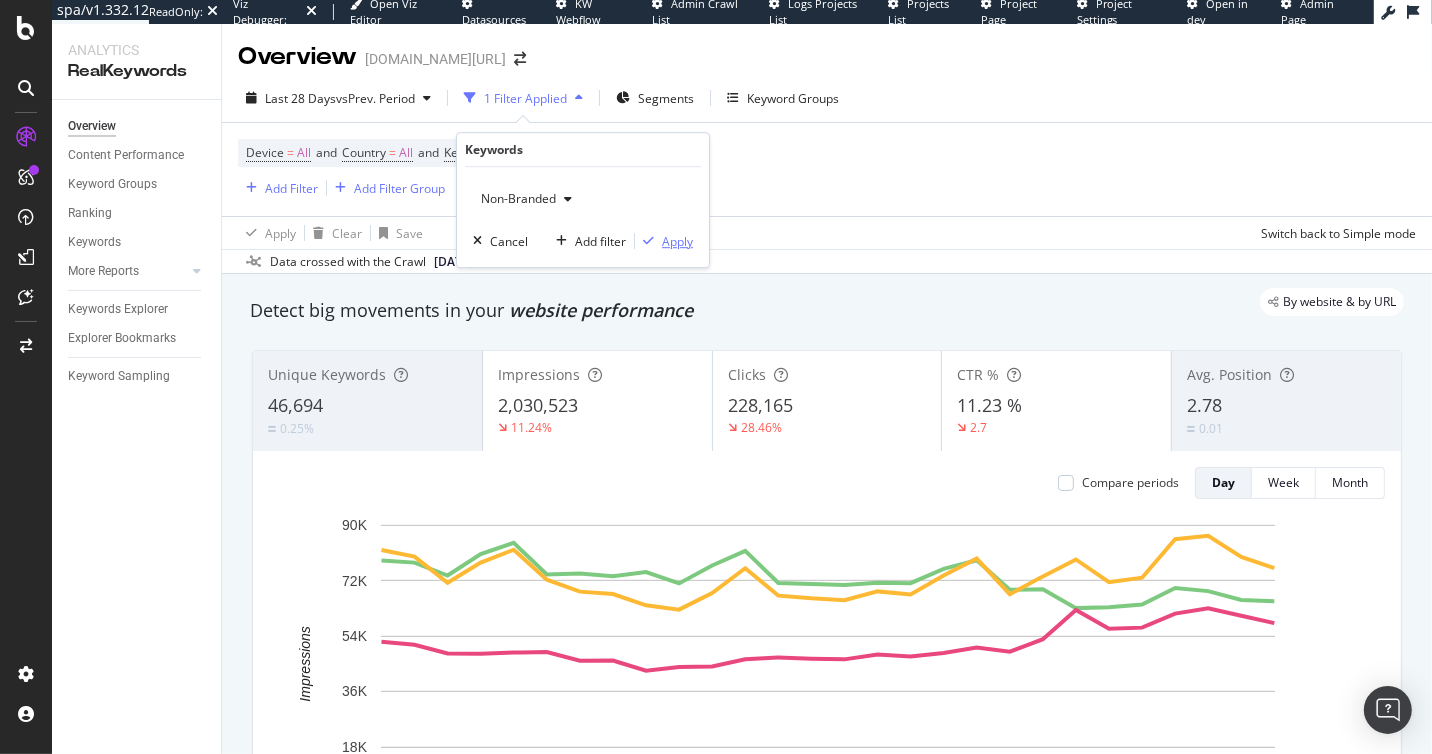 click at bounding box center [648, 241] 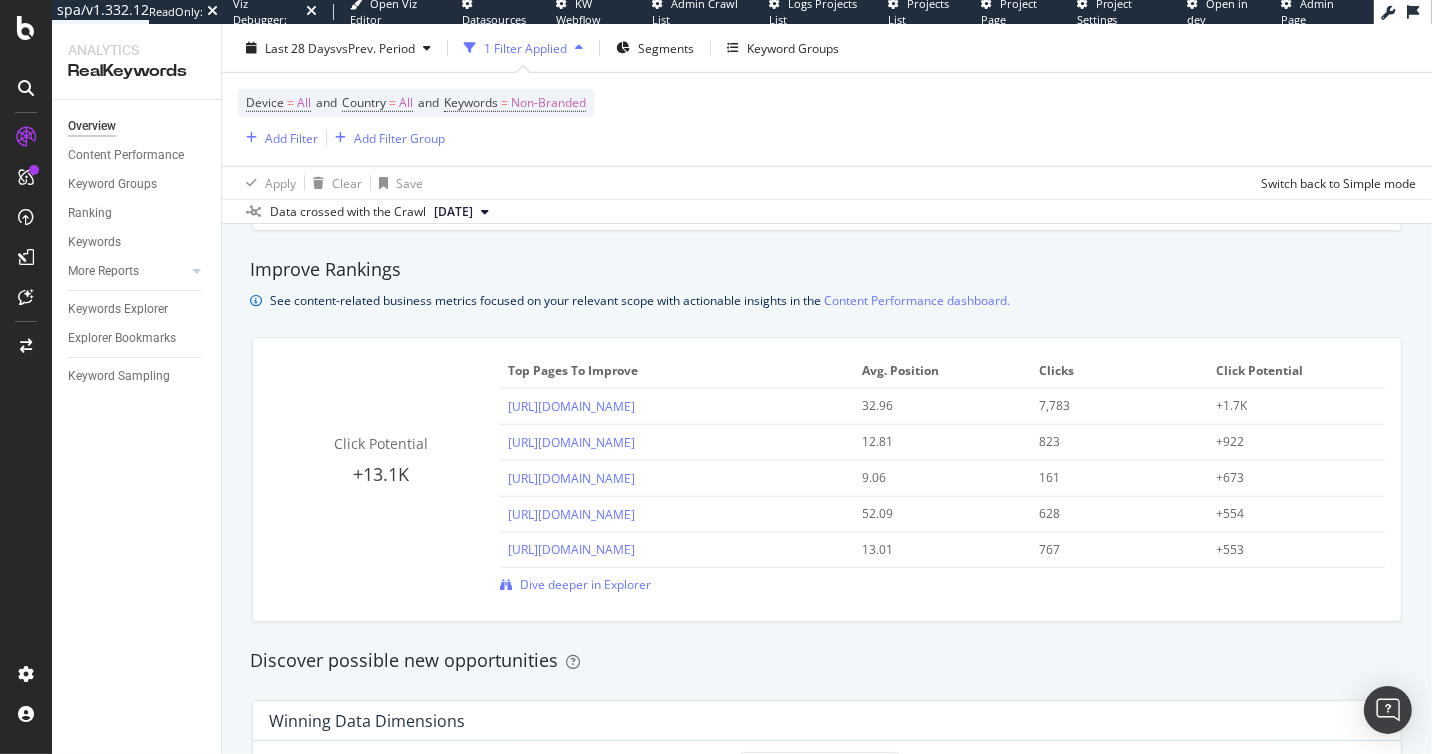 scroll, scrollTop: 1358, scrollLeft: 0, axis: vertical 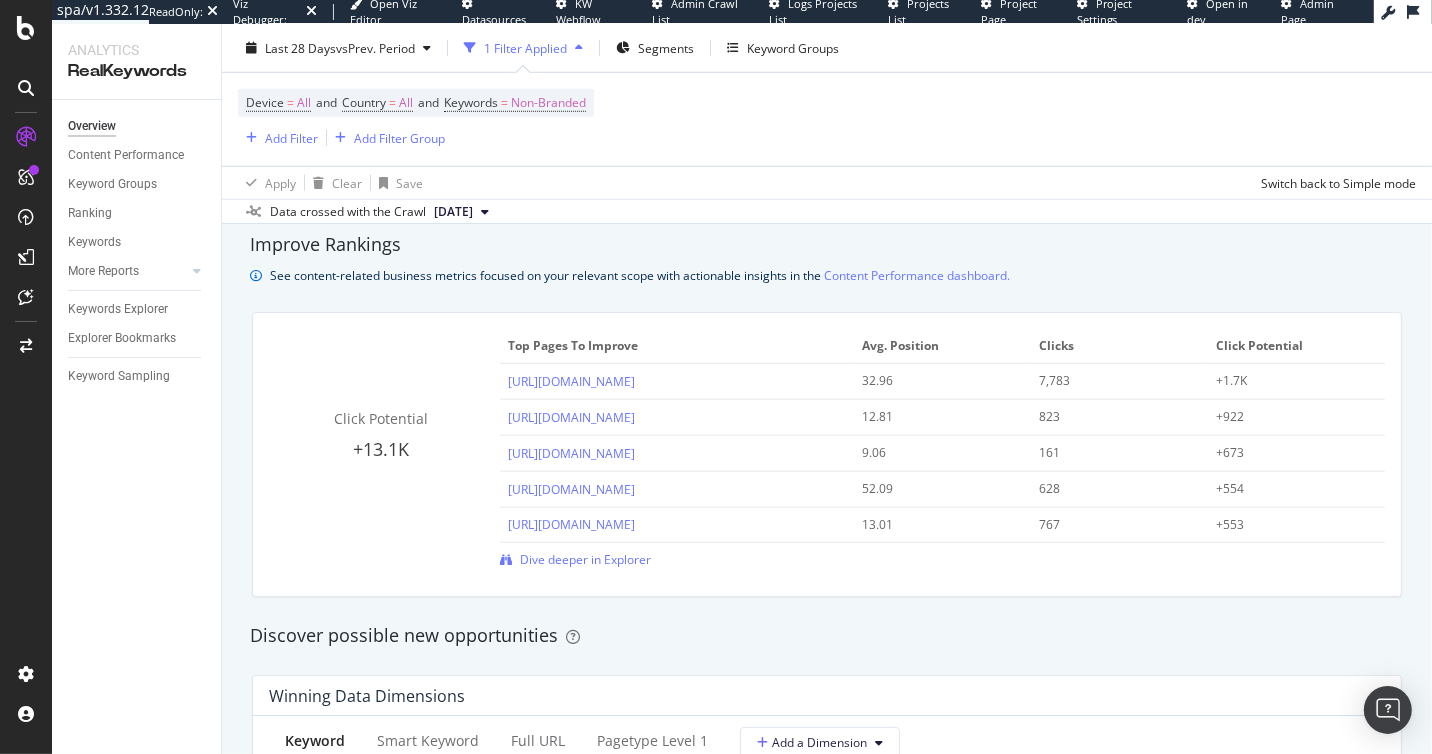 click at bounding box center [256, 276] 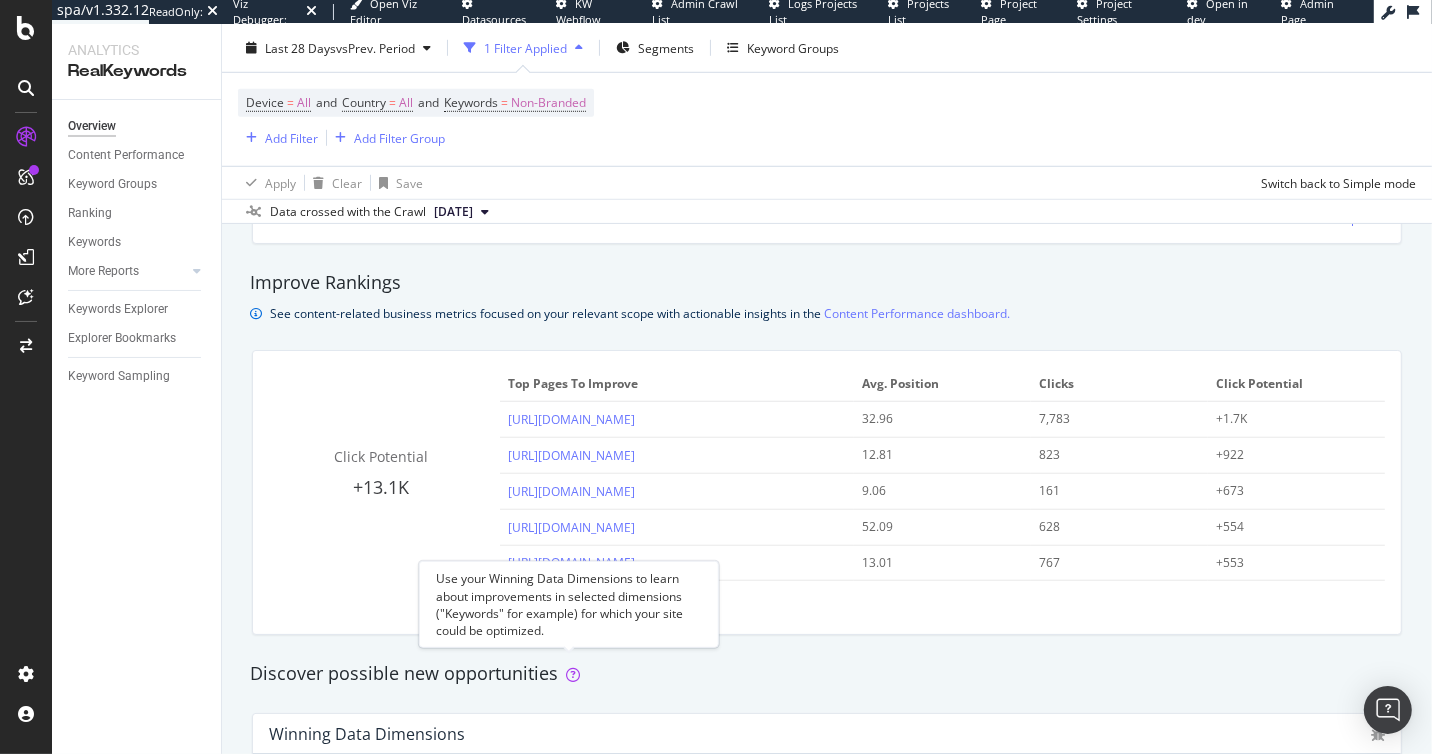 scroll, scrollTop: 1274, scrollLeft: 0, axis: vertical 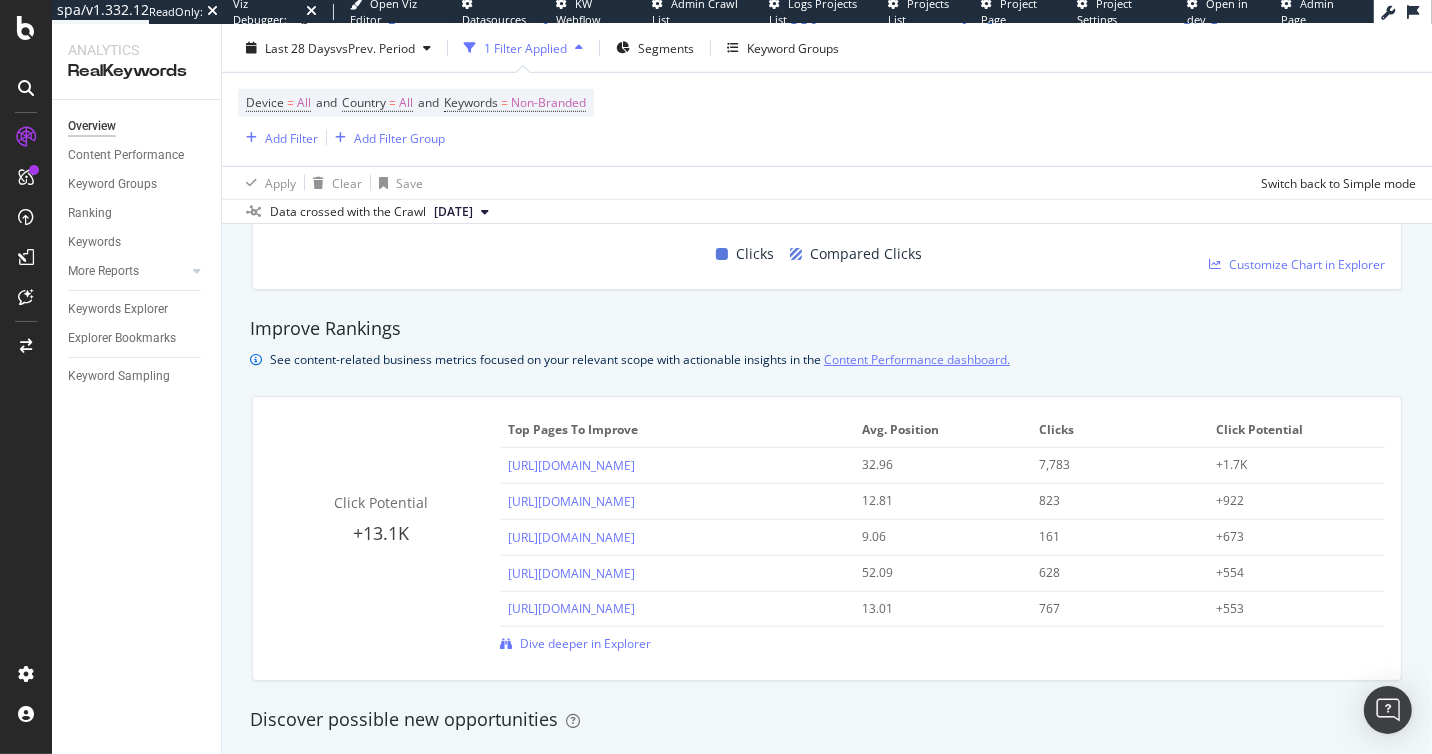 click on "Content Performance dashboard." at bounding box center [917, 359] 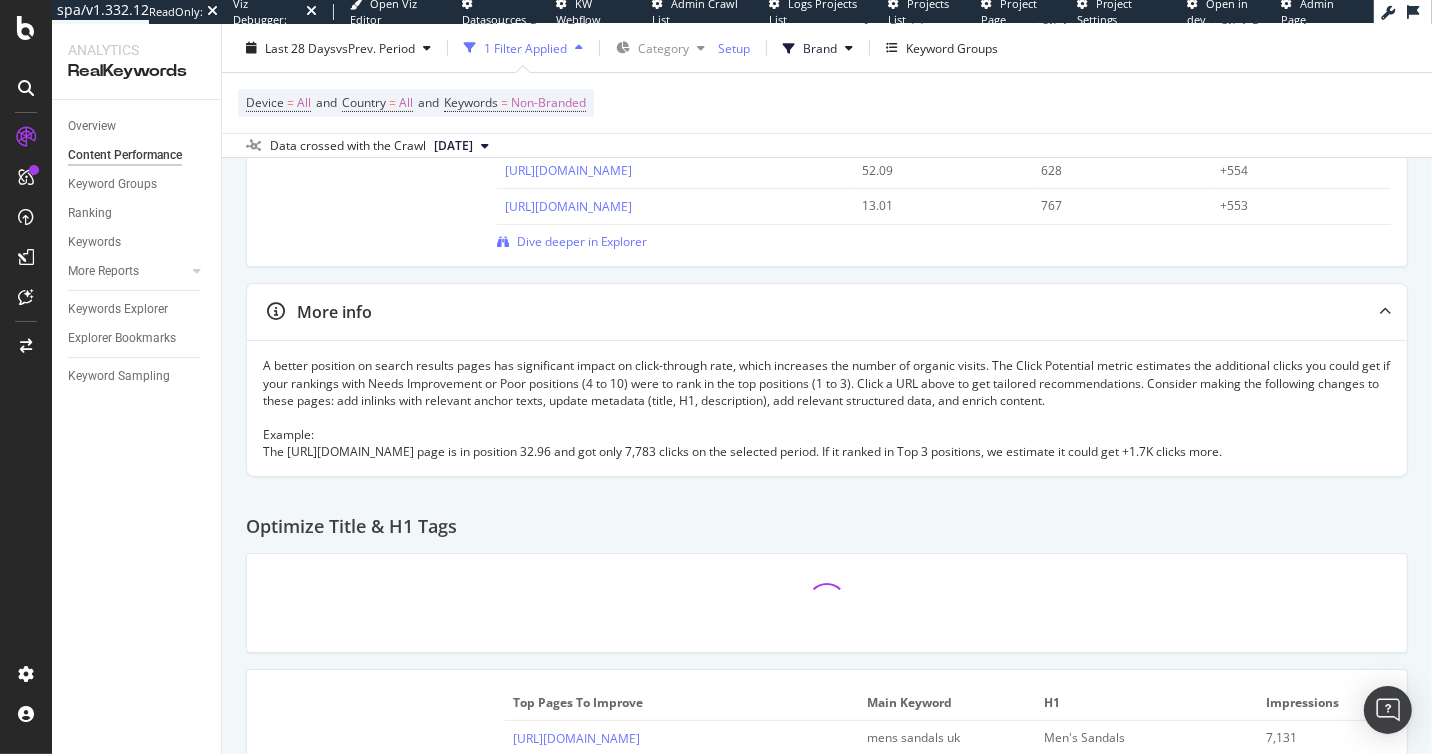 scroll, scrollTop: 484, scrollLeft: 0, axis: vertical 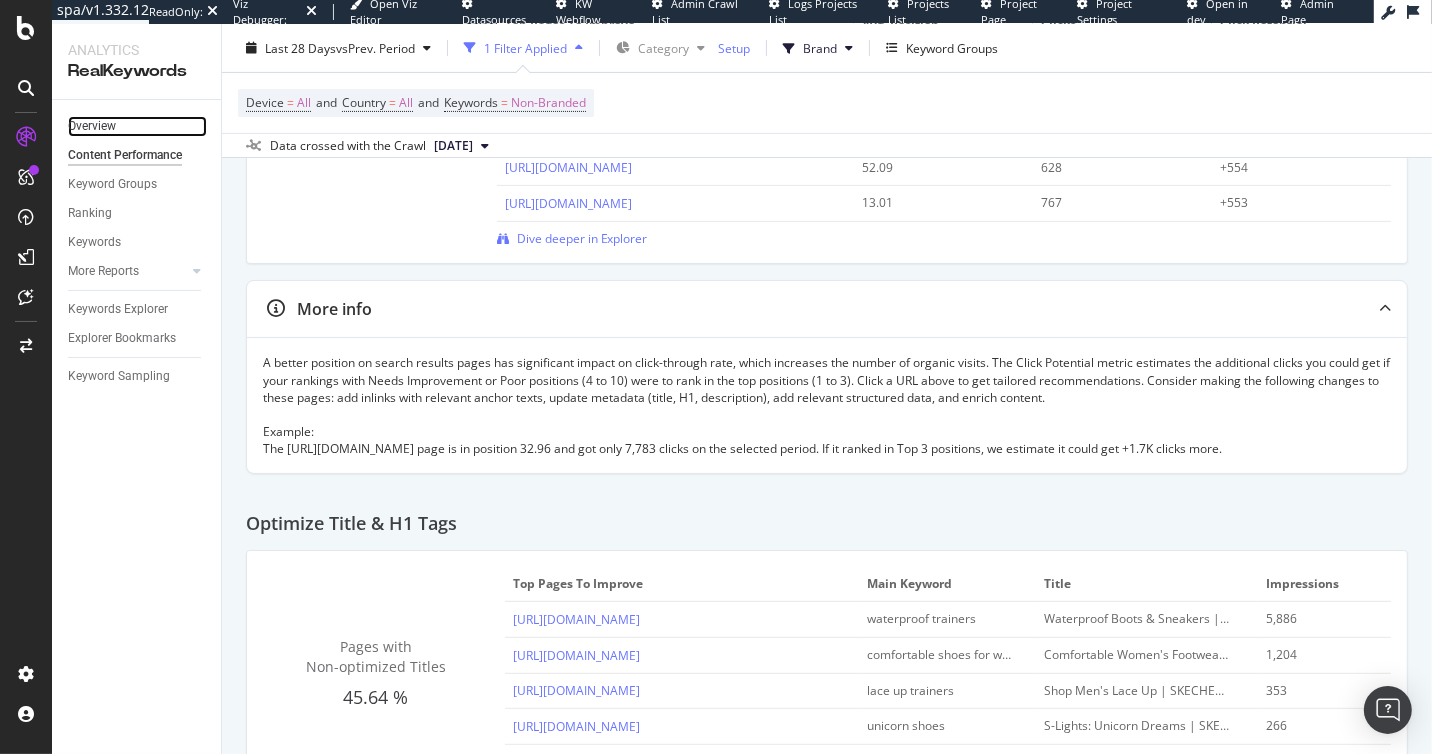 click on "Overview" at bounding box center (92, 126) 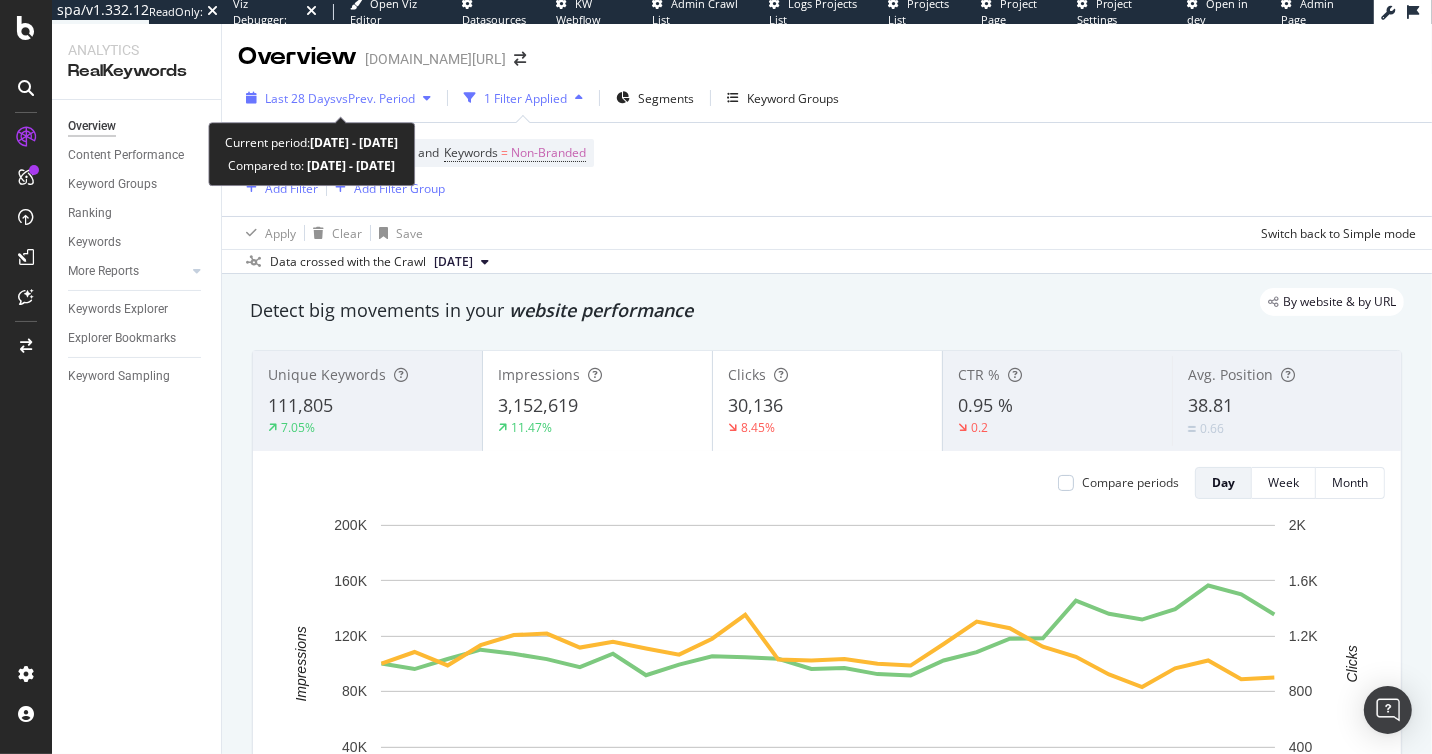 click on "Last 28 Days  vs  Prev. Period" at bounding box center (338, 98) 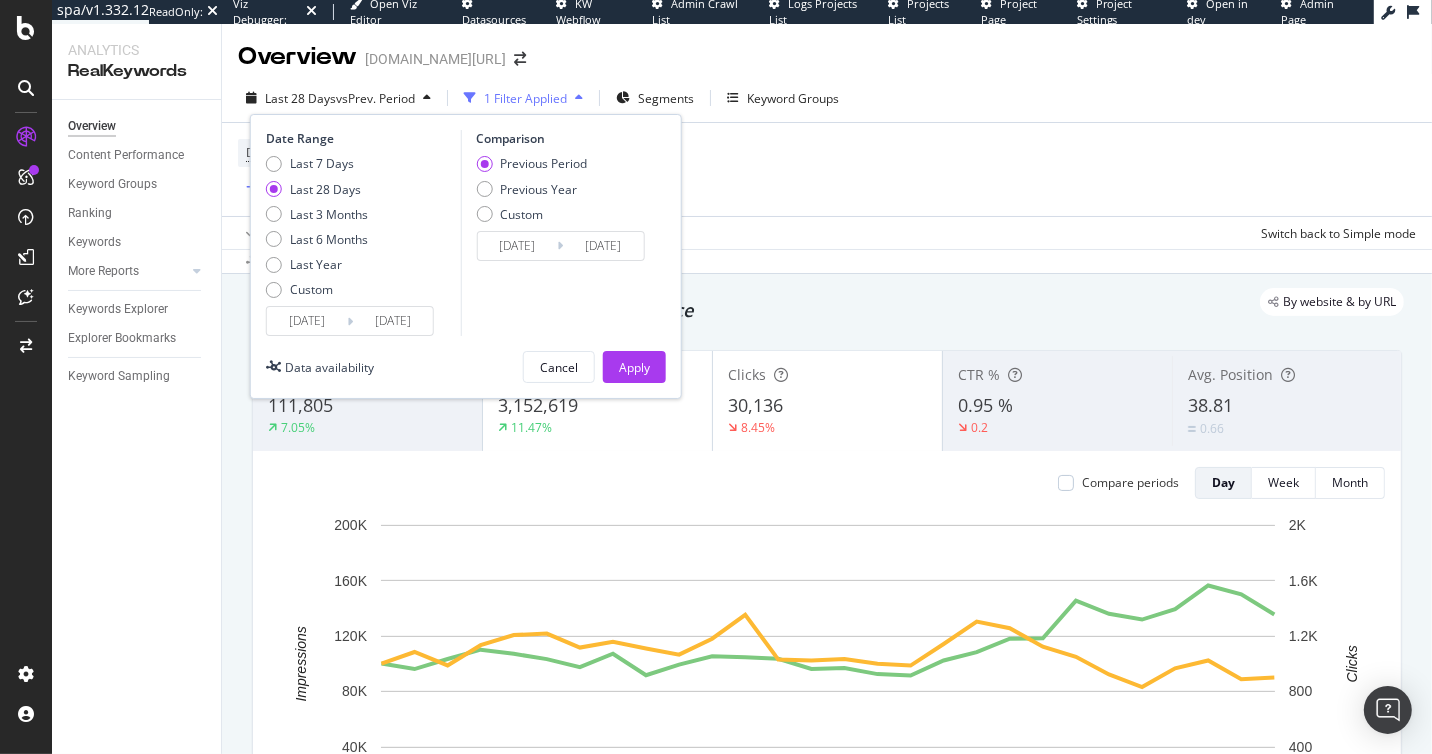 click on "Apply Clear Save Switch back to Simple mode" at bounding box center (827, 232) 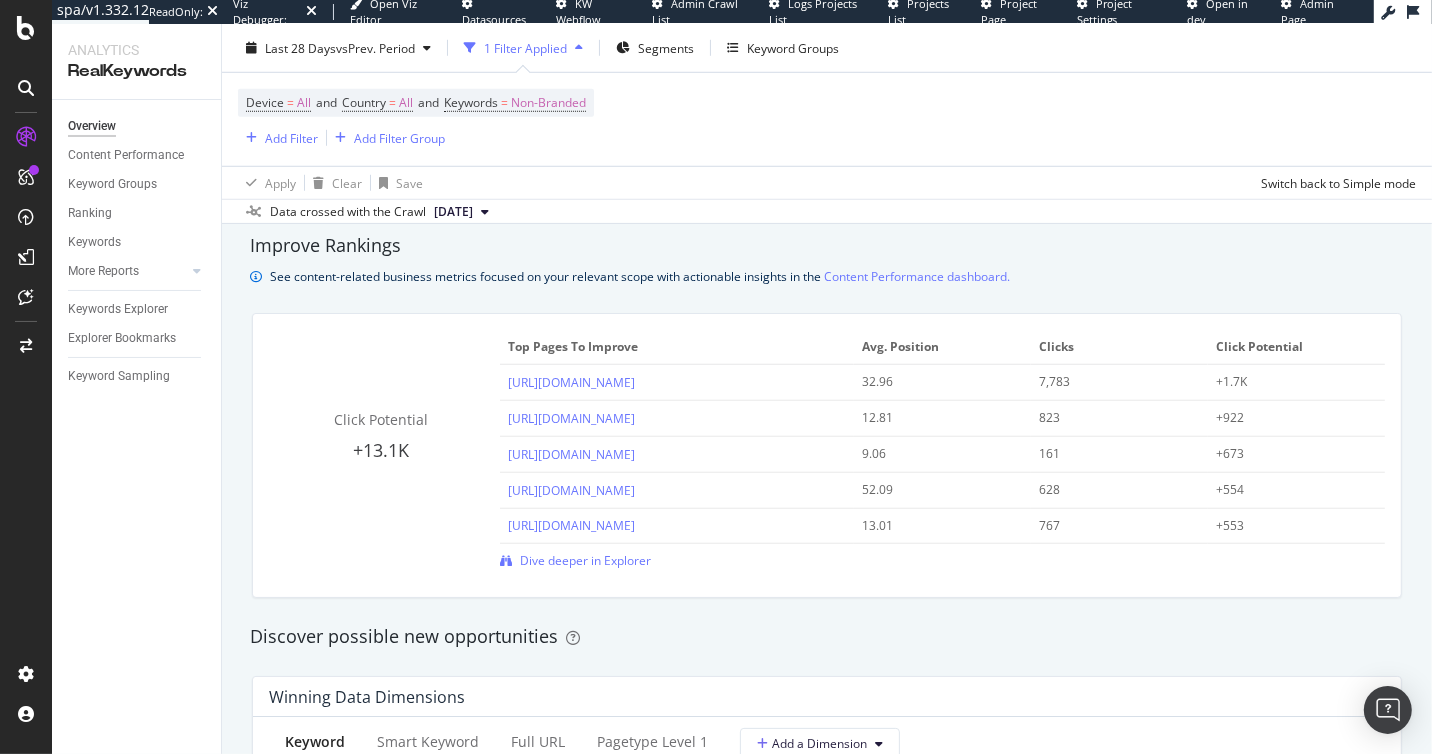 scroll, scrollTop: 1341, scrollLeft: 0, axis: vertical 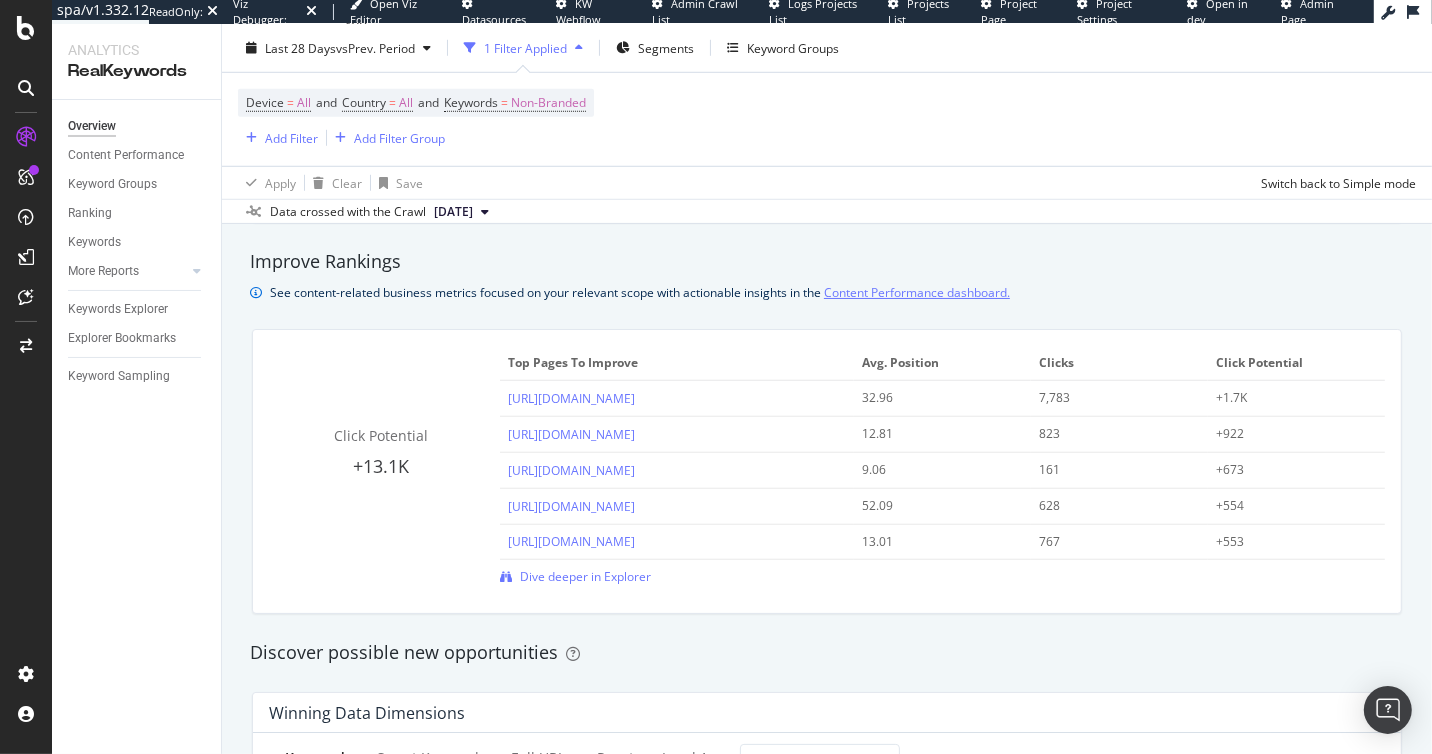 click on "Content Performance dashboard." at bounding box center [917, 292] 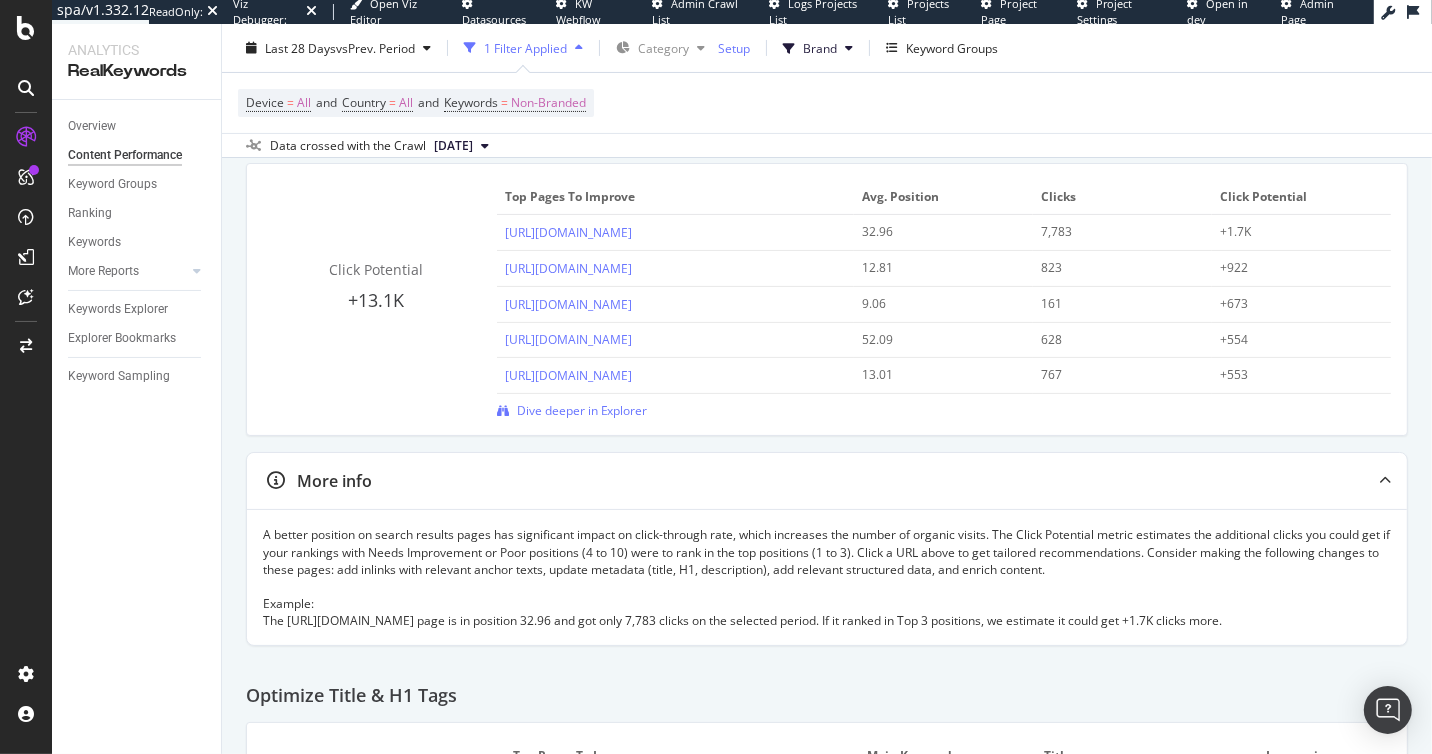 scroll, scrollTop: 333, scrollLeft: 0, axis: vertical 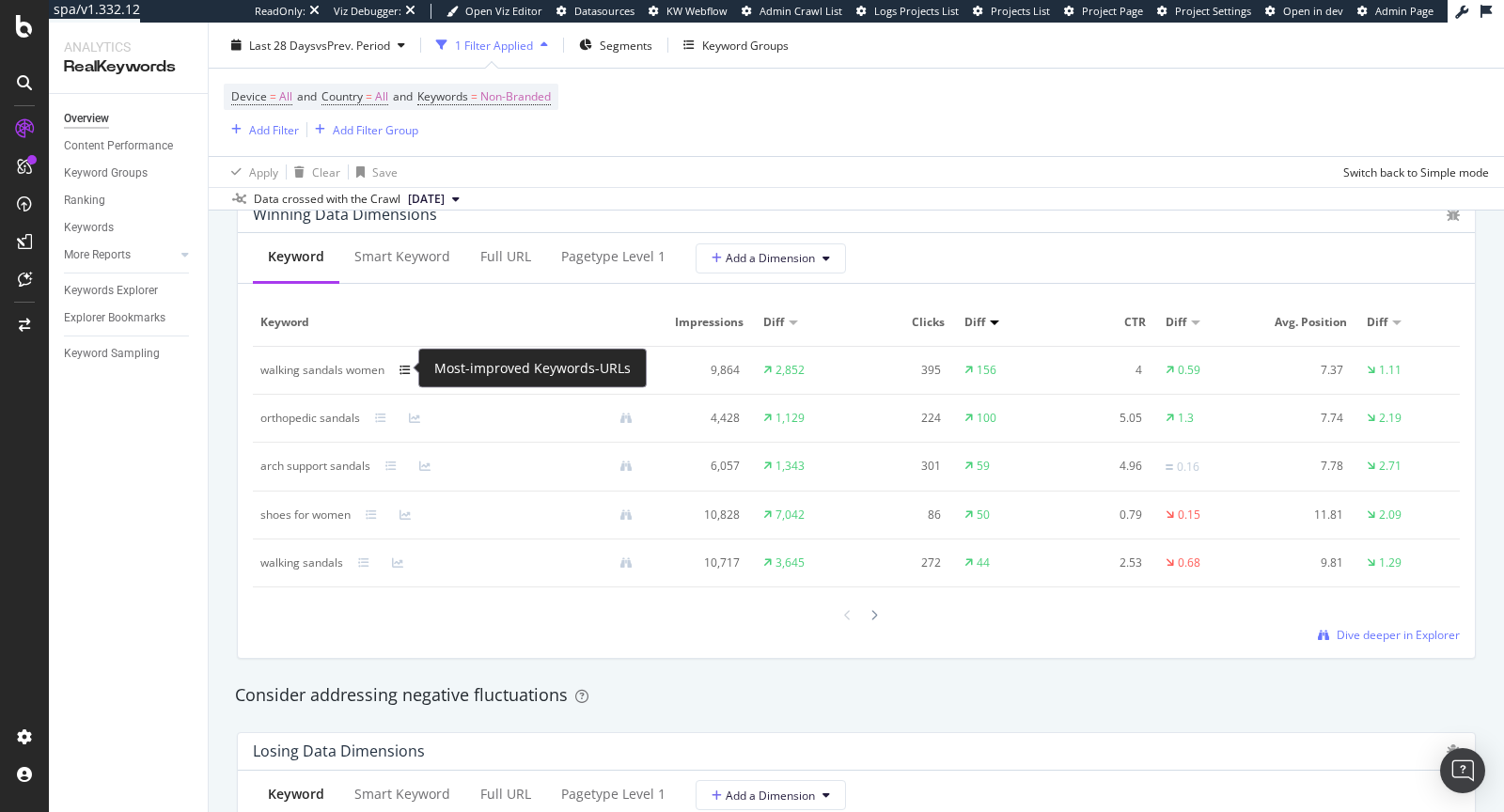 click at bounding box center (405, 370) 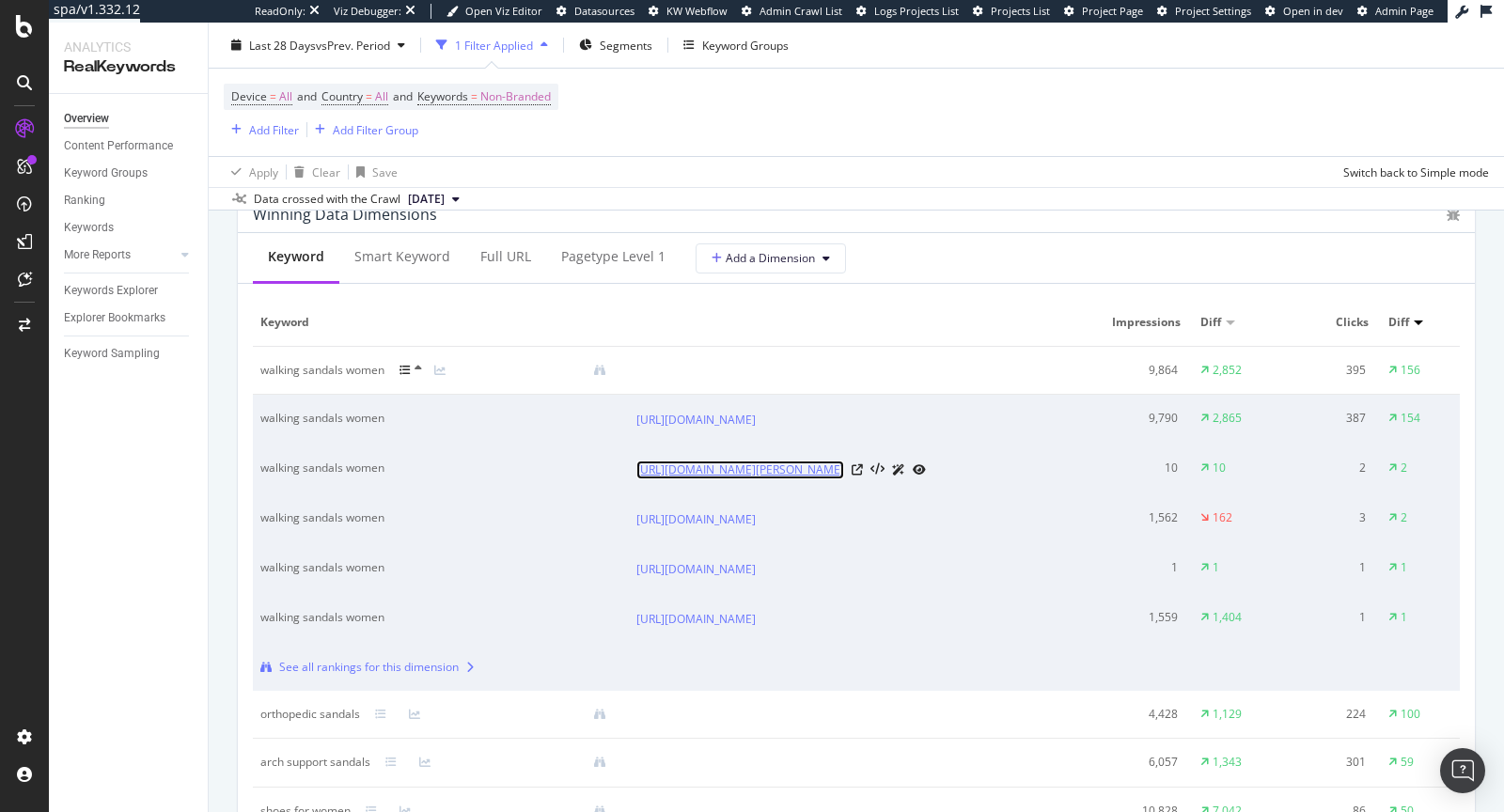 click on "https://www.skechers.co.uk/go-walk-arch-fit-2.0-sandal---annie/140874_BBK.html" at bounding box center (740, 470) 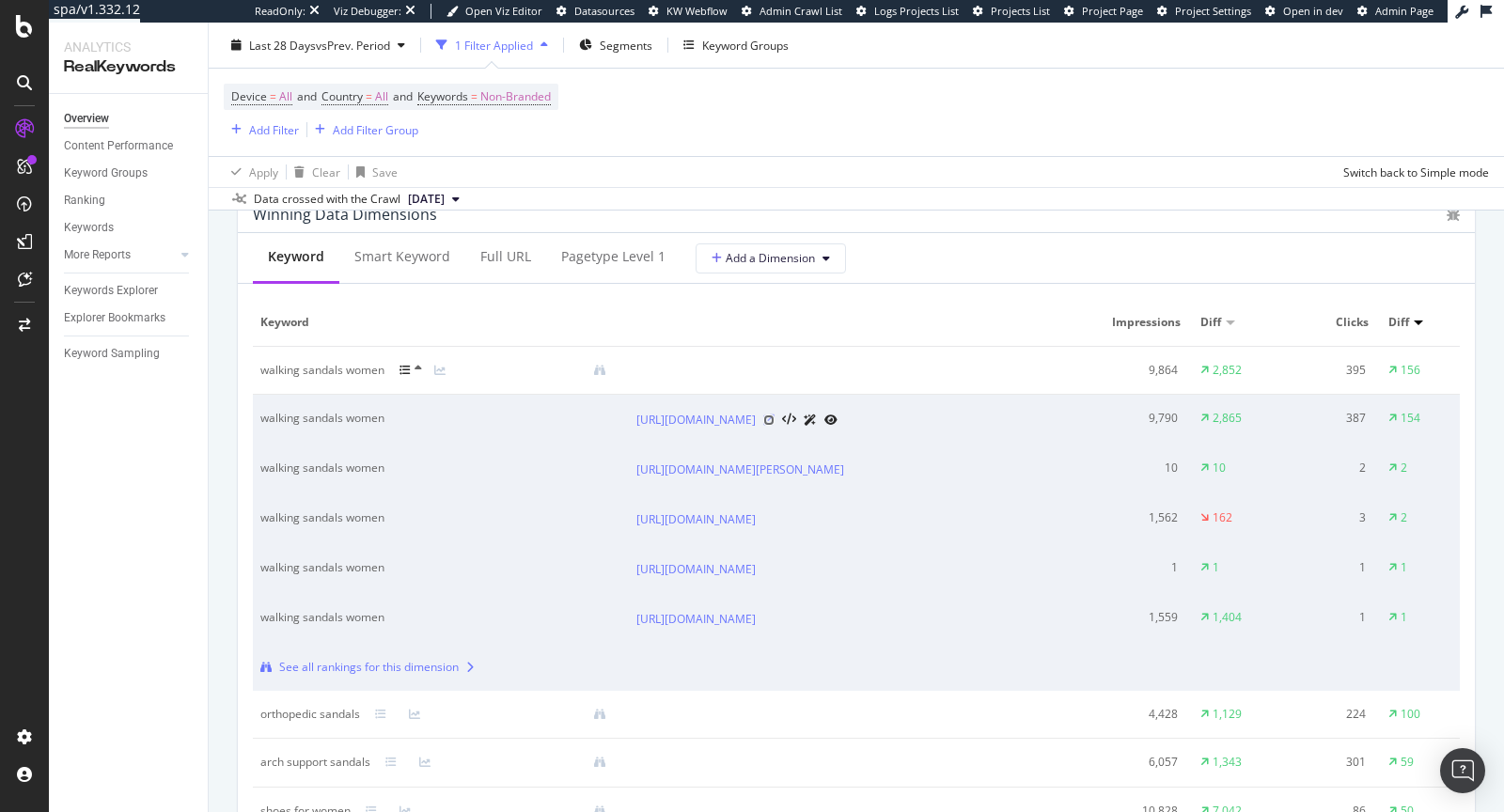 click at bounding box center (769, 420) 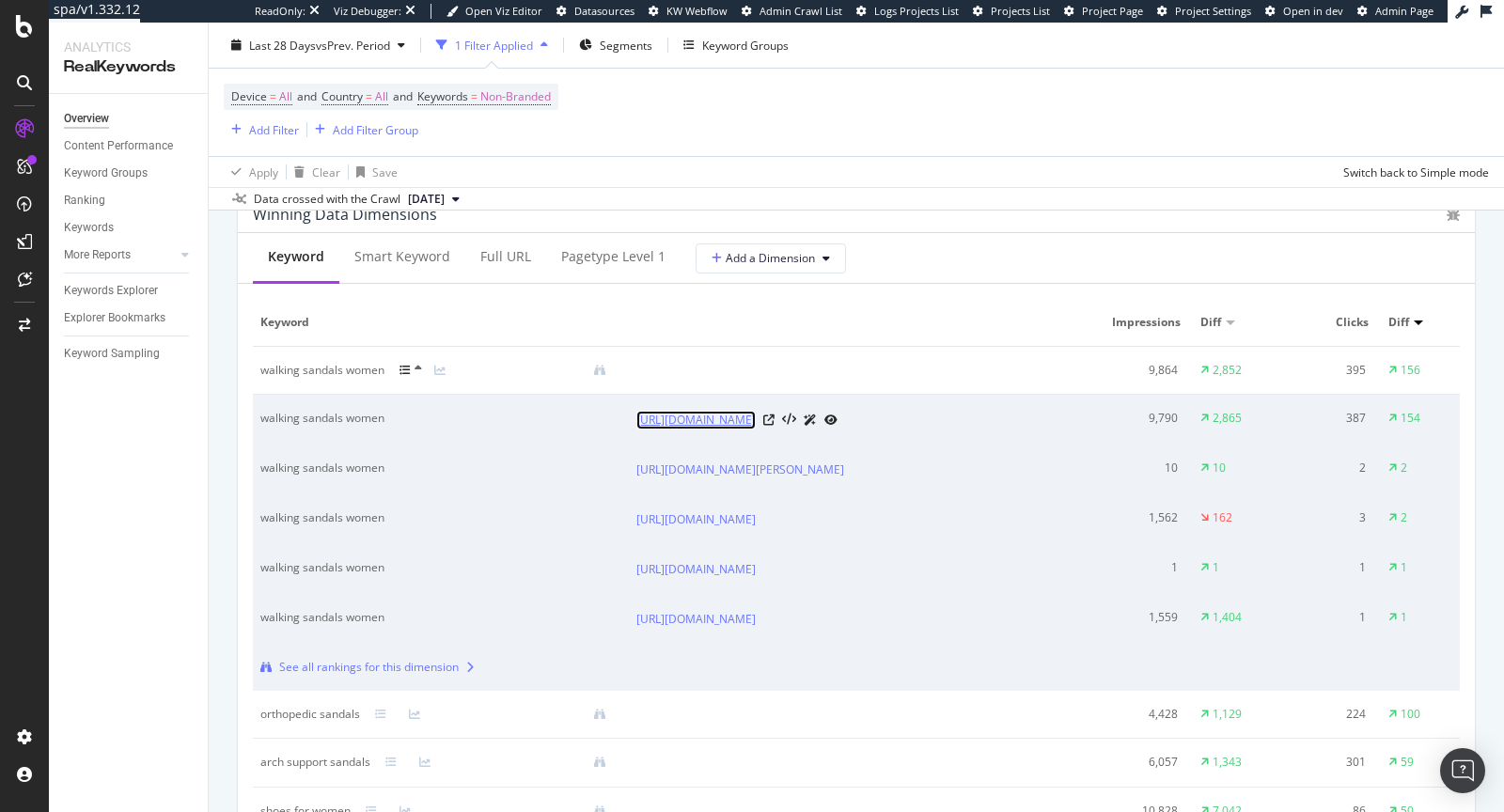 click on "https://www.skechers.co.uk/women/shoes/sandals/" at bounding box center (696, 420) 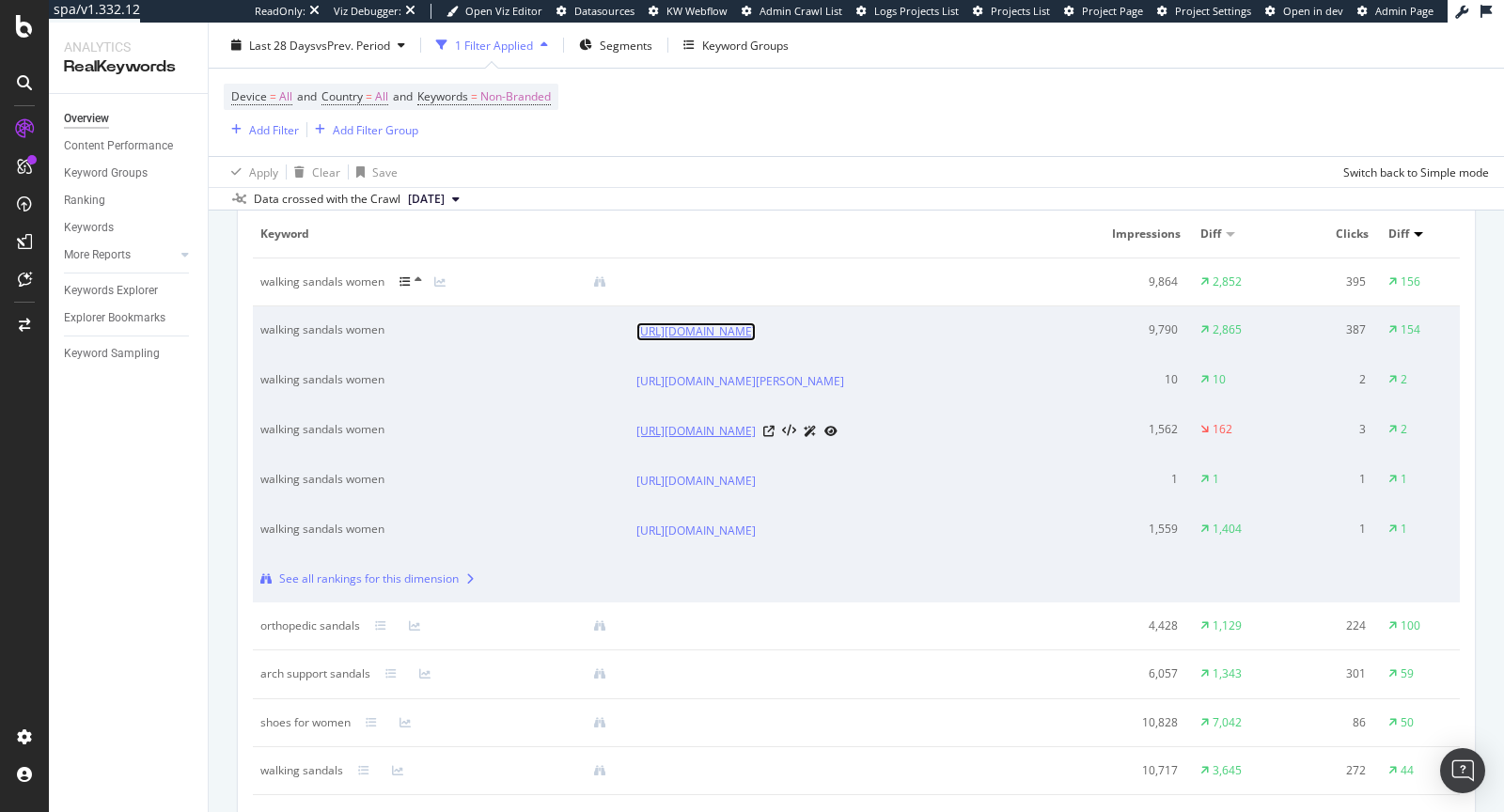 scroll, scrollTop: 1808, scrollLeft: 0, axis: vertical 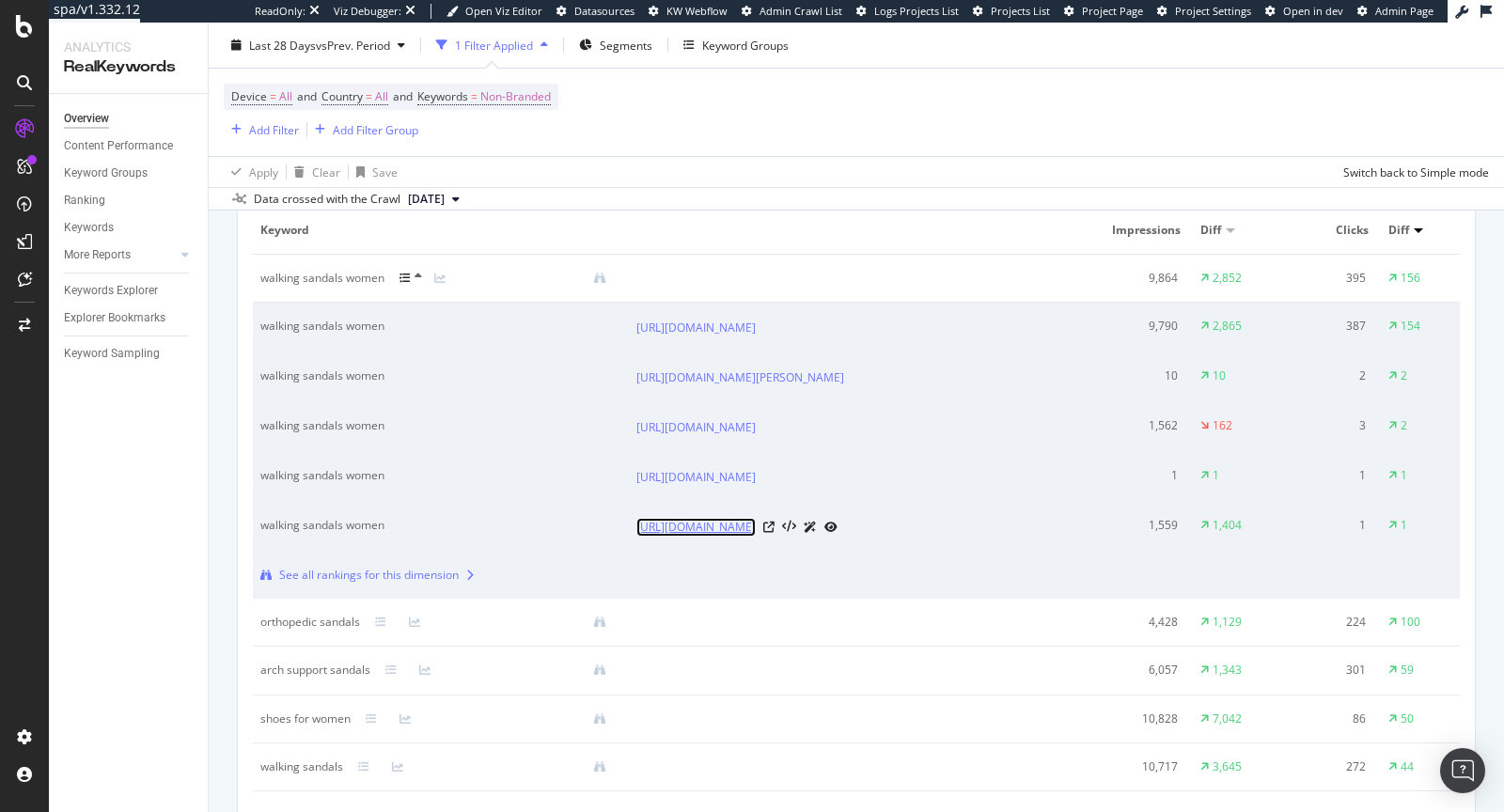 click on "https://www.skechers.co.uk/skechers-slip-ins-bobs-desert-kiss---golden-lily/114418.html" at bounding box center [696, 527] 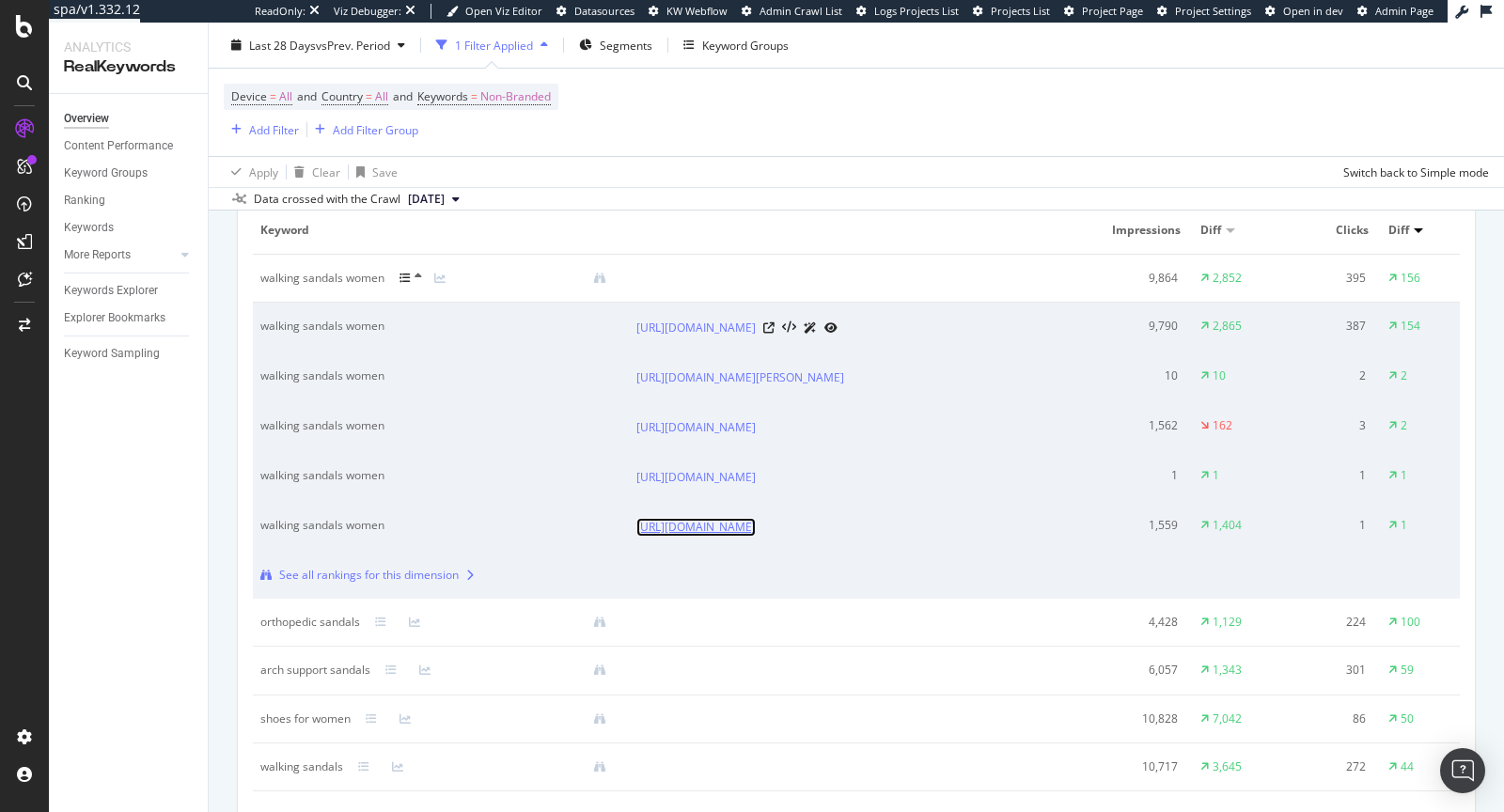 scroll, scrollTop: 1941, scrollLeft: 0, axis: vertical 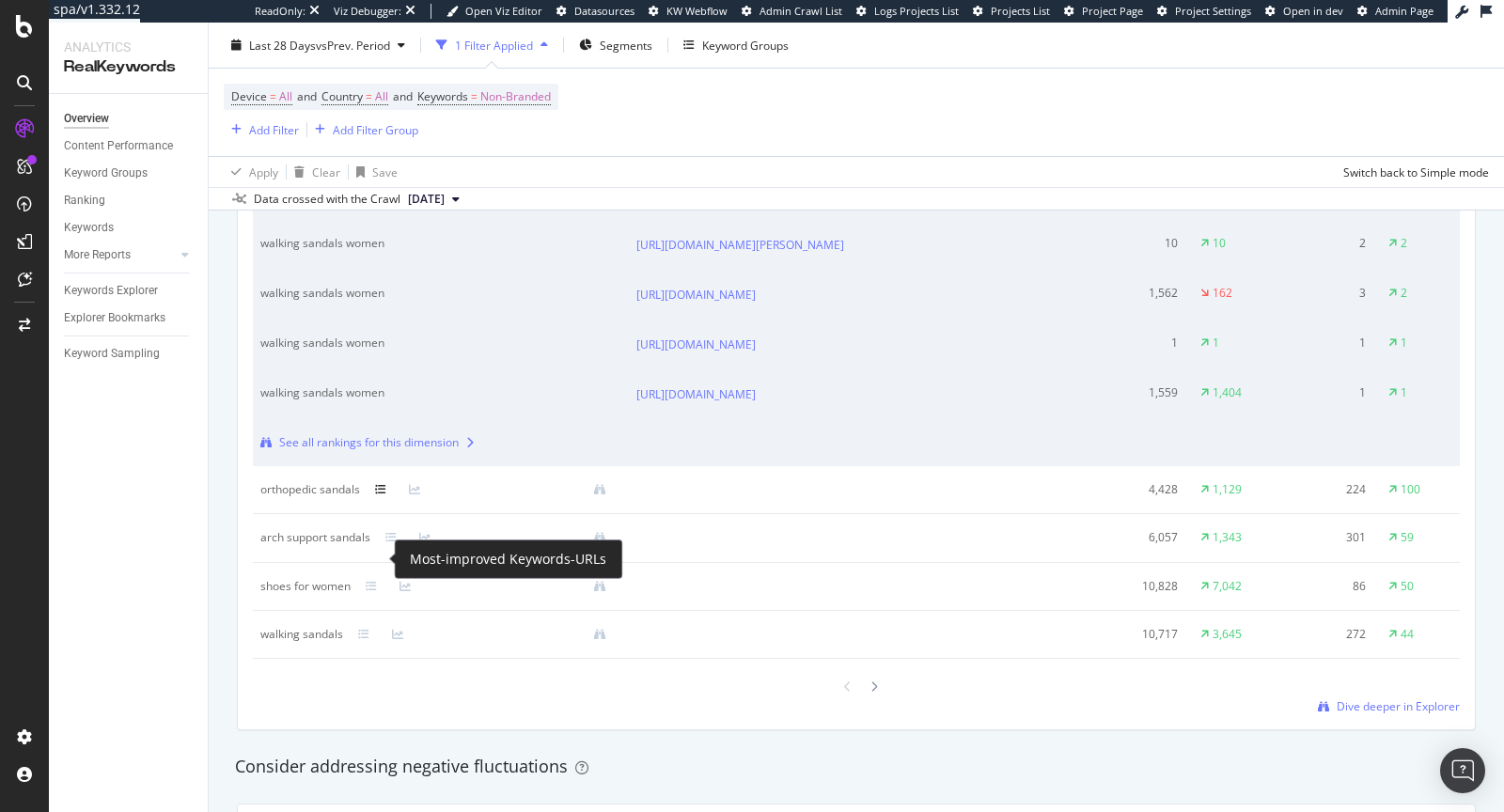 click at bounding box center [381, 490] 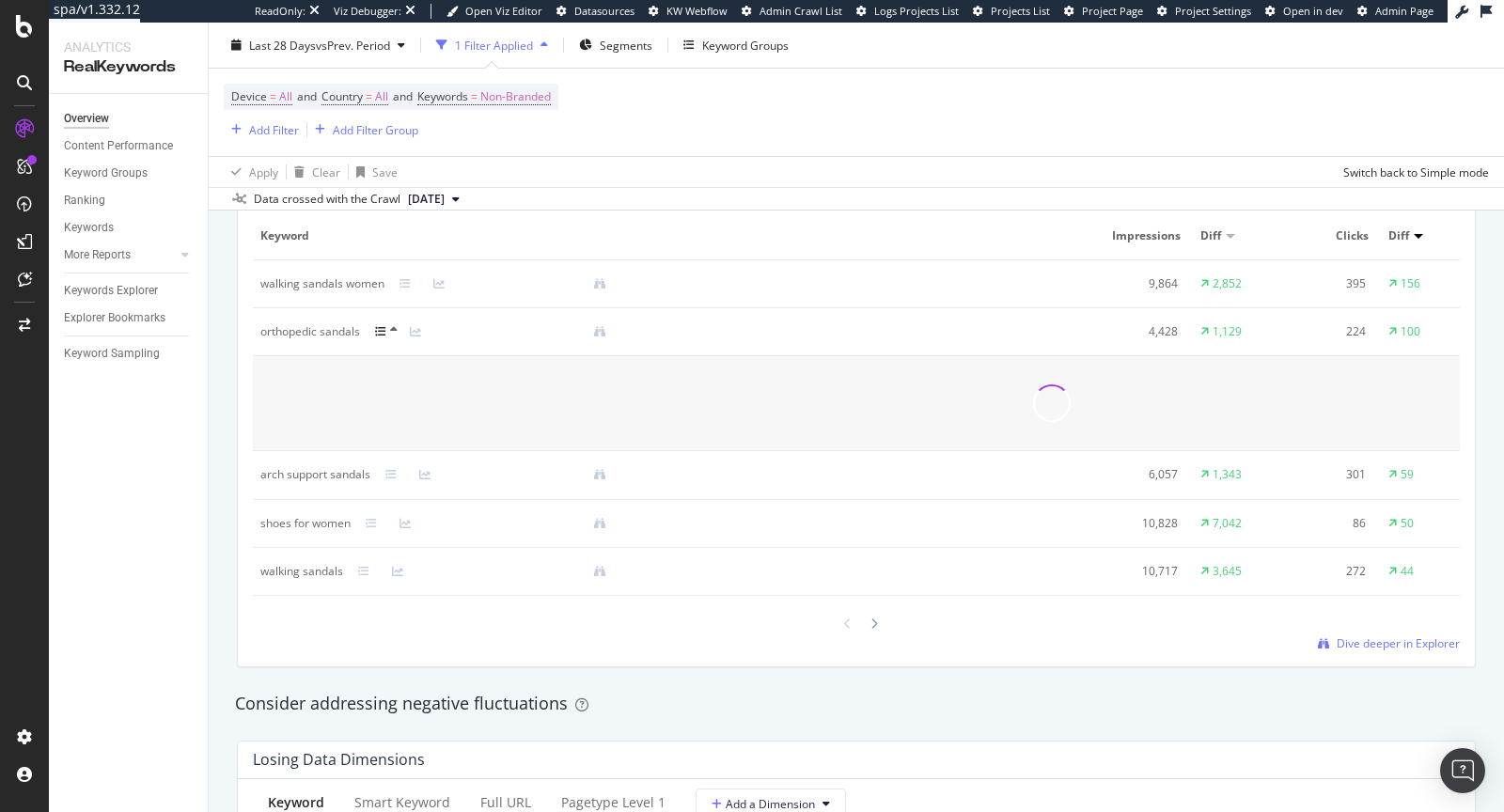 scroll, scrollTop: 1802, scrollLeft: 0, axis: vertical 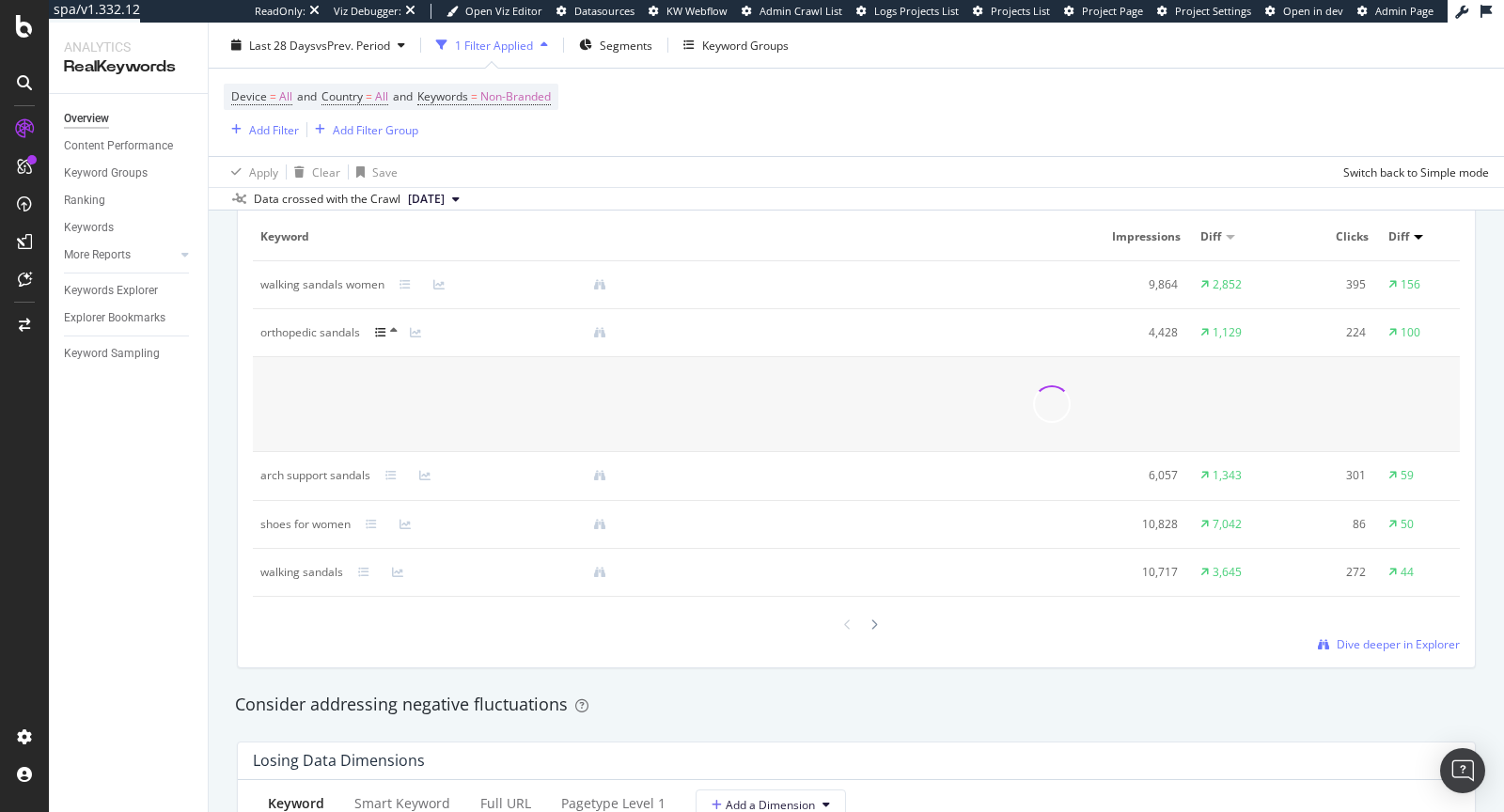 click at bounding box center [381, 333] 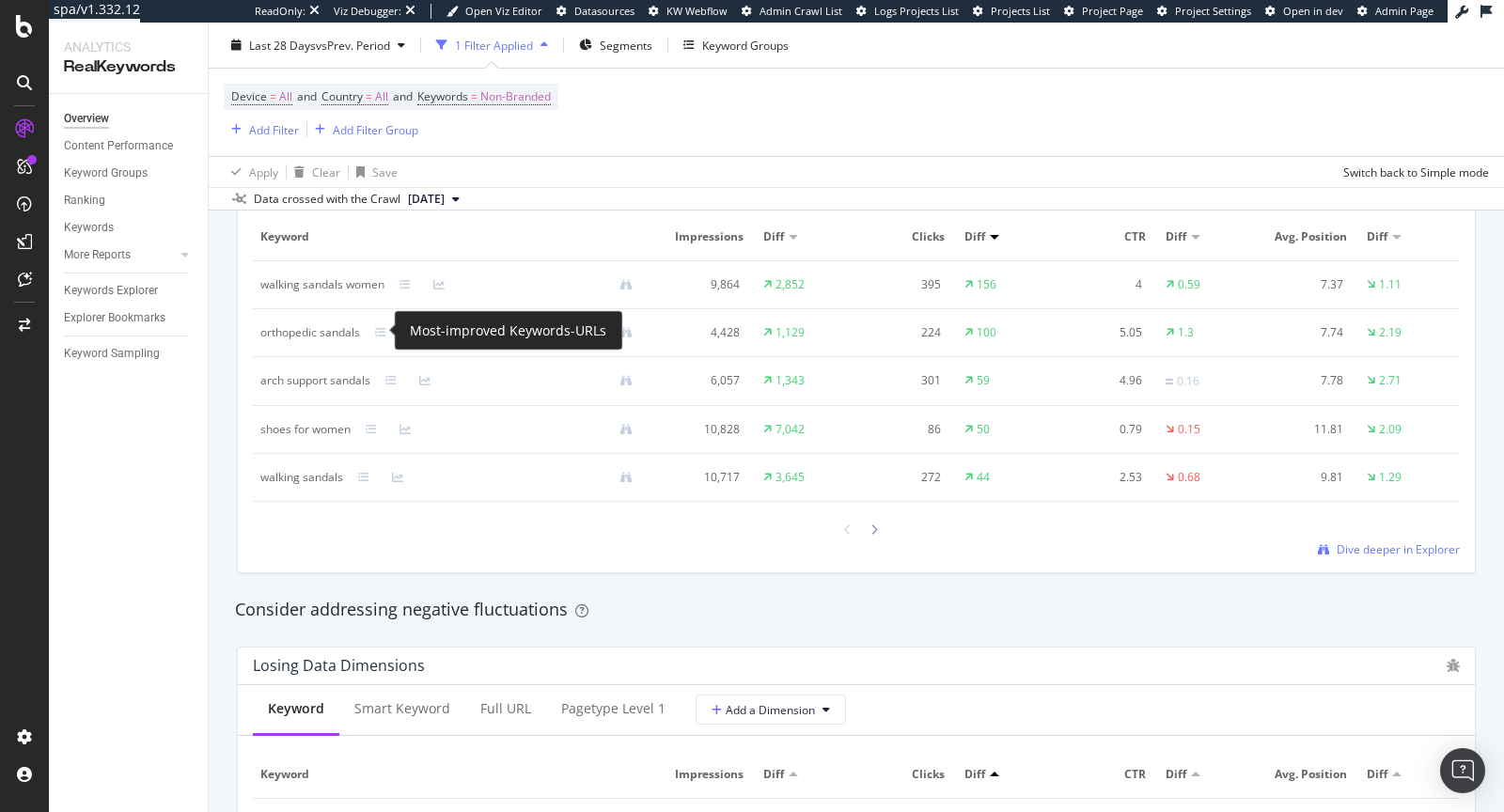 click at bounding box center [381, 333] 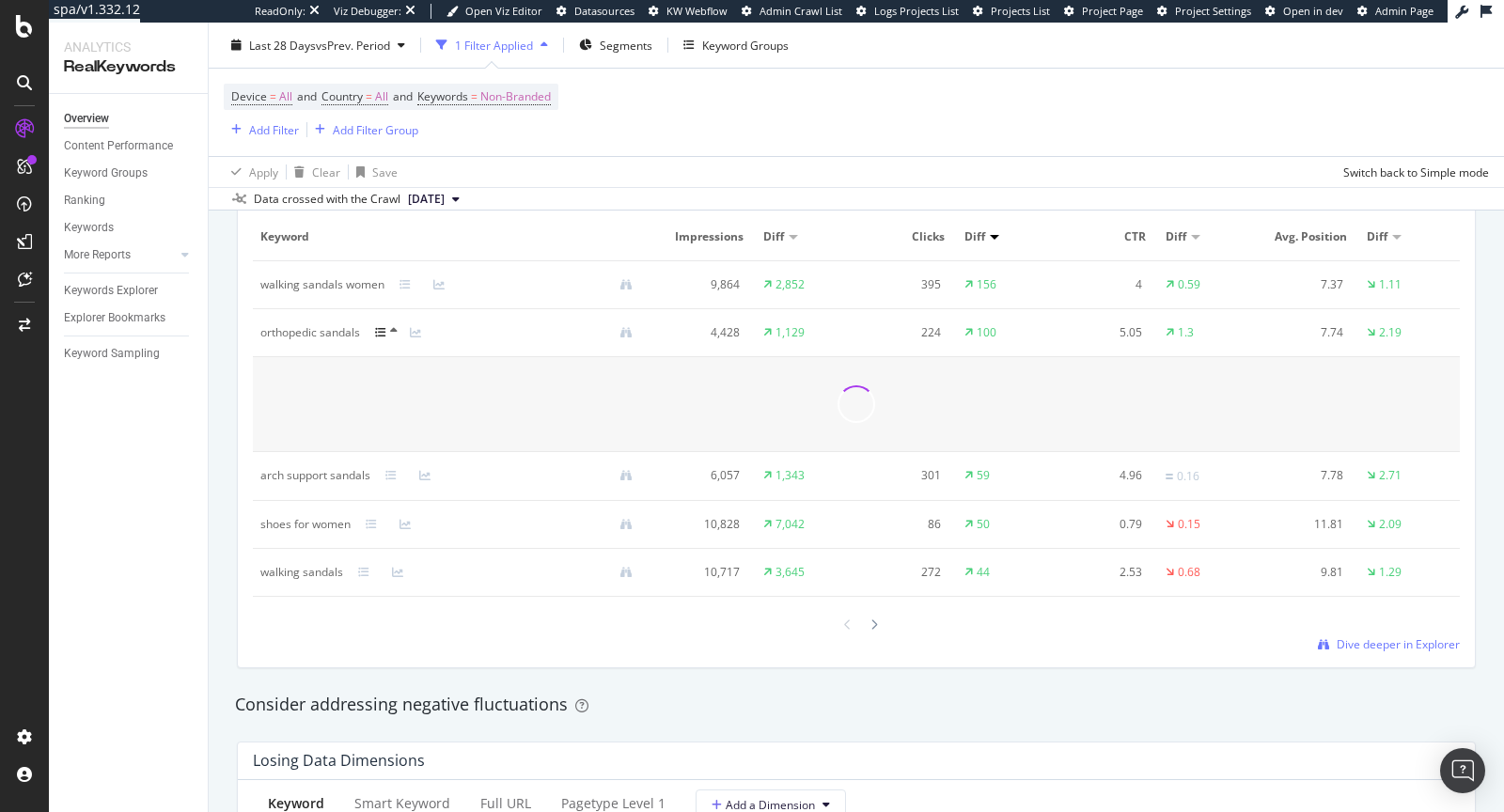 click at bounding box center (509, 476) 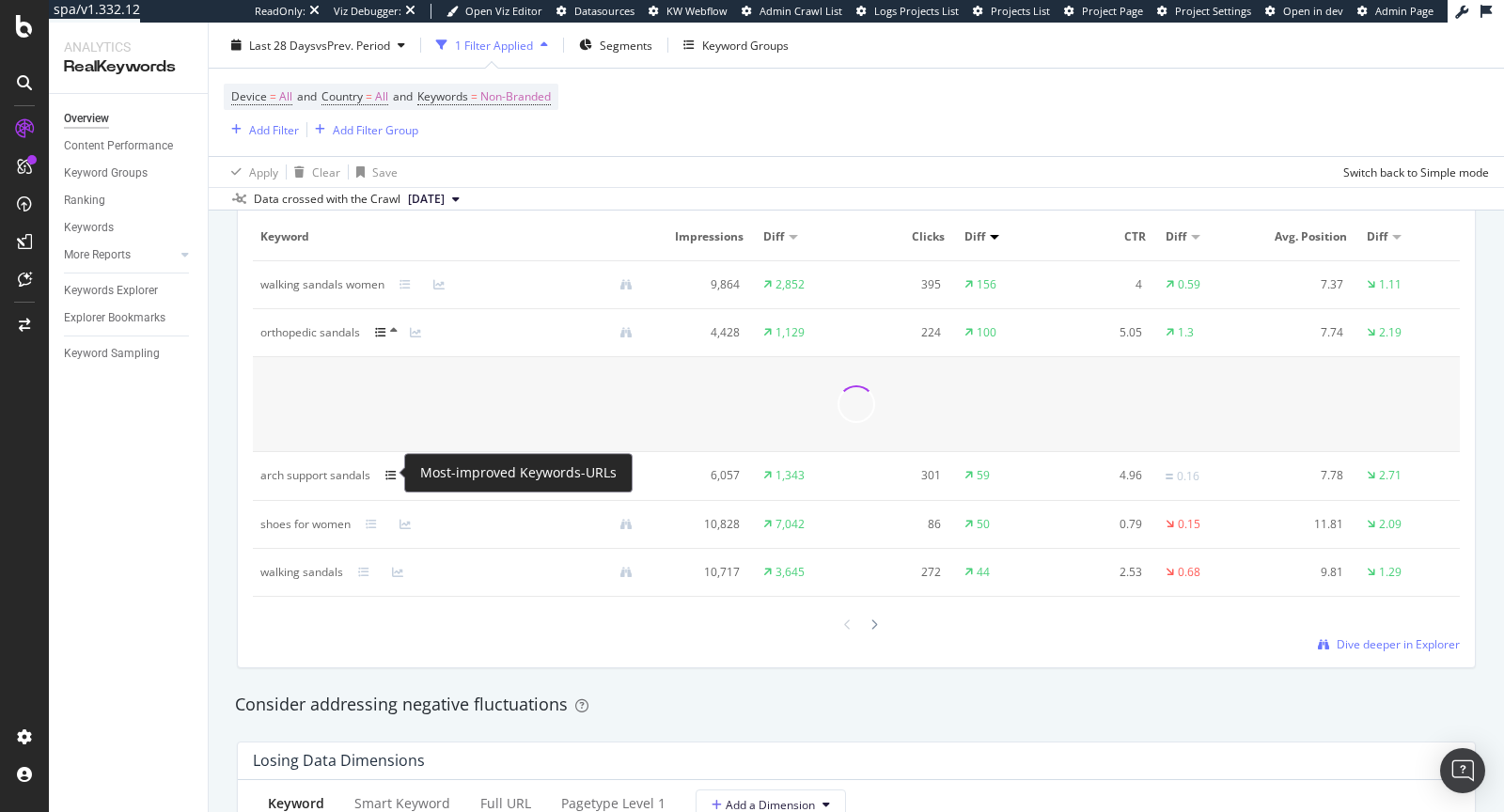 click at bounding box center (391, 476) 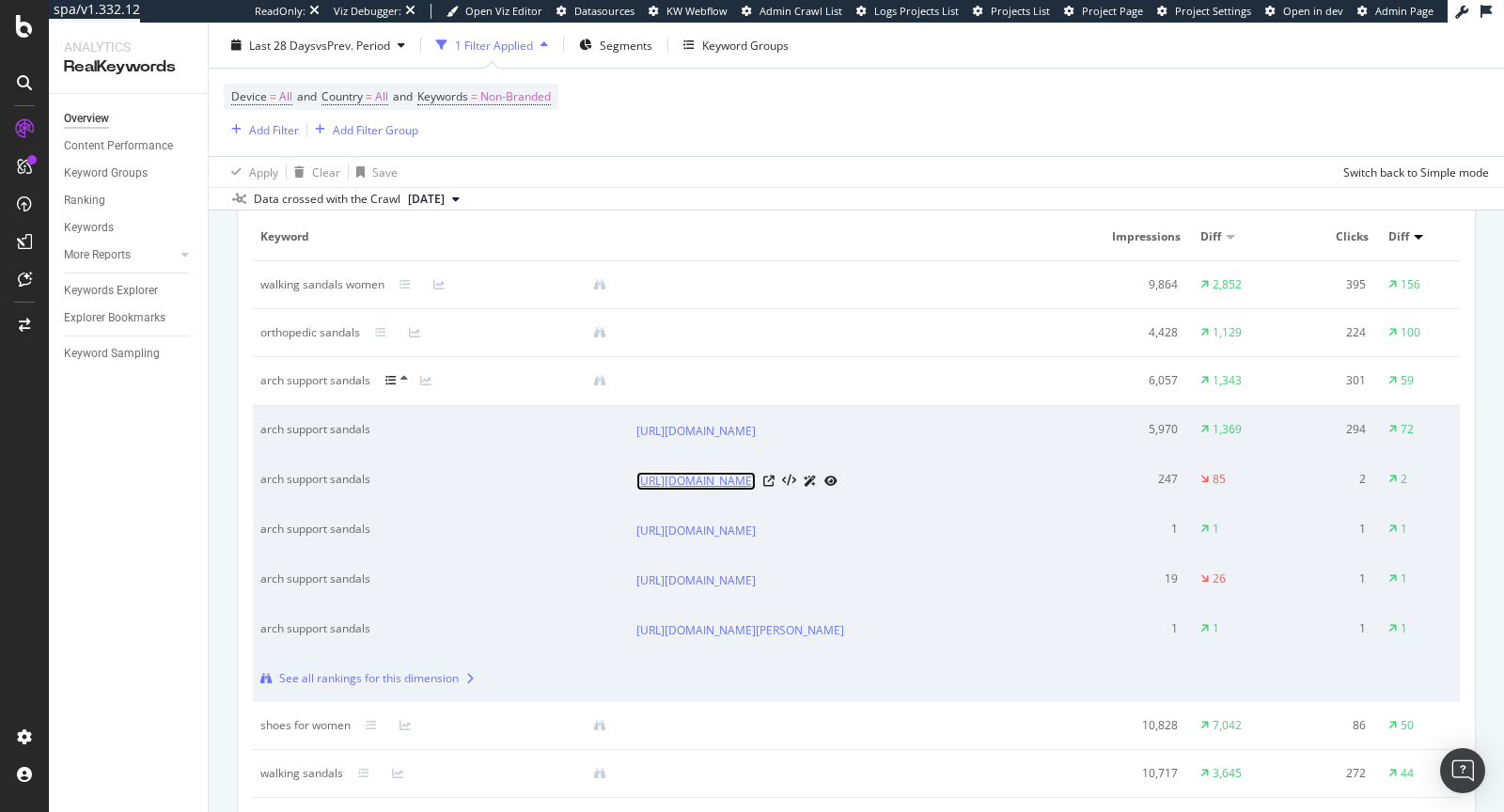 click on "https://www.skechers.co.uk/foamies-arch-fit-cali-breeze---gold-star/111592.html" at bounding box center (696, 481) 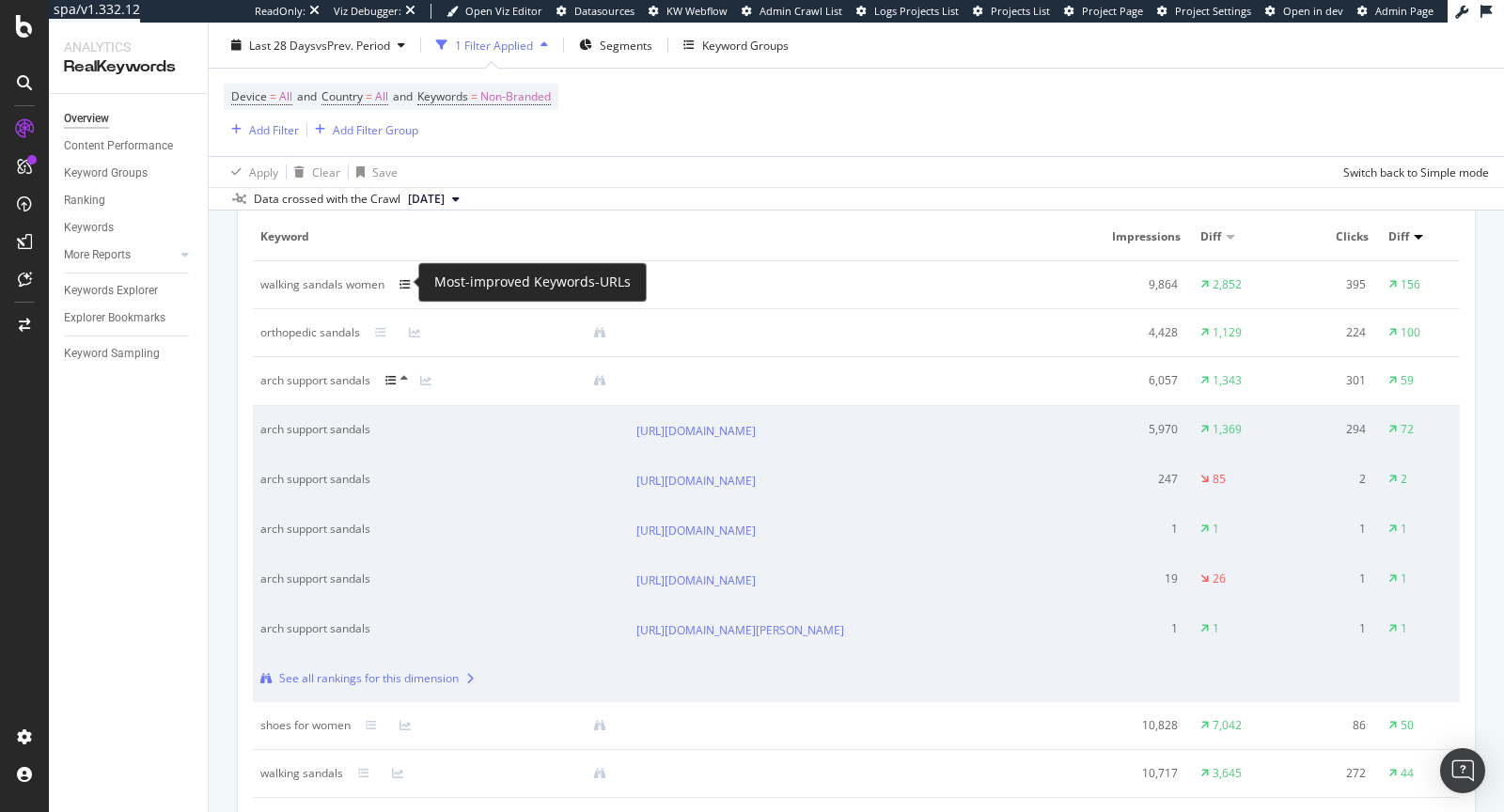 click at bounding box center [405, 285] 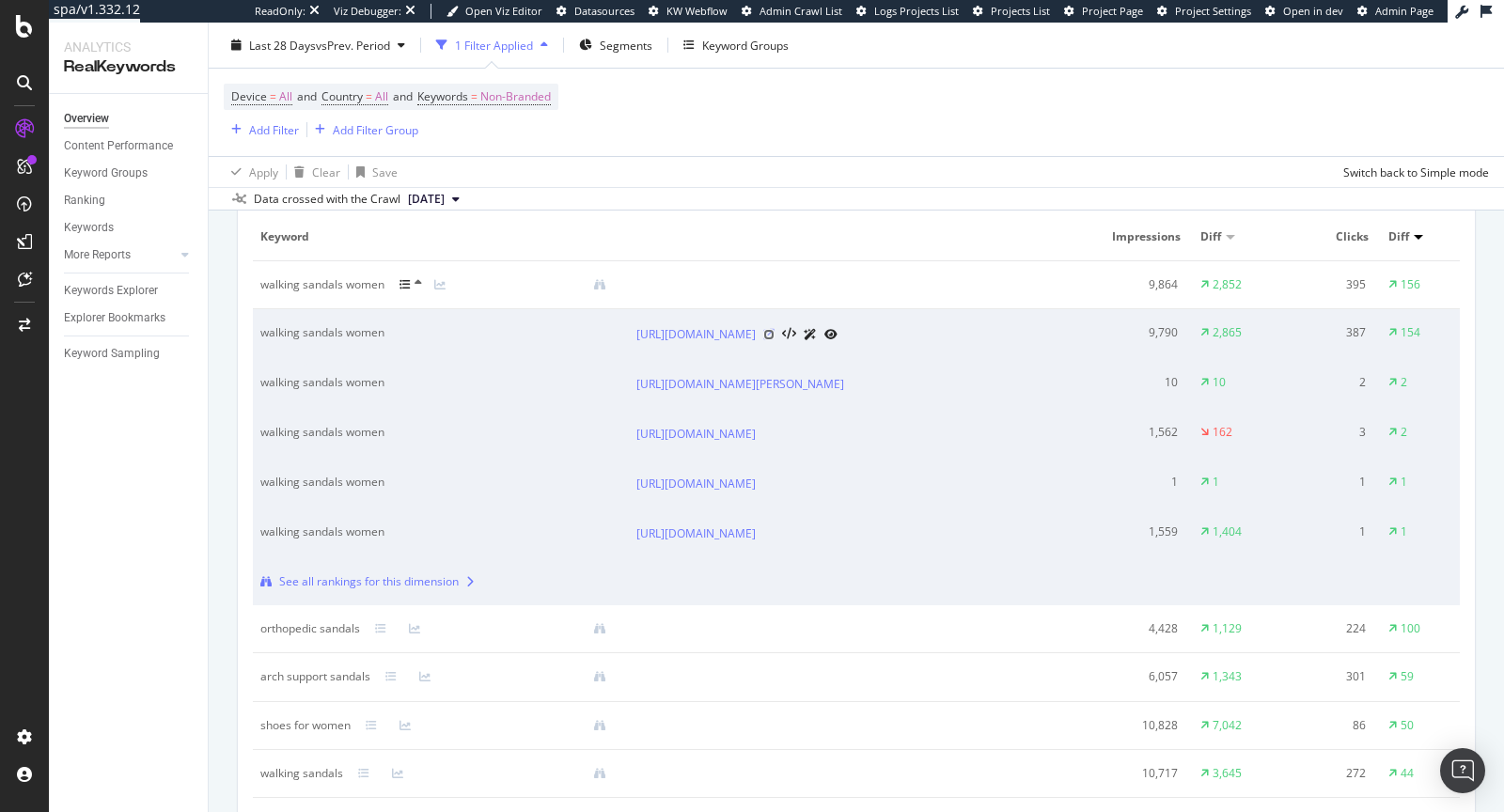 click at bounding box center [769, 335] 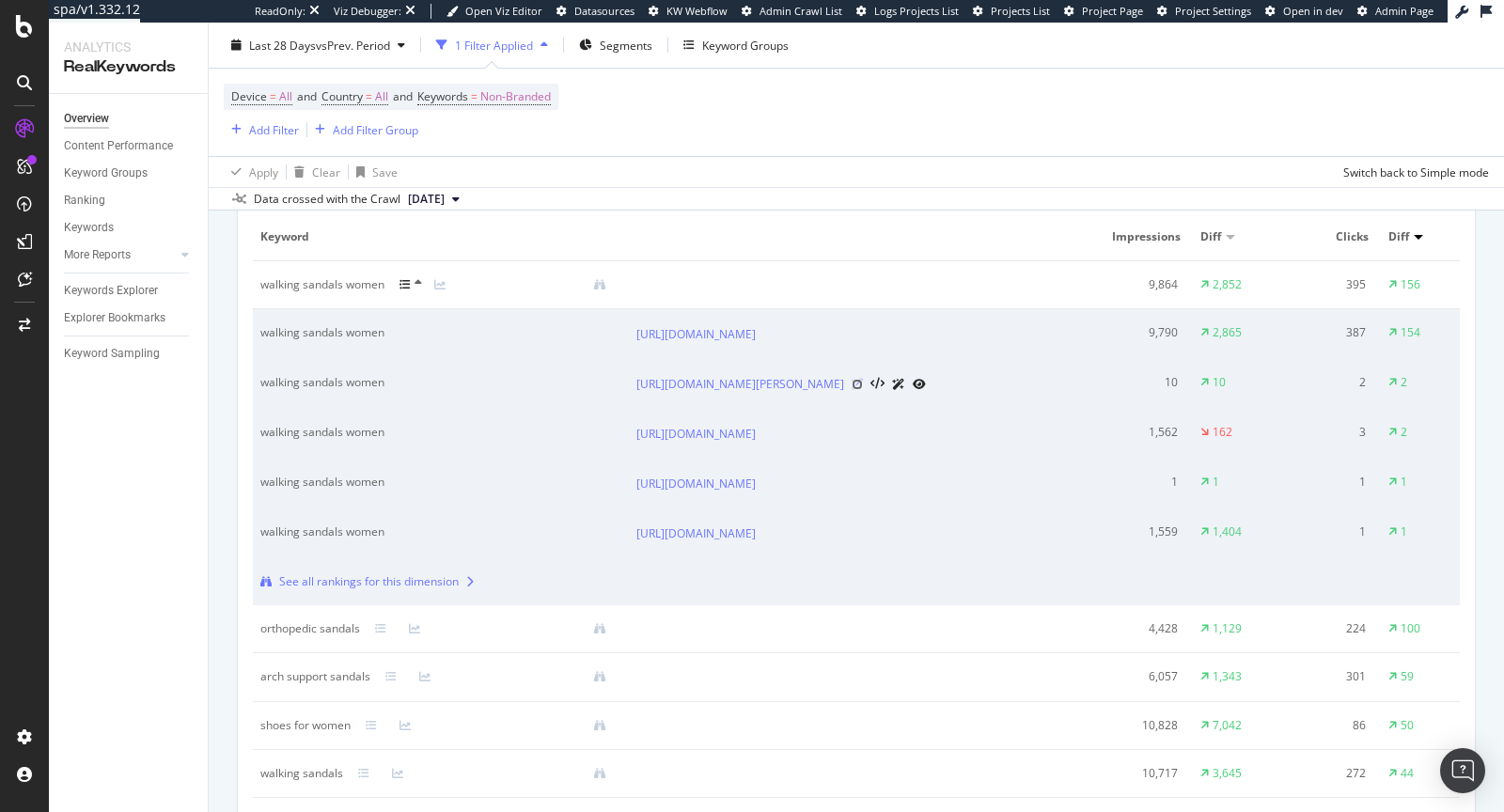 click at bounding box center [857, 384] 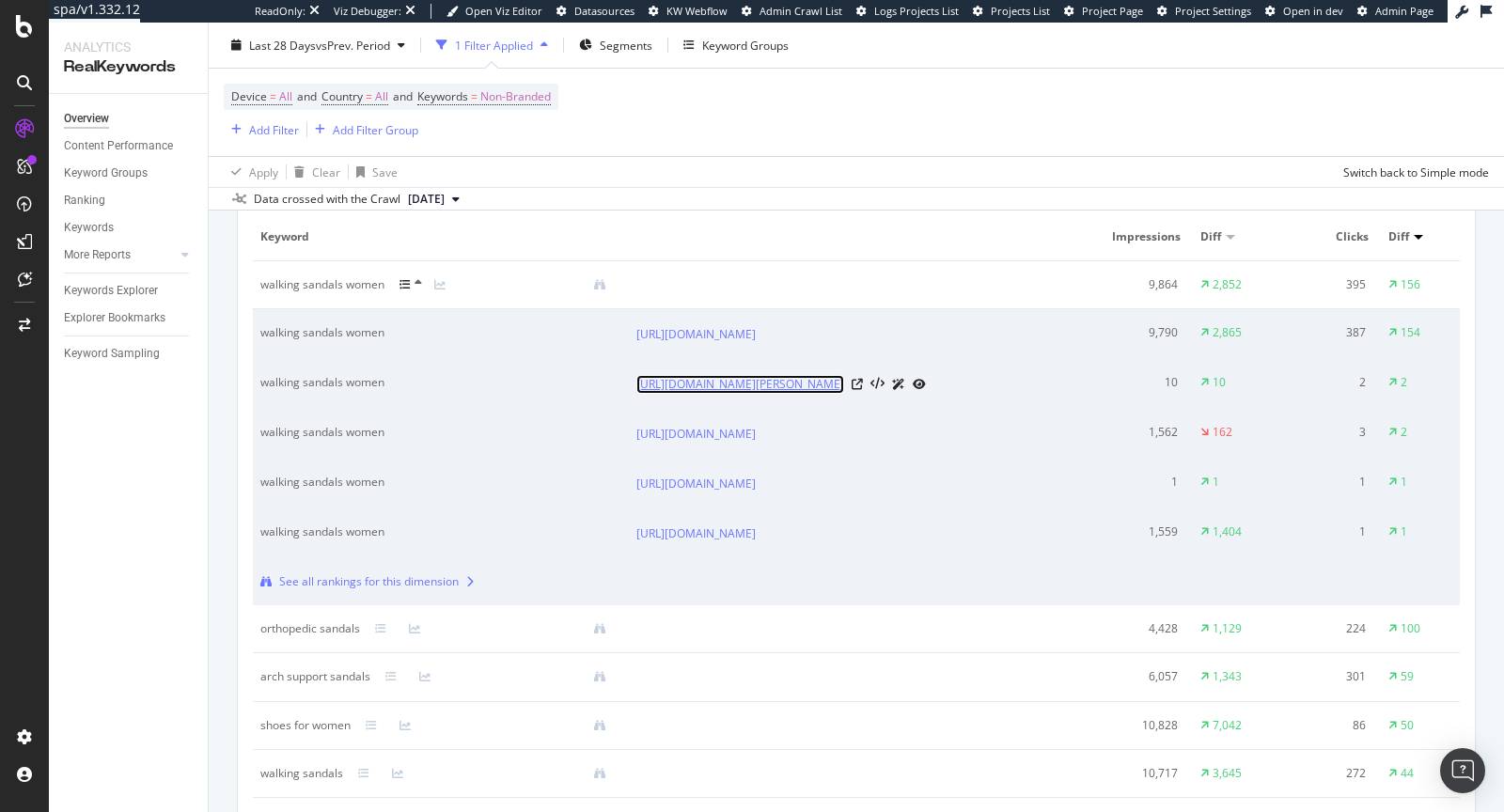 click on "https://www.skechers.co.uk/go-walk-arch-fit-2.0-sandal---annie/140874_BBK.html" at bounding box center [740, 384] 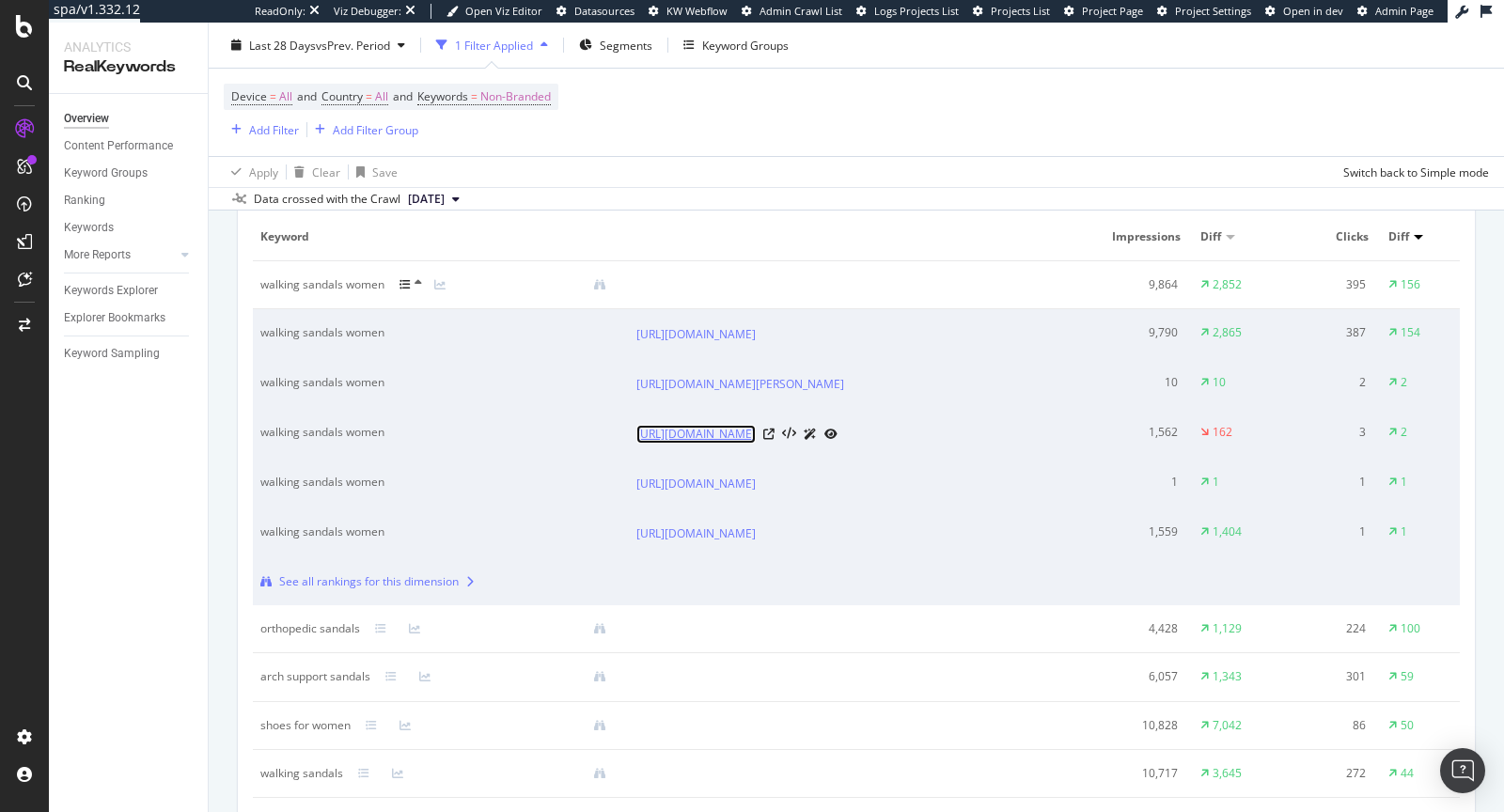 click on "https://www.skechers.co.uk/skechers-slip-ins-go-walk-flex-sandal---illuminate/141481.html" at bounding box center [696, 434] 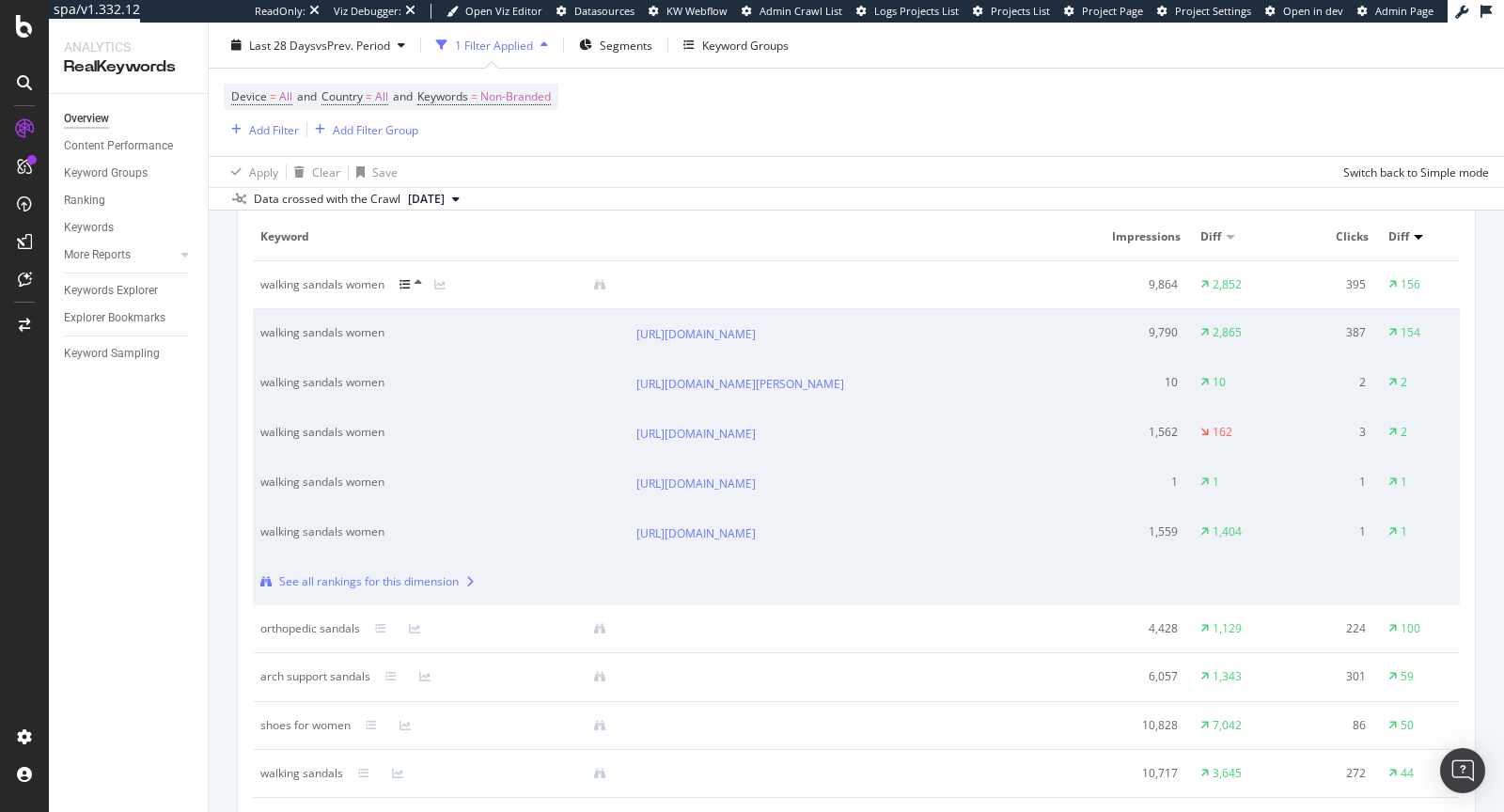 click at bounding box center [864, 285] 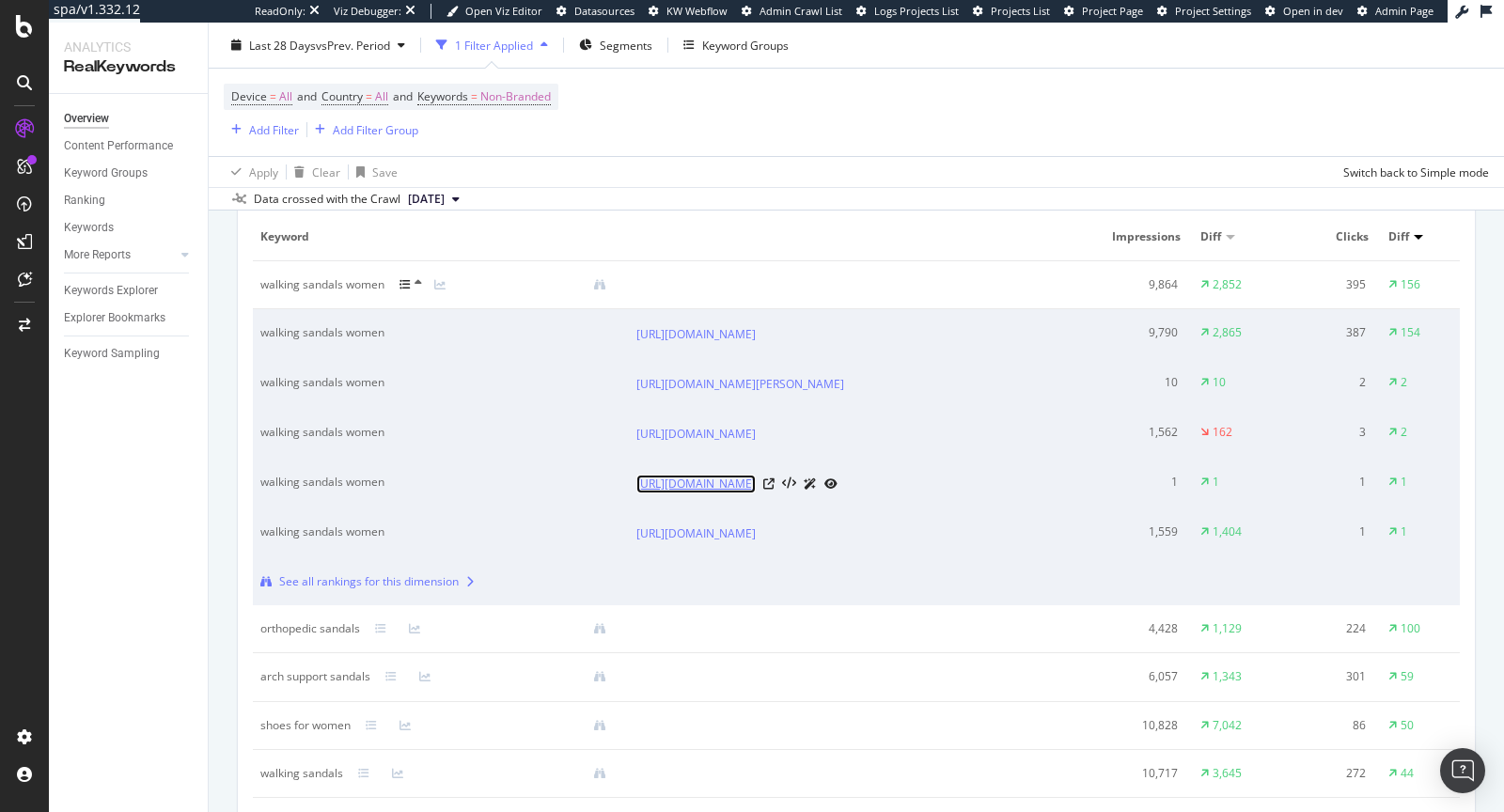 click on "https://www.skechers.co.uk/go-walk-arch-fit-sandal---pleasant/140805_BBK.html" at bounding box center (696, 484) 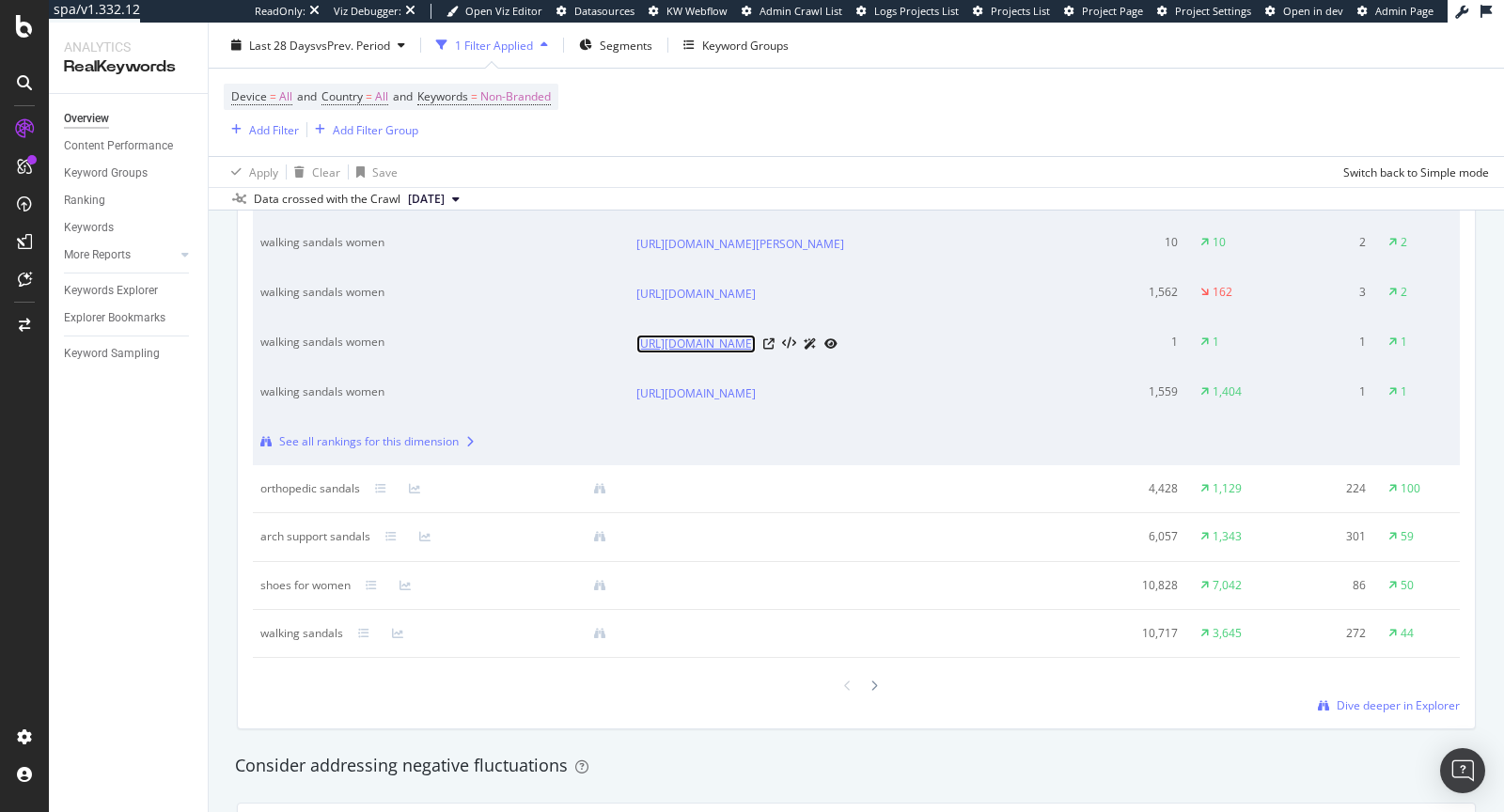 scroll, scrollTop: 1947, scrollLeft: 0, axis: vertical 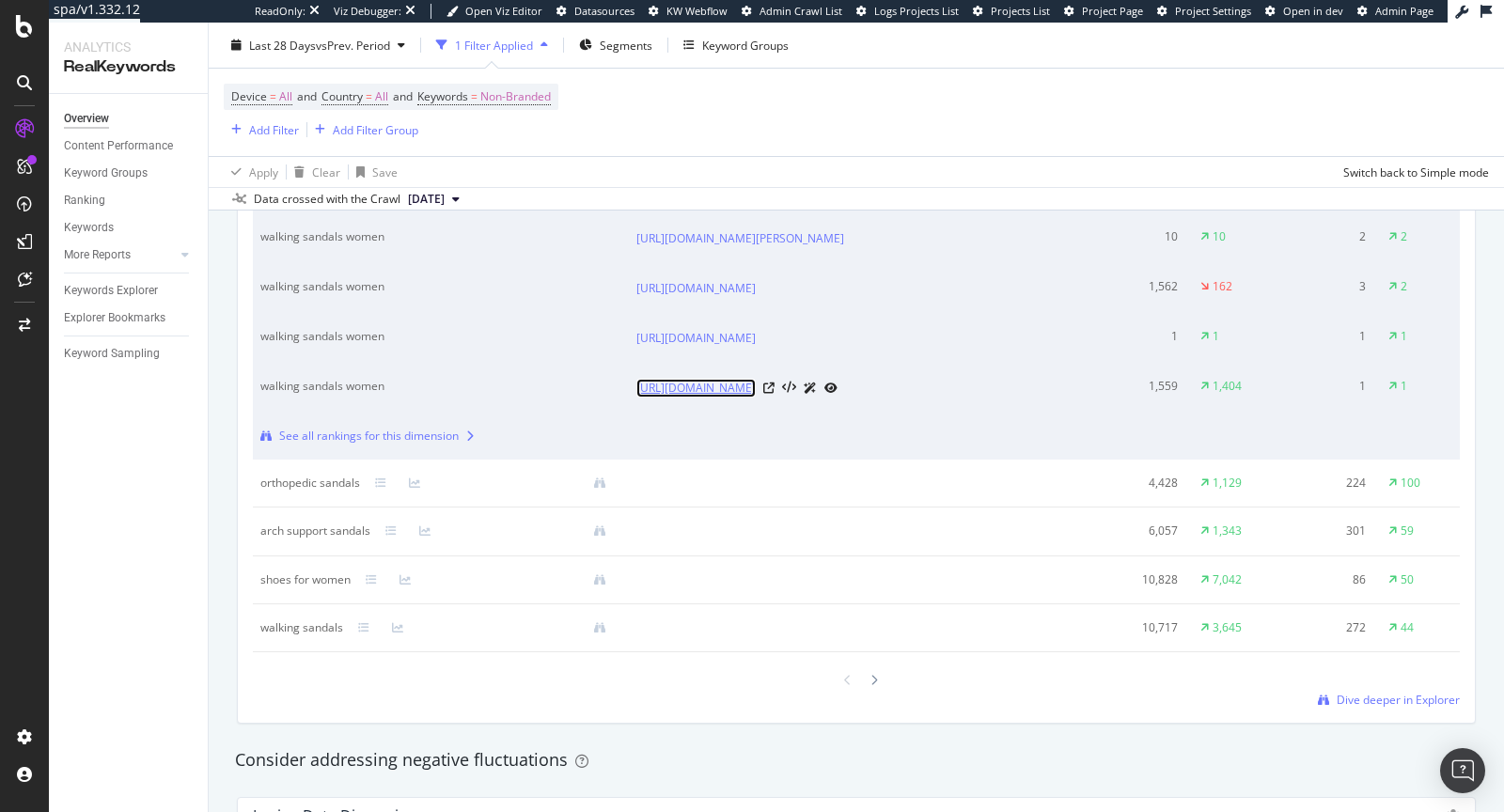 click on "https://www.skechers.co.uk/skechers-slip-ins-bobs-desert-kiss---golden-lily/114418.html" at bounding box center (696, 388) 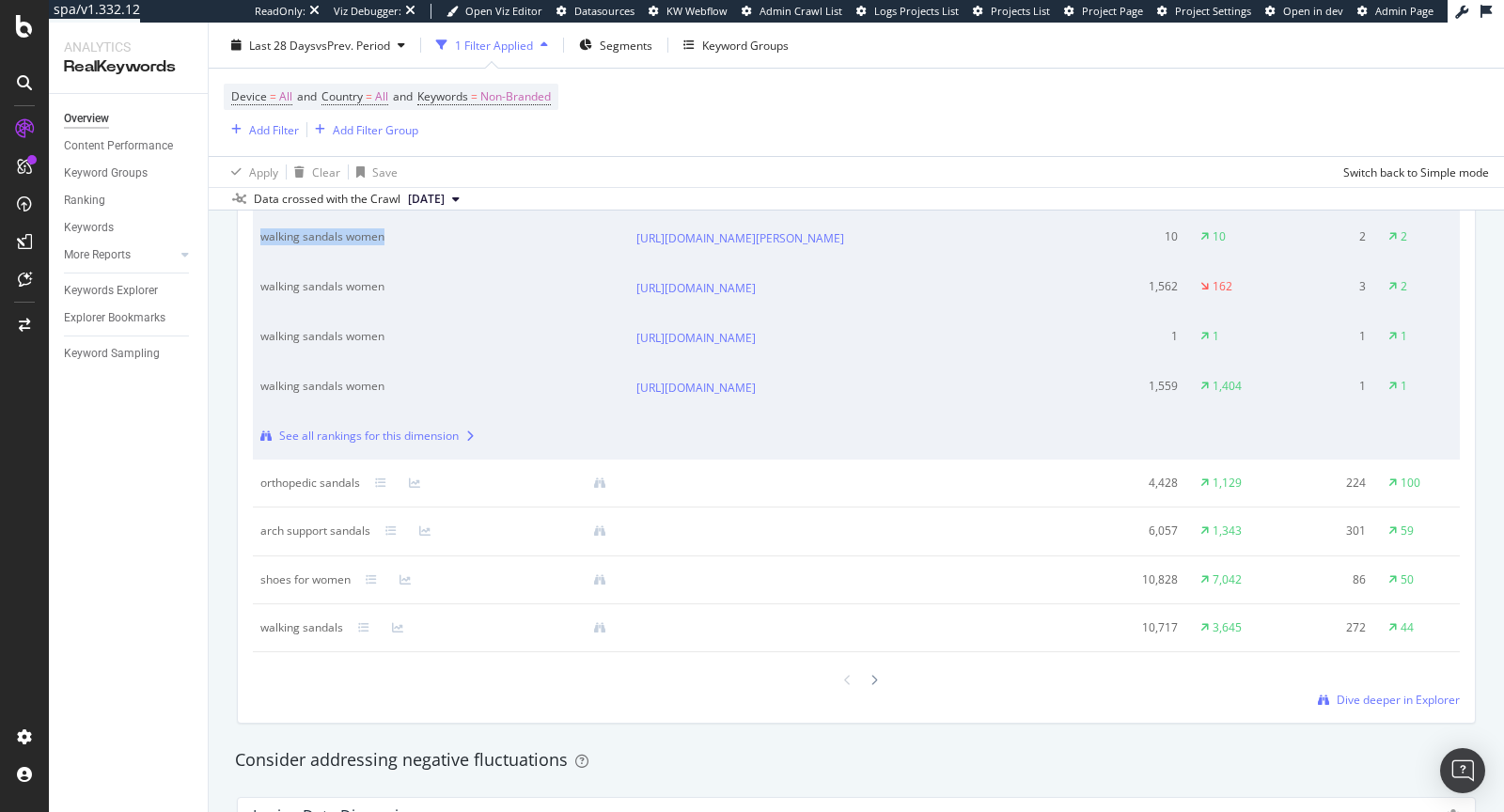 drag, startPoint x: 403, startPoint y: 236, endPoint x: 240, endPoint y: 236, distance: 163 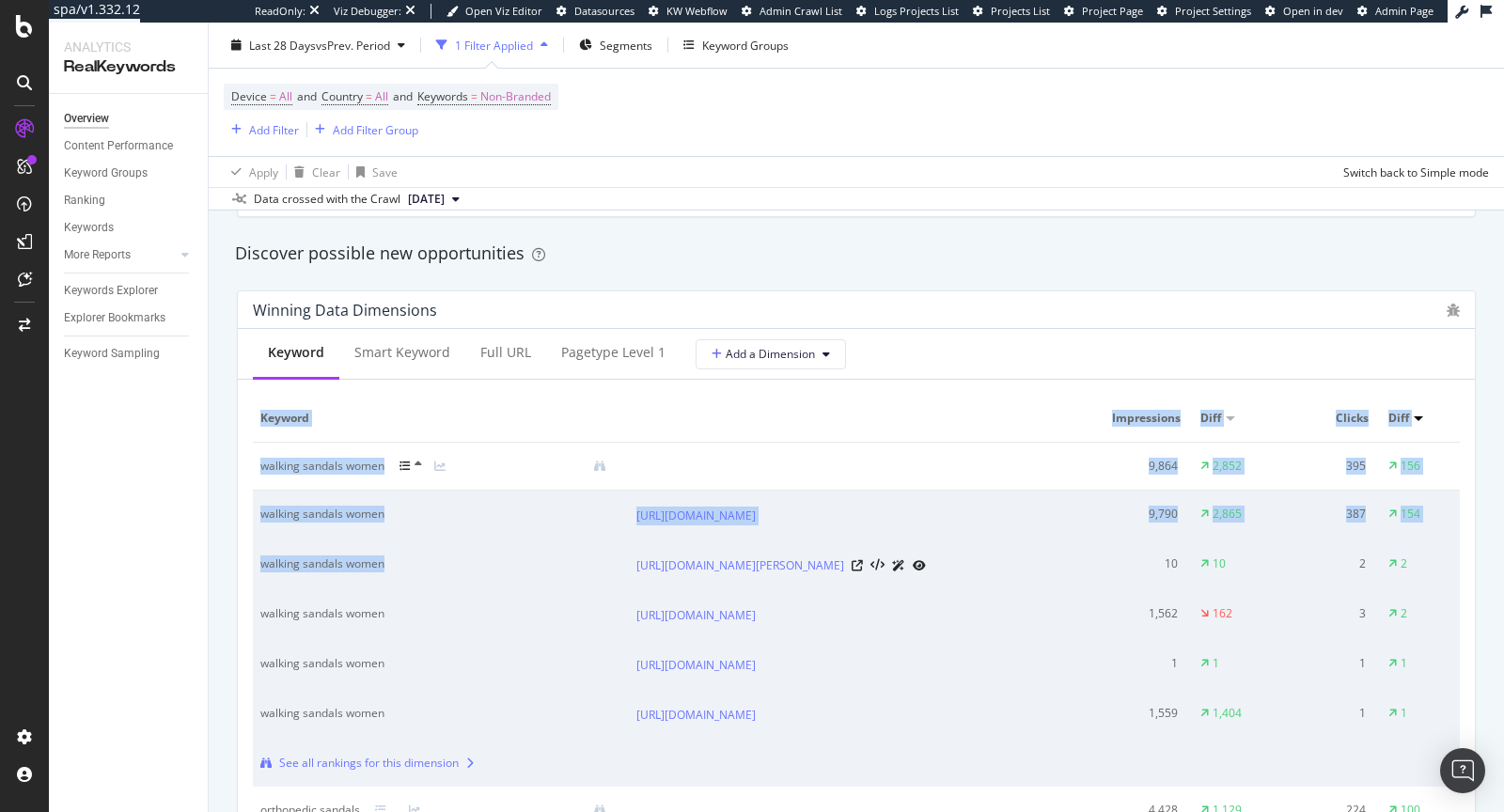 scroll, scrollTop: 1621, scrollLeft: 0, axis: vertical 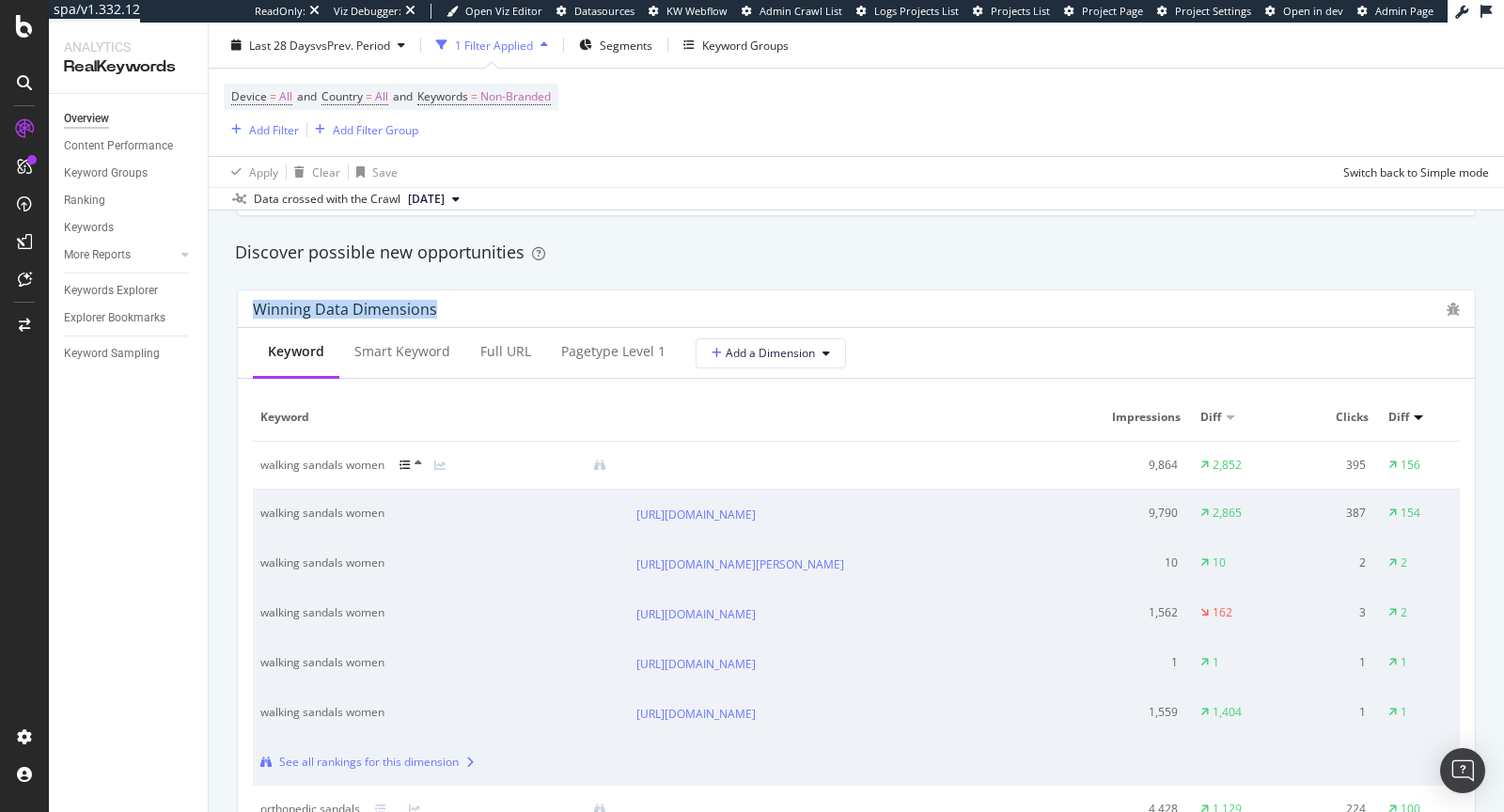 drag, startPoint x: 237, startPoint y: 292, endPoint x: 485, endPoint y: 299, distance: 248.09877 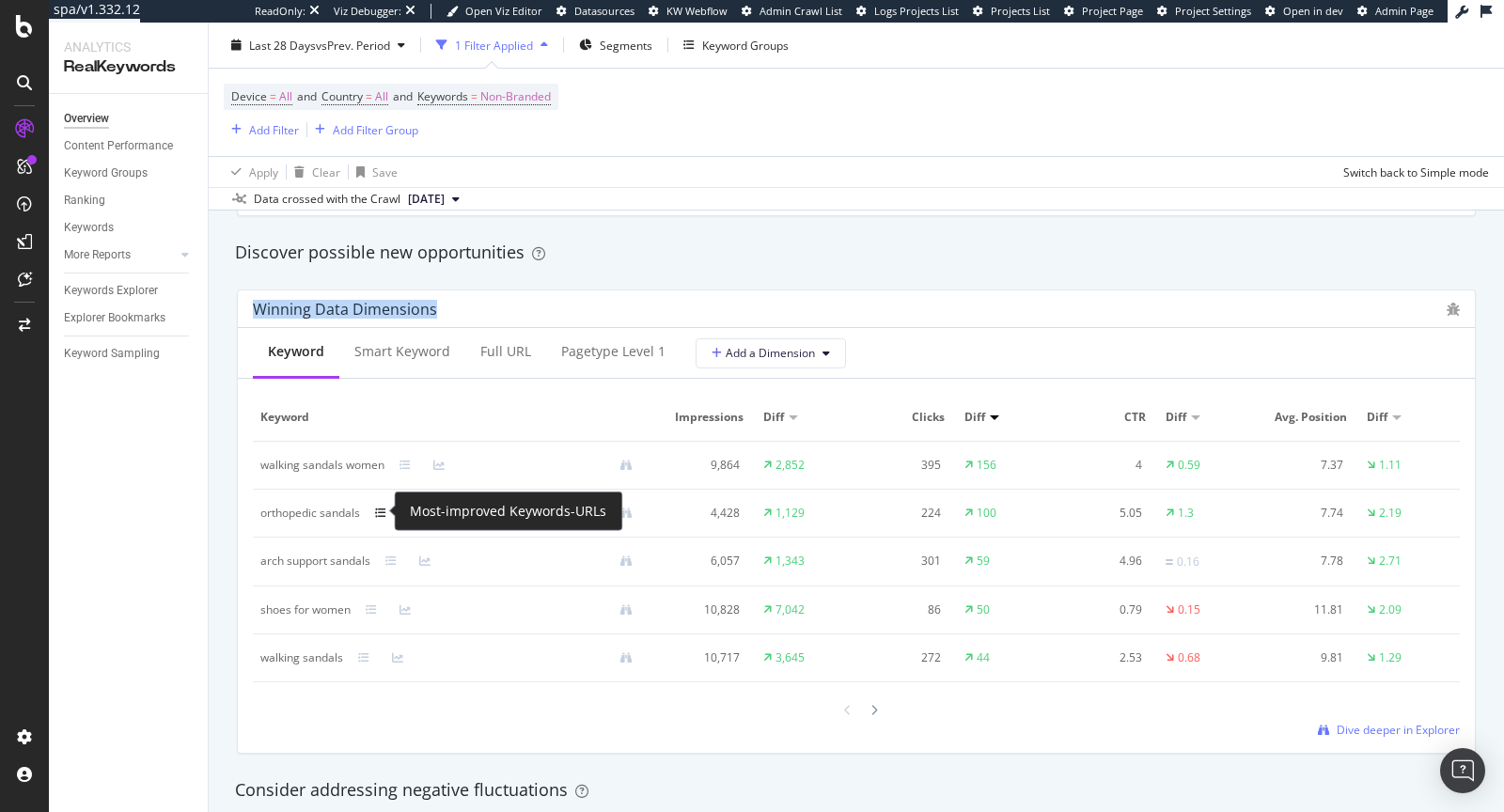 click at bounding box center [381, 513] 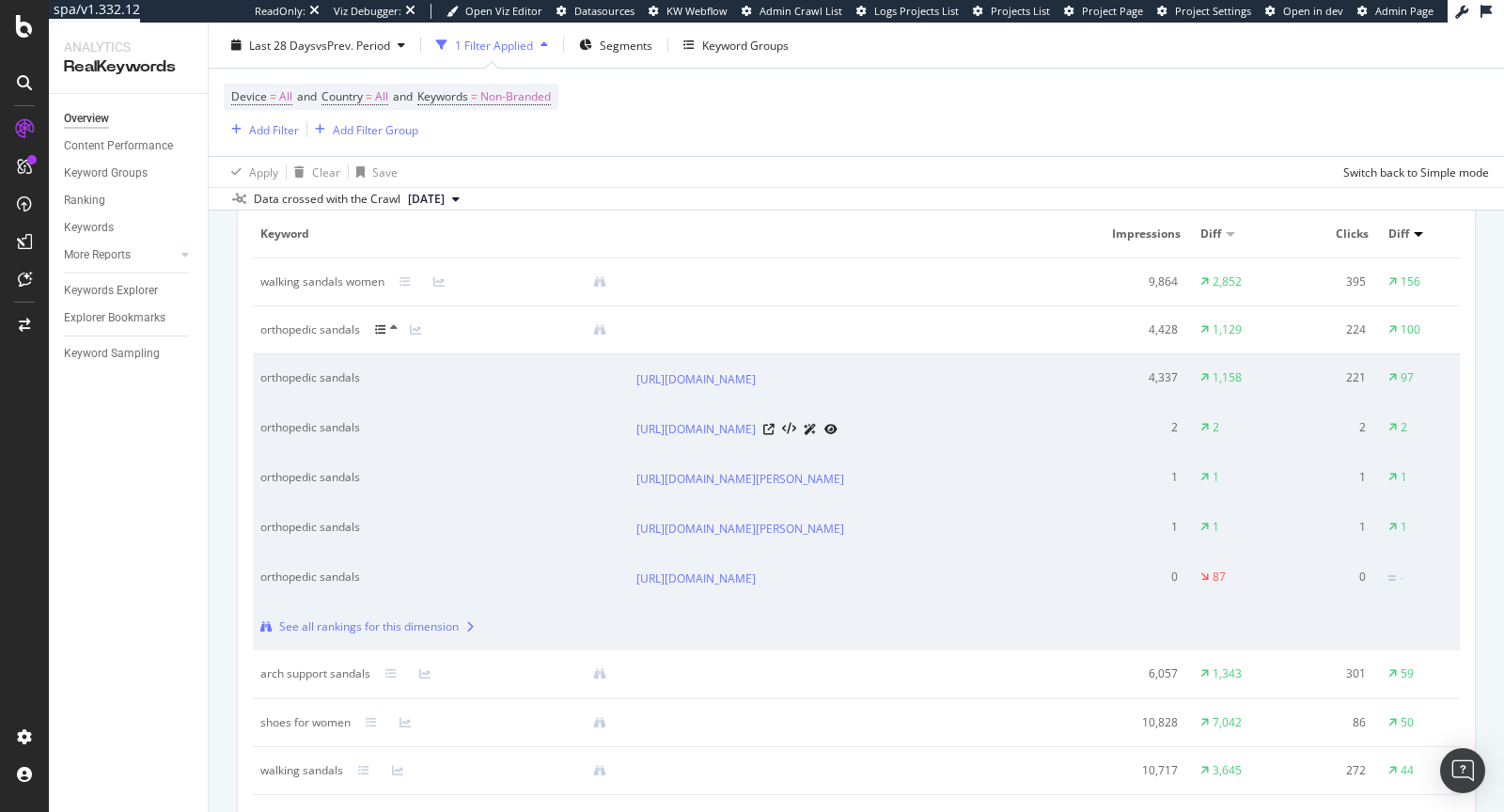 scroll, scrollTop: 1806, scrollLeft: 0, axis: vertical 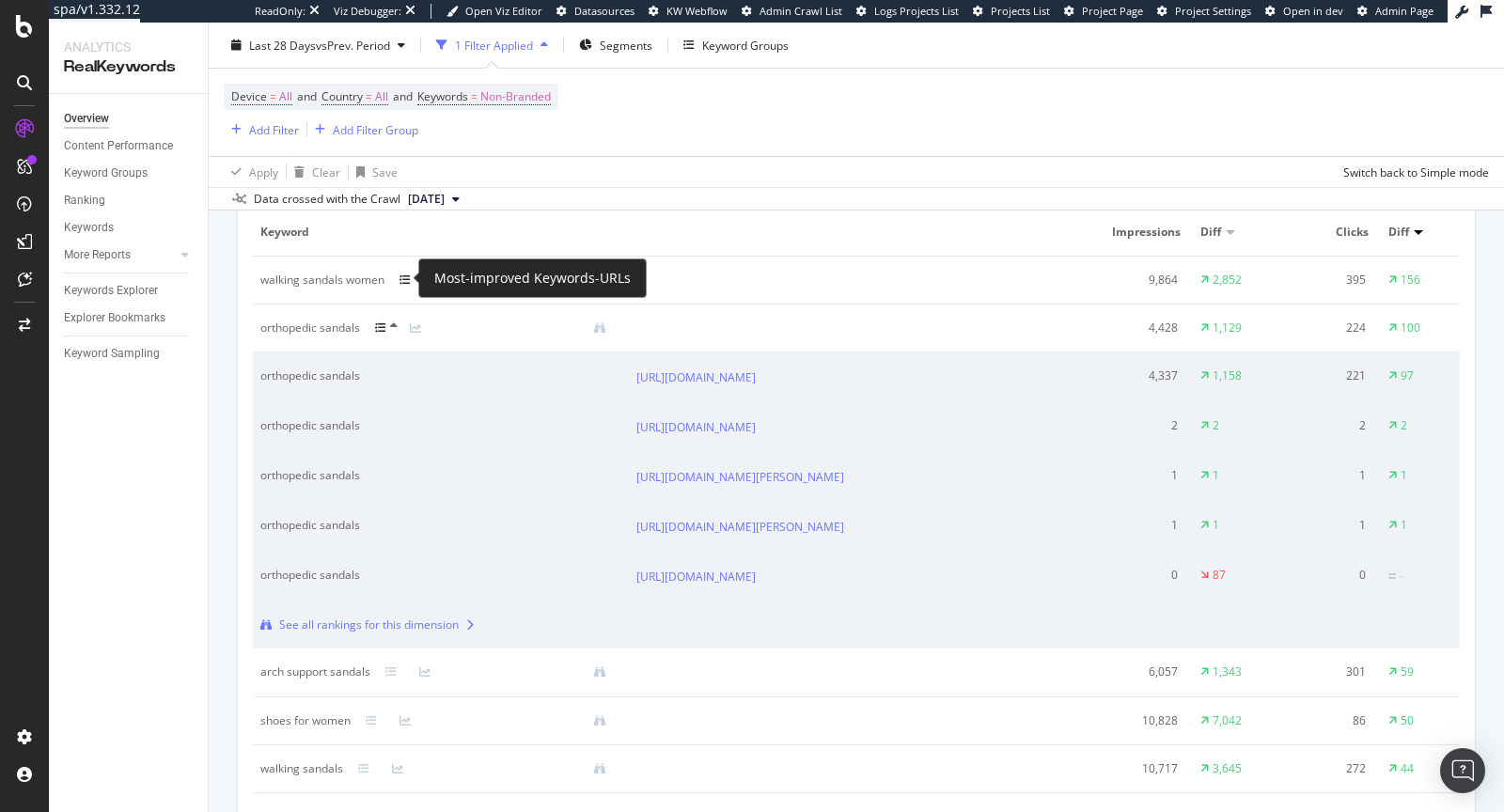 click at bounding box center (405, 280) 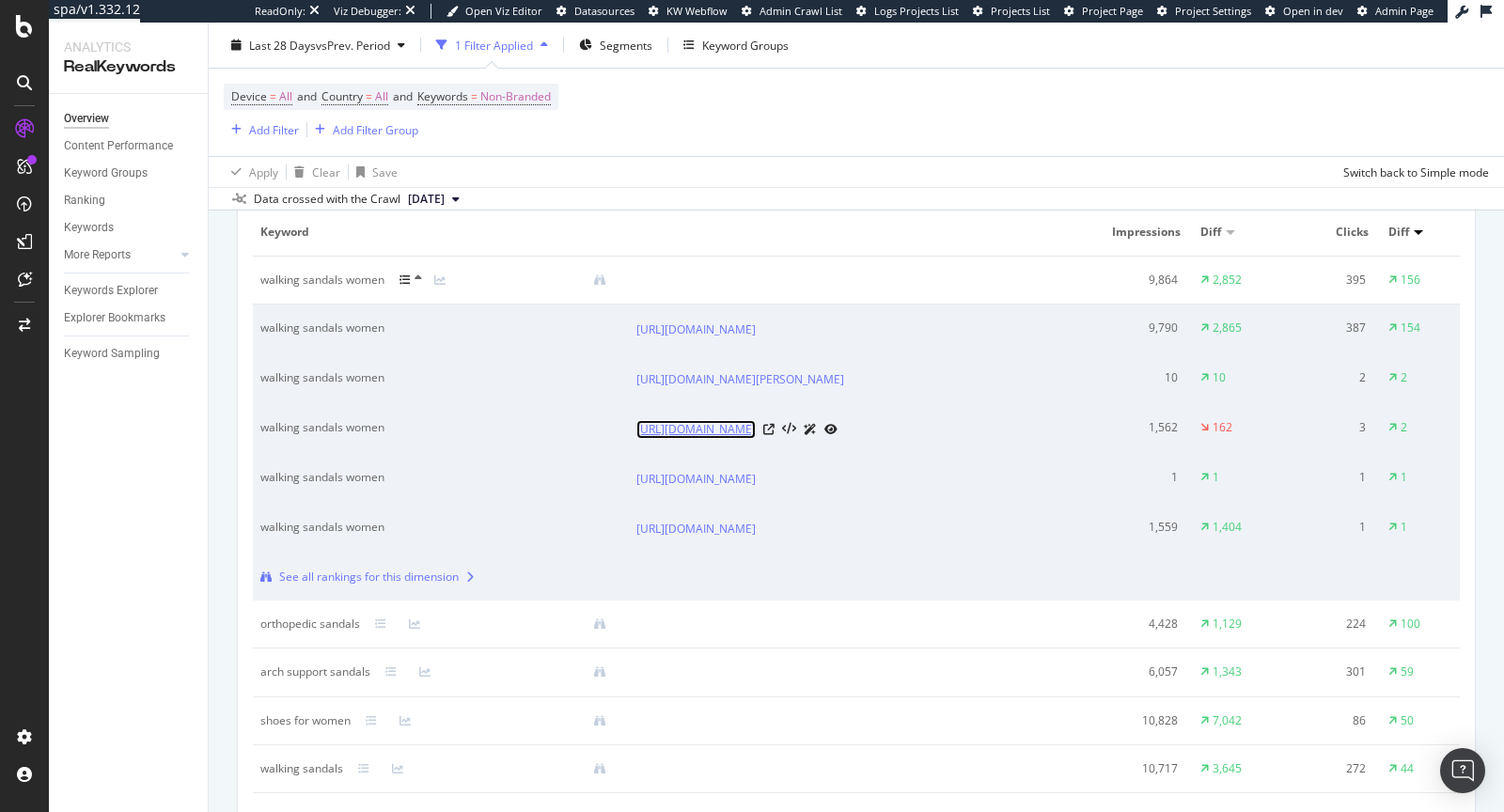 click on "https://www.skechers.co.uk/skechers-slip-ins-go-walk-flex-sandal---illuminate/141481.html" at bounding box center (696, 429) 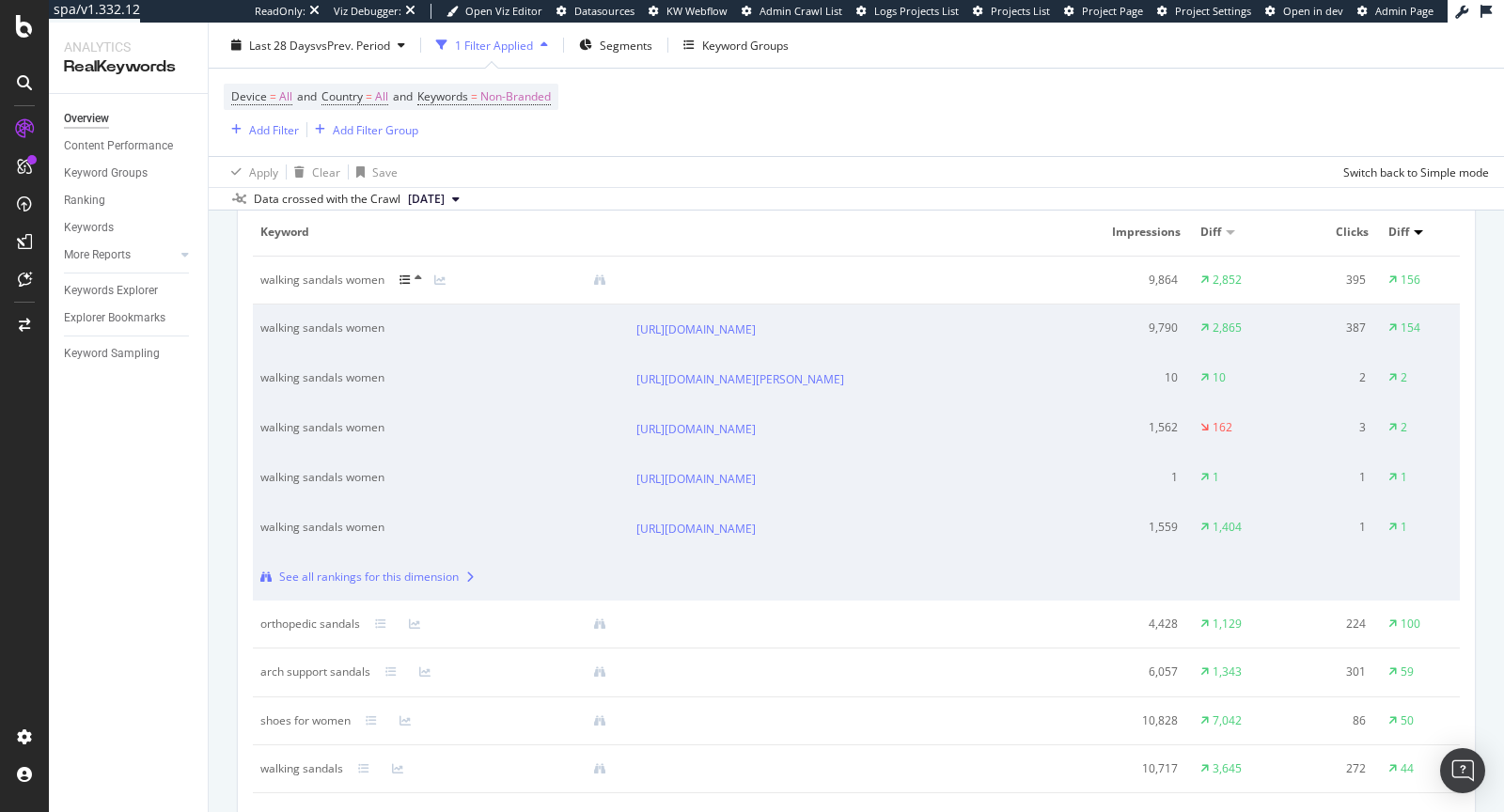 click at bounding box center (405, 280) 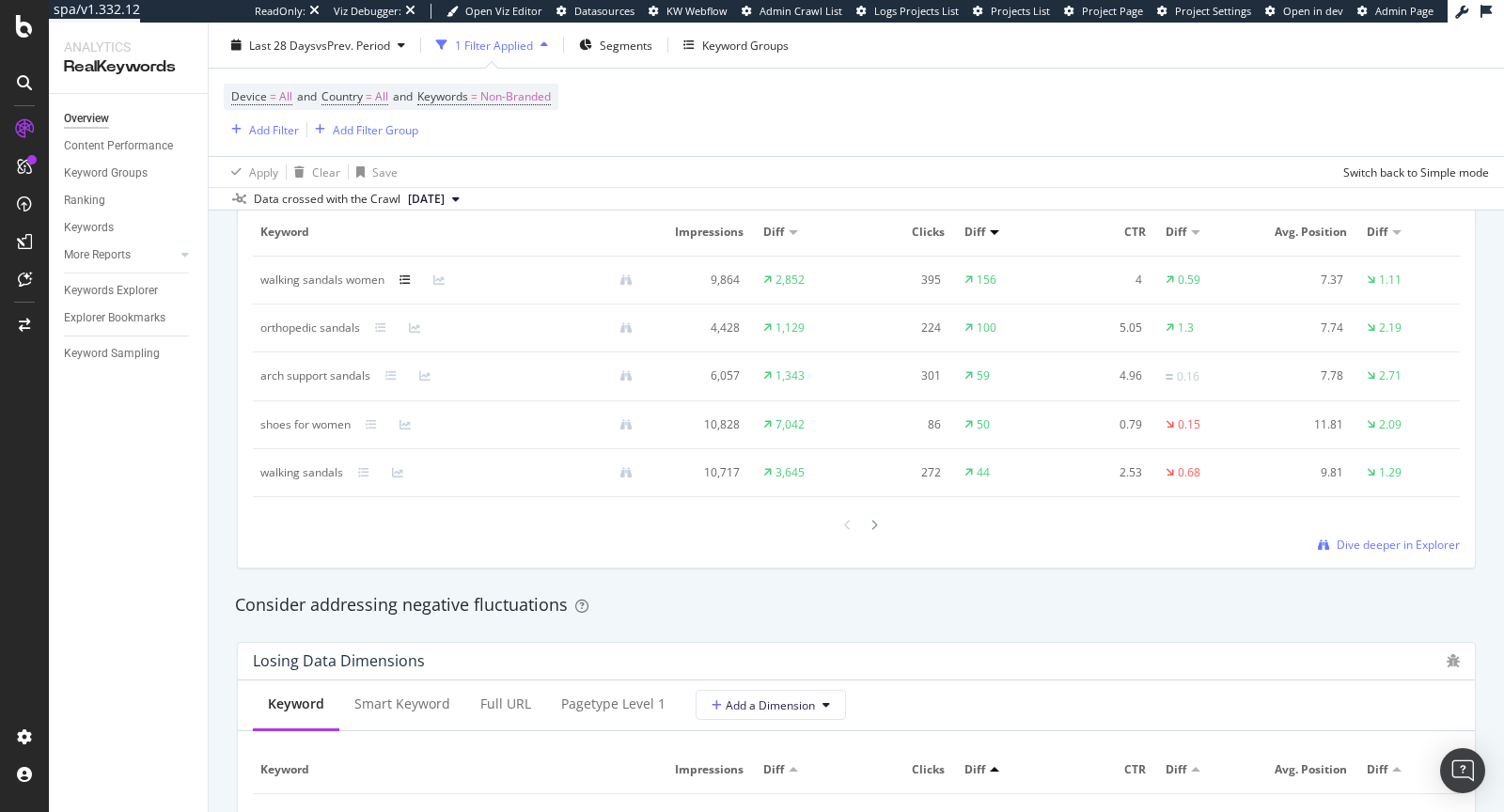 click at bounding box center [405, 280] 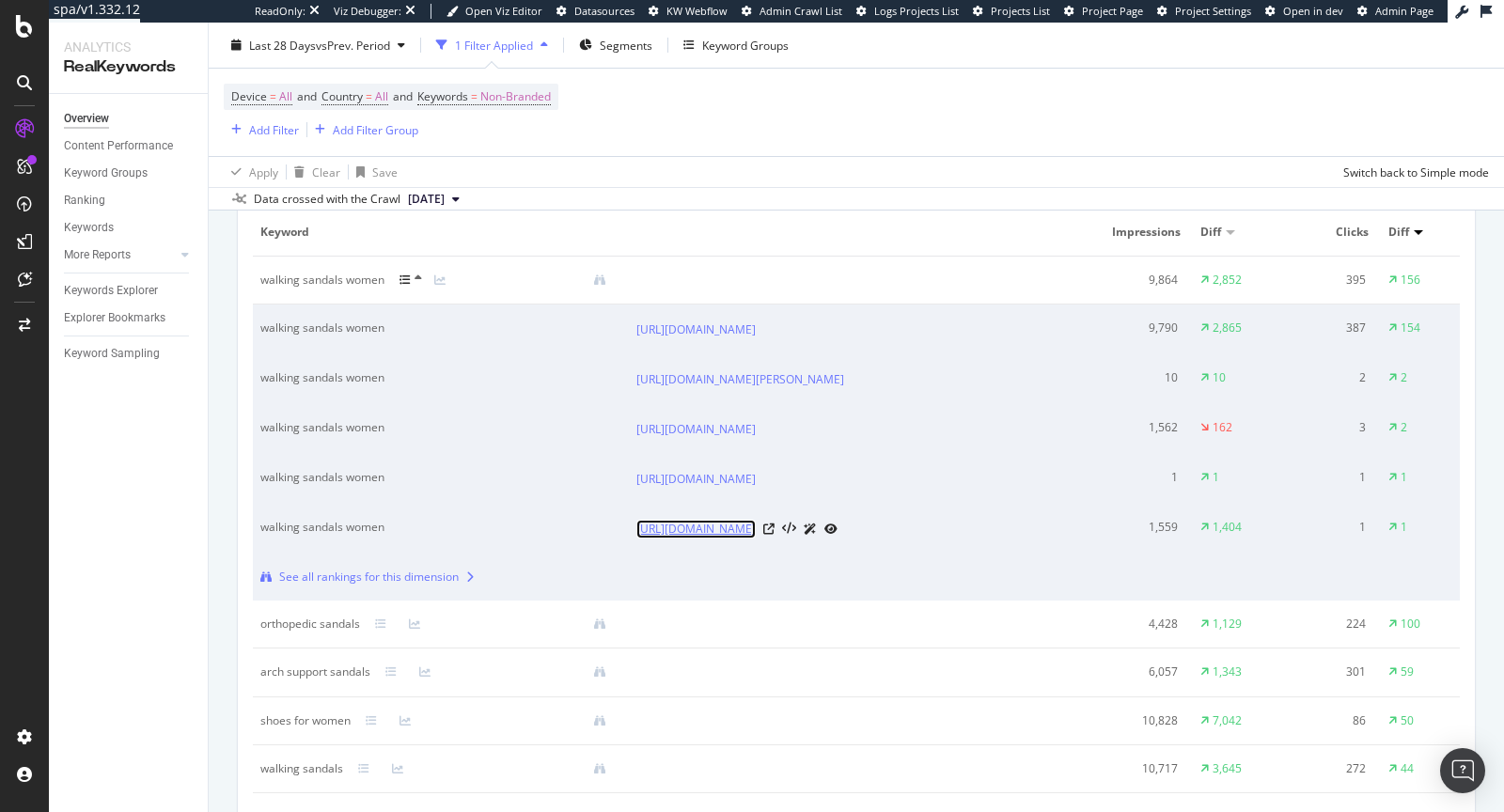 click on "https://www.skechers.co.uk/skechers-slip-ins-bobs-desert-kiss---golden-lily/114418.html" at bounding box center [696, 529] 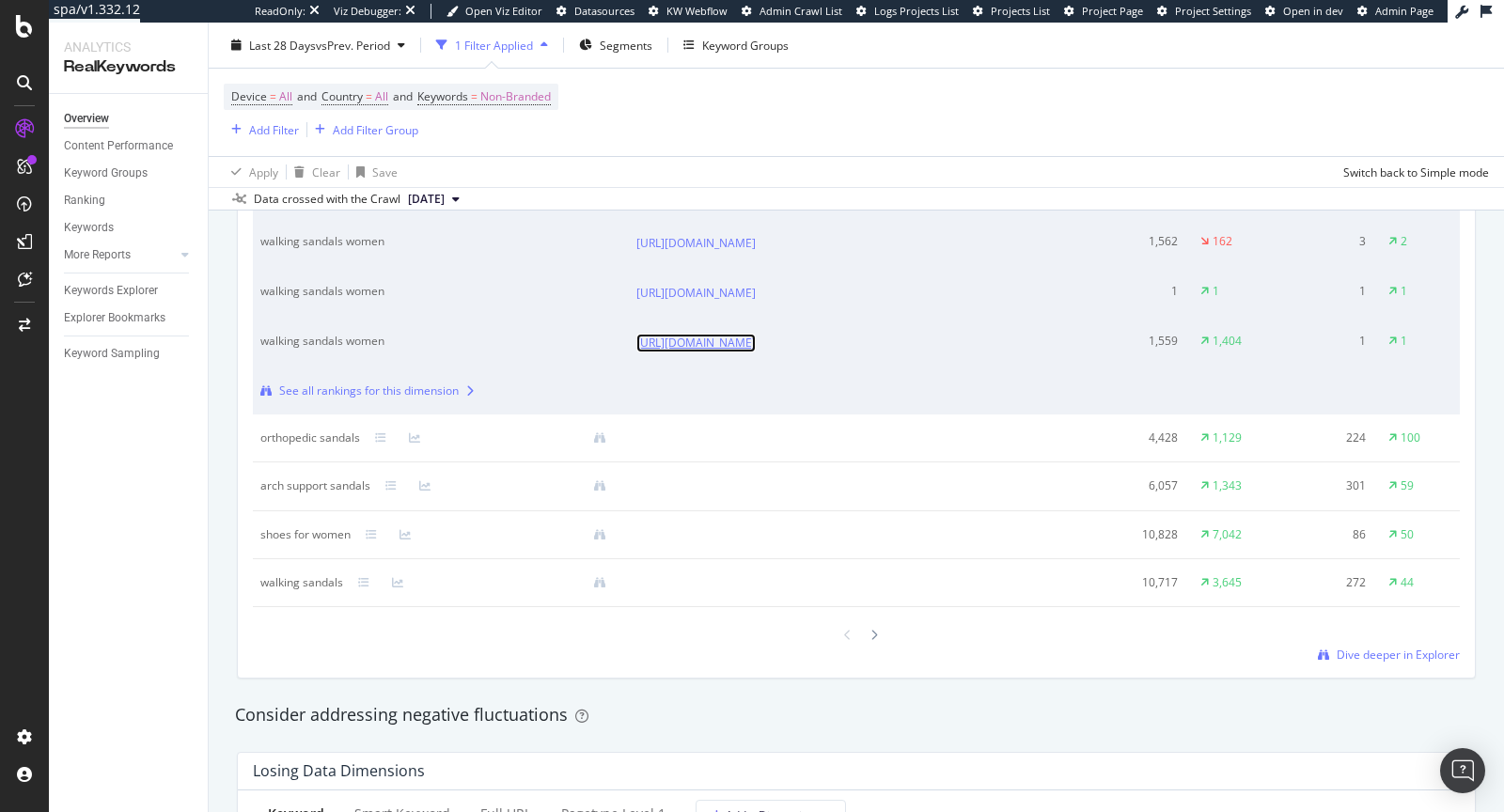 scroll, scrollTop: 2013, scrollLeft: 0, axis: vertical 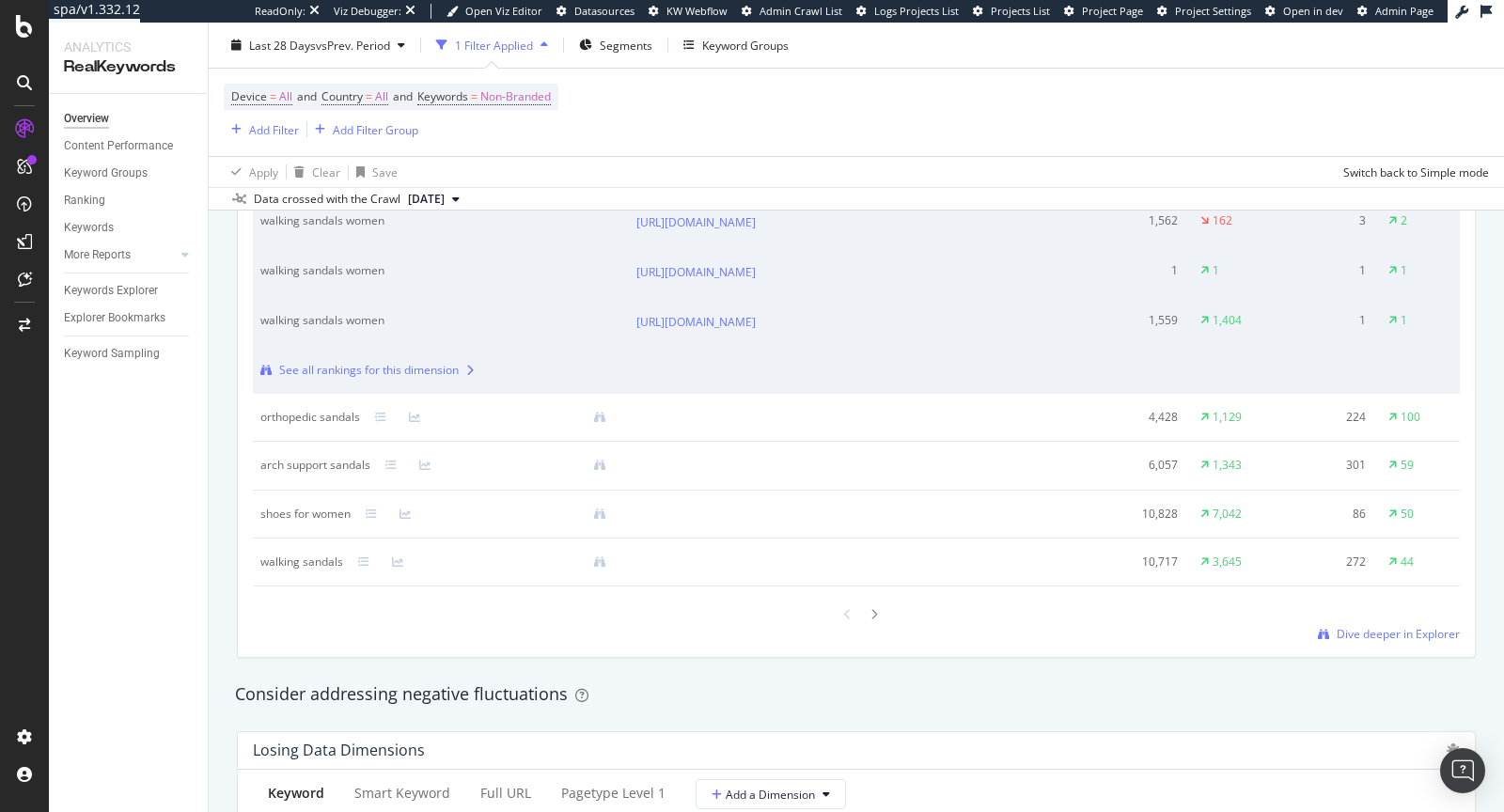 click at bounding box center (392, 417) 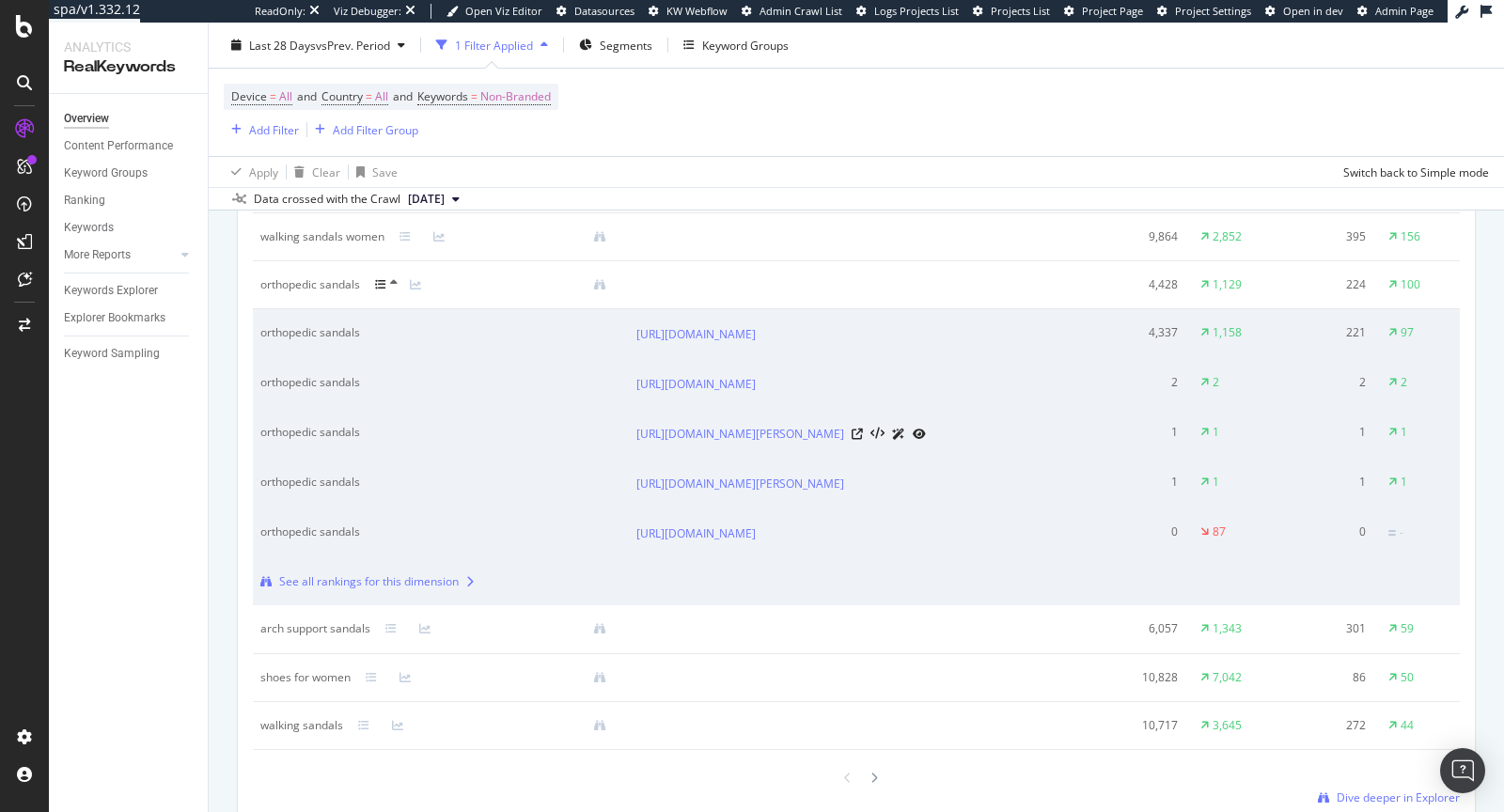 scroll, scrollTop: 1845, scrollLeft: 0, axis: vertical 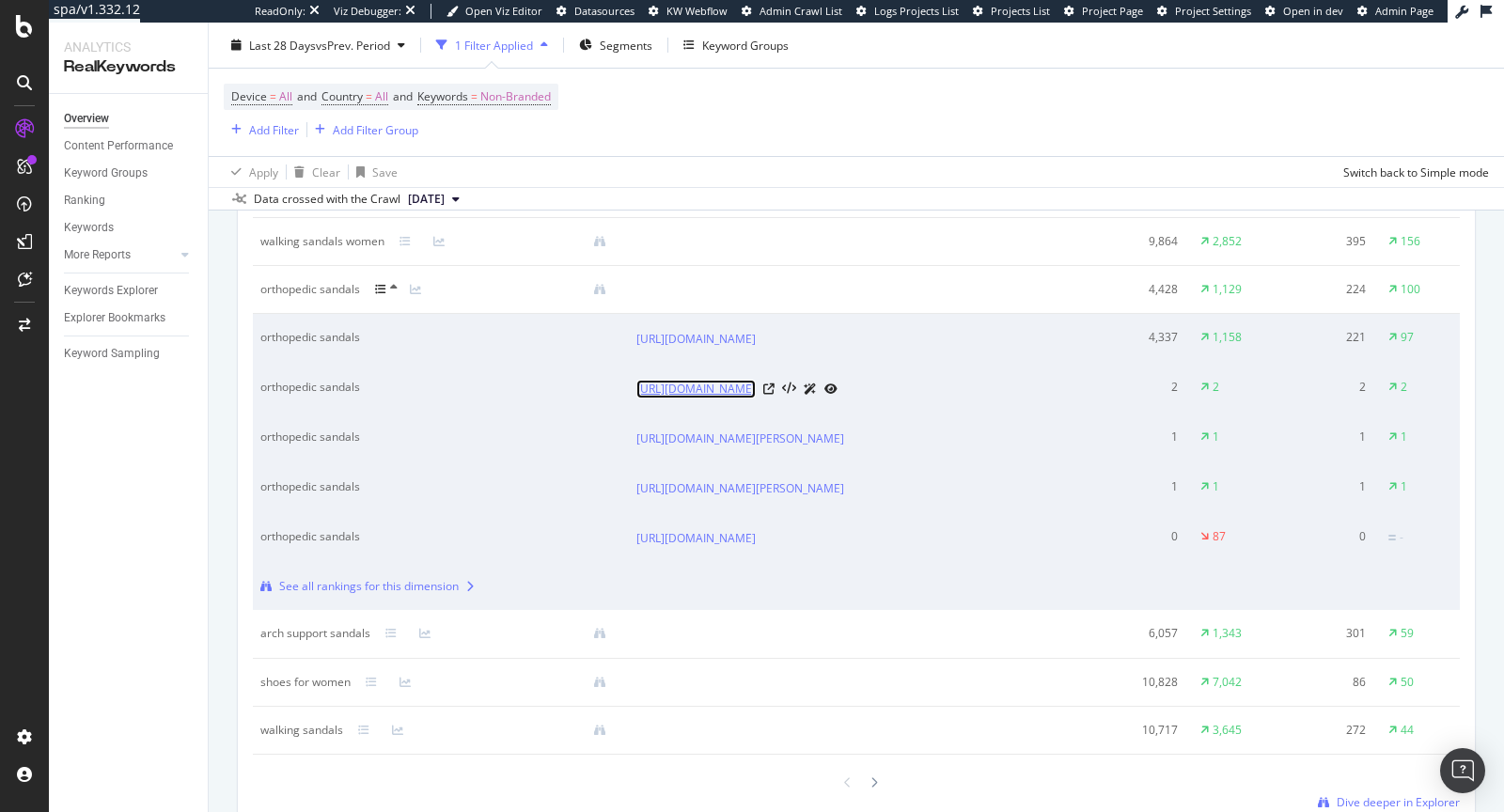 click on "https://www.skechers.co.uk/go-walk-arch-fit-sandal---pleasant/140805.html" at bounding box center (696, 389) 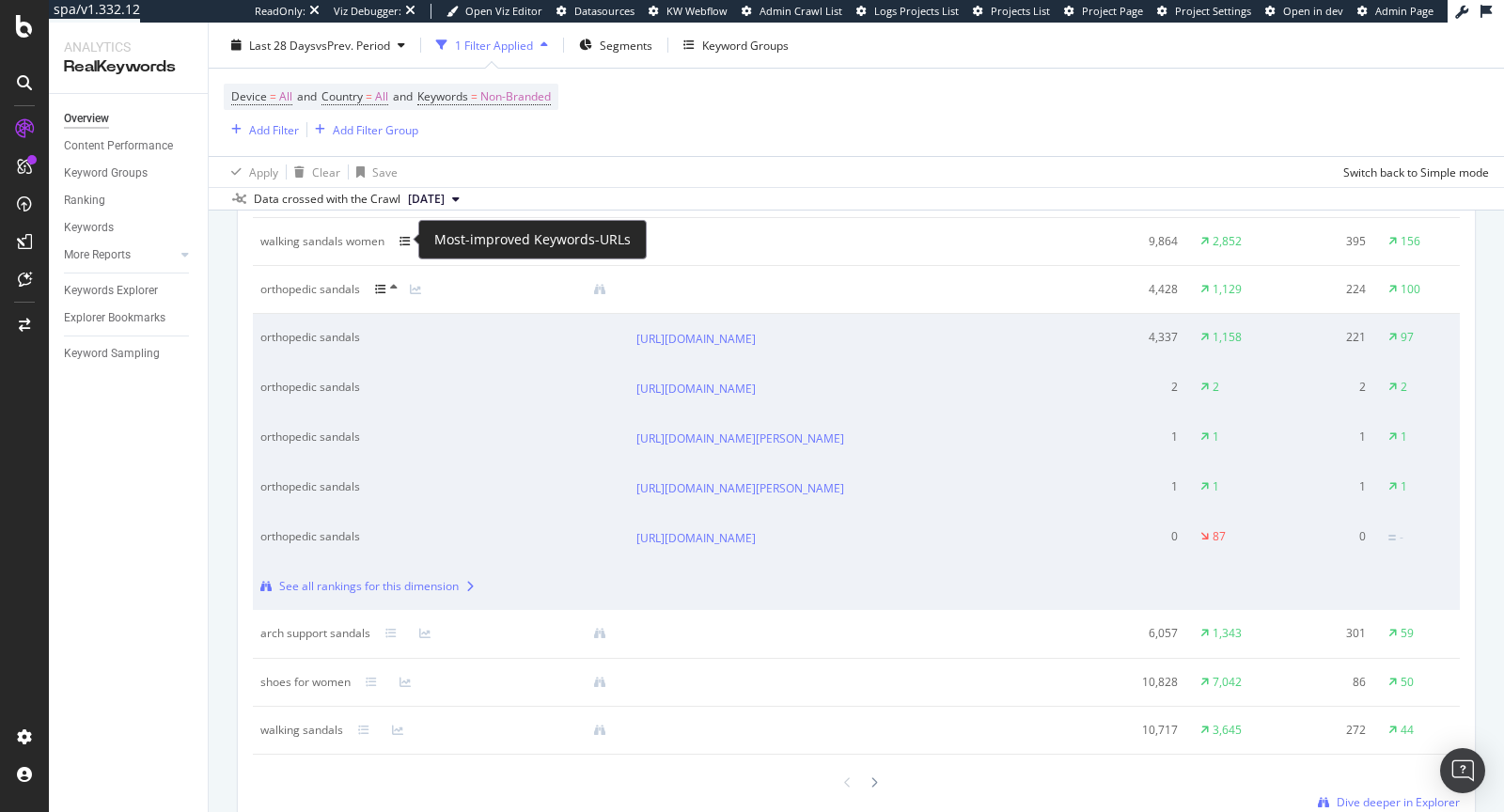click at bounding box center [405, 242] 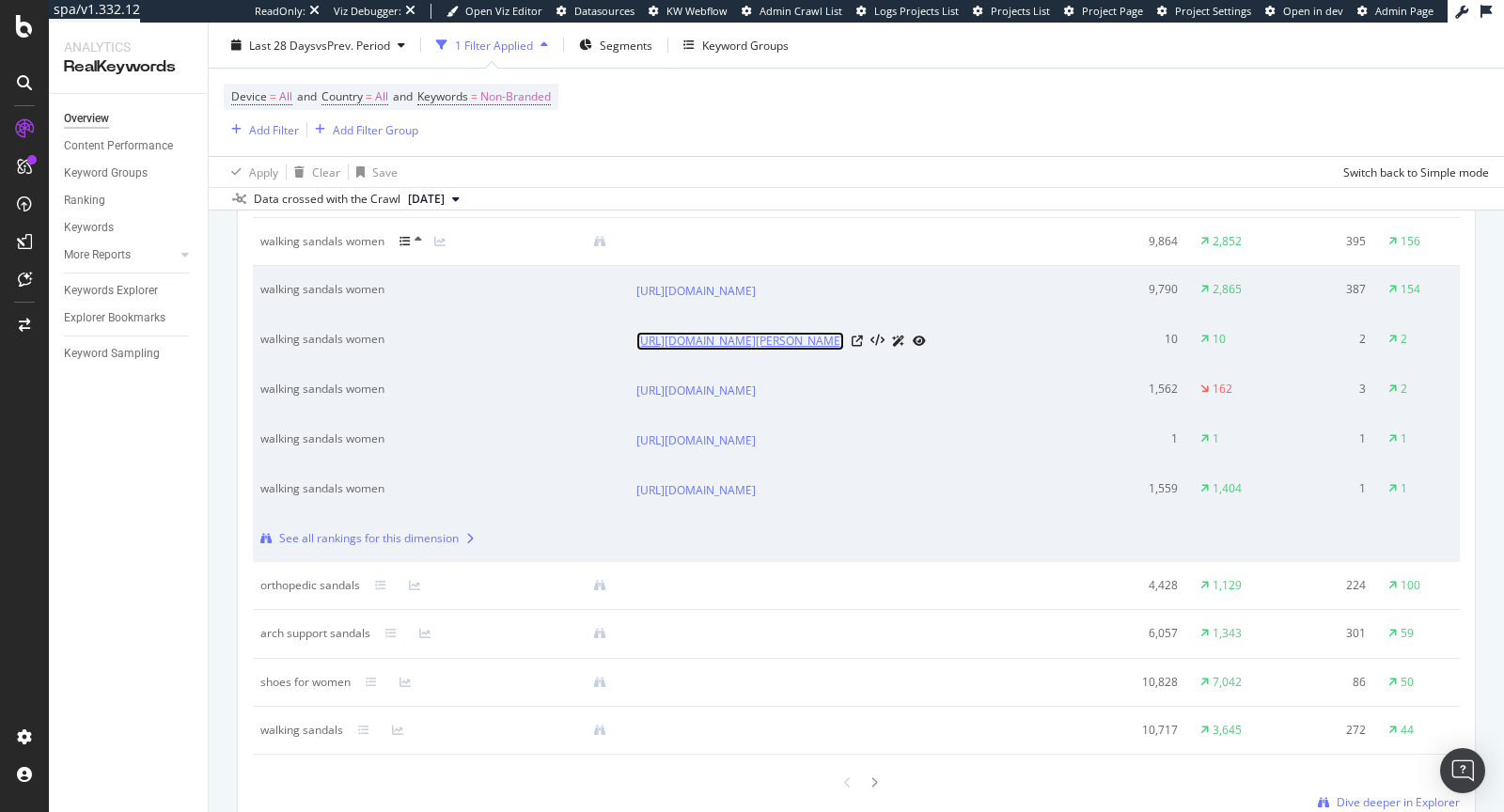 click on "https://www.skechers.co.uk/go-walk-arch-fit-2.0-sandal---annie/140874_BBK.html" at bounding box center [740, 341] 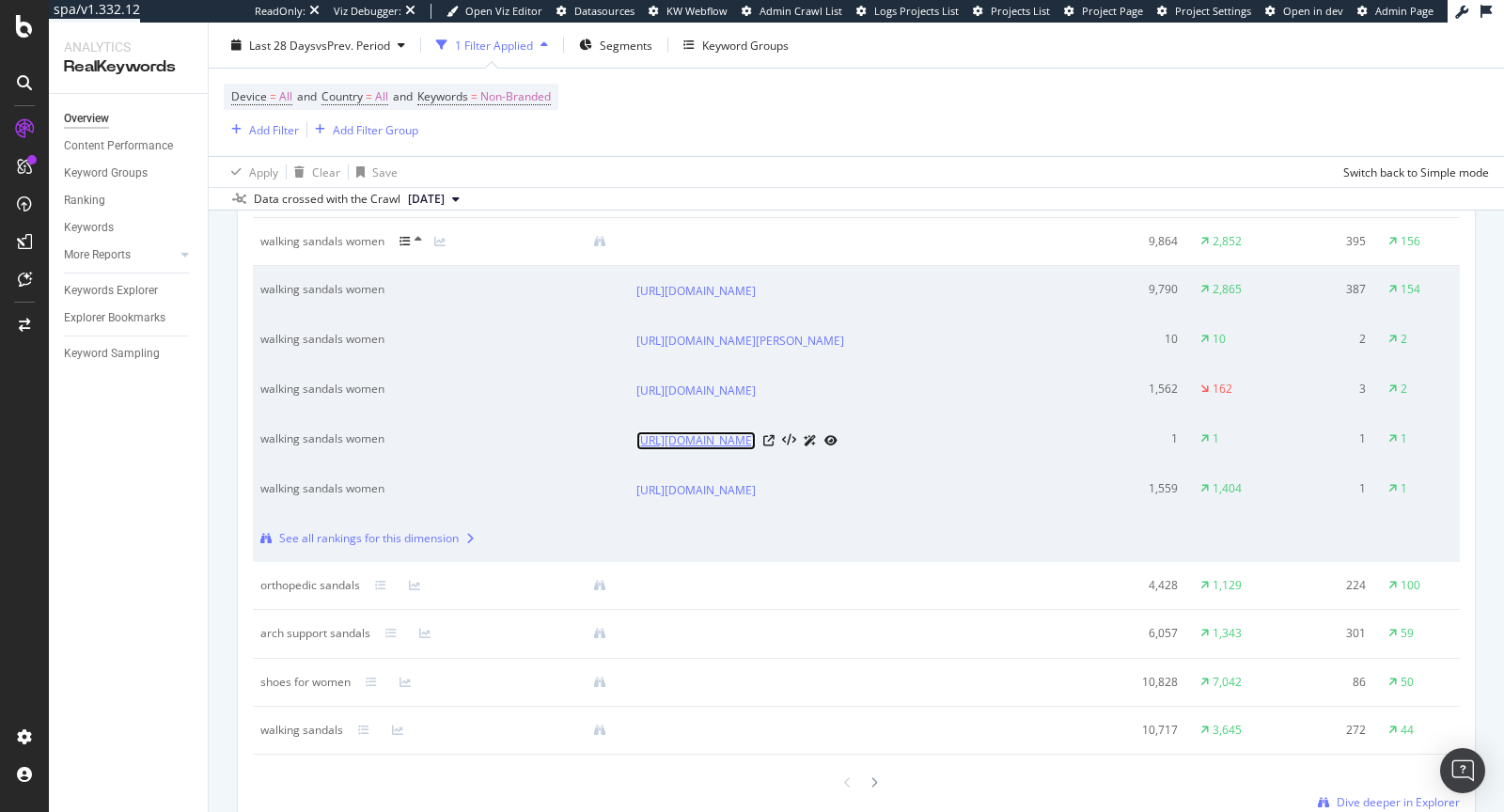 click on "https://www.skechers.co.uk/go-walk-arch-fit-sandal---pleasant/140805_BBK.html" at bounding box center [696, 441] 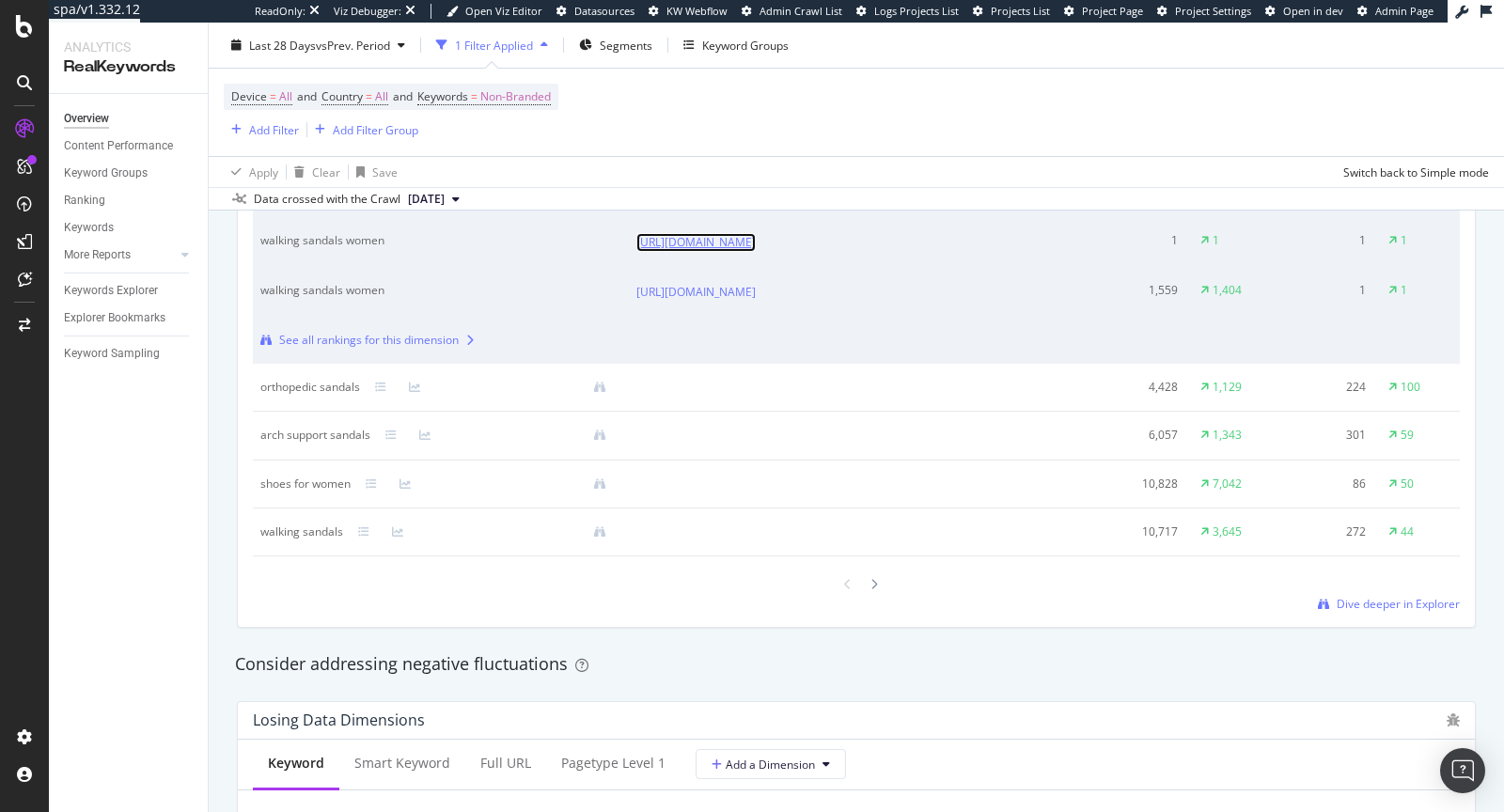 scroll, scrollTop: 2066, scrollLeft: 0, axis: vertical 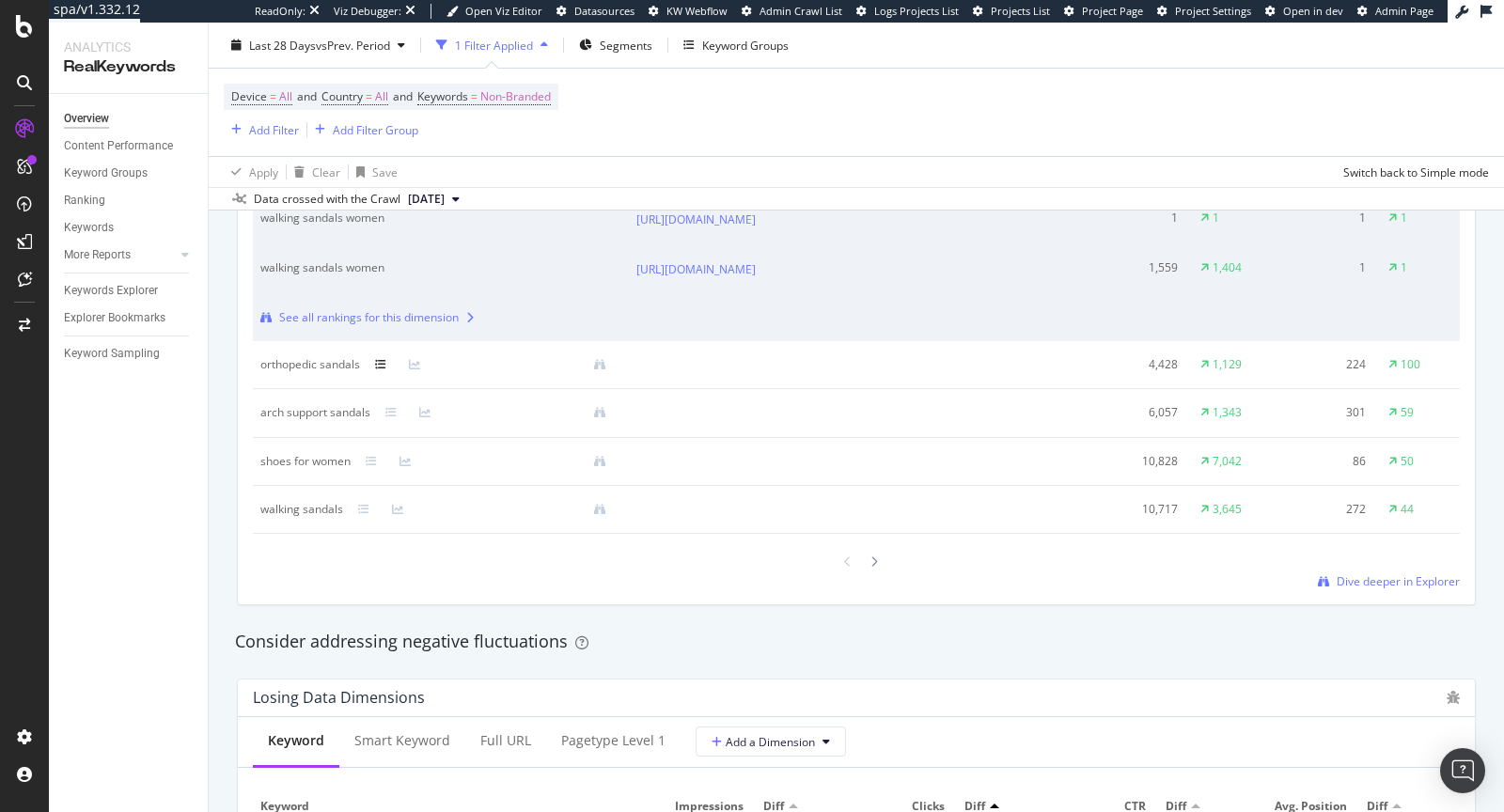 click at bounding box center [381, 365] 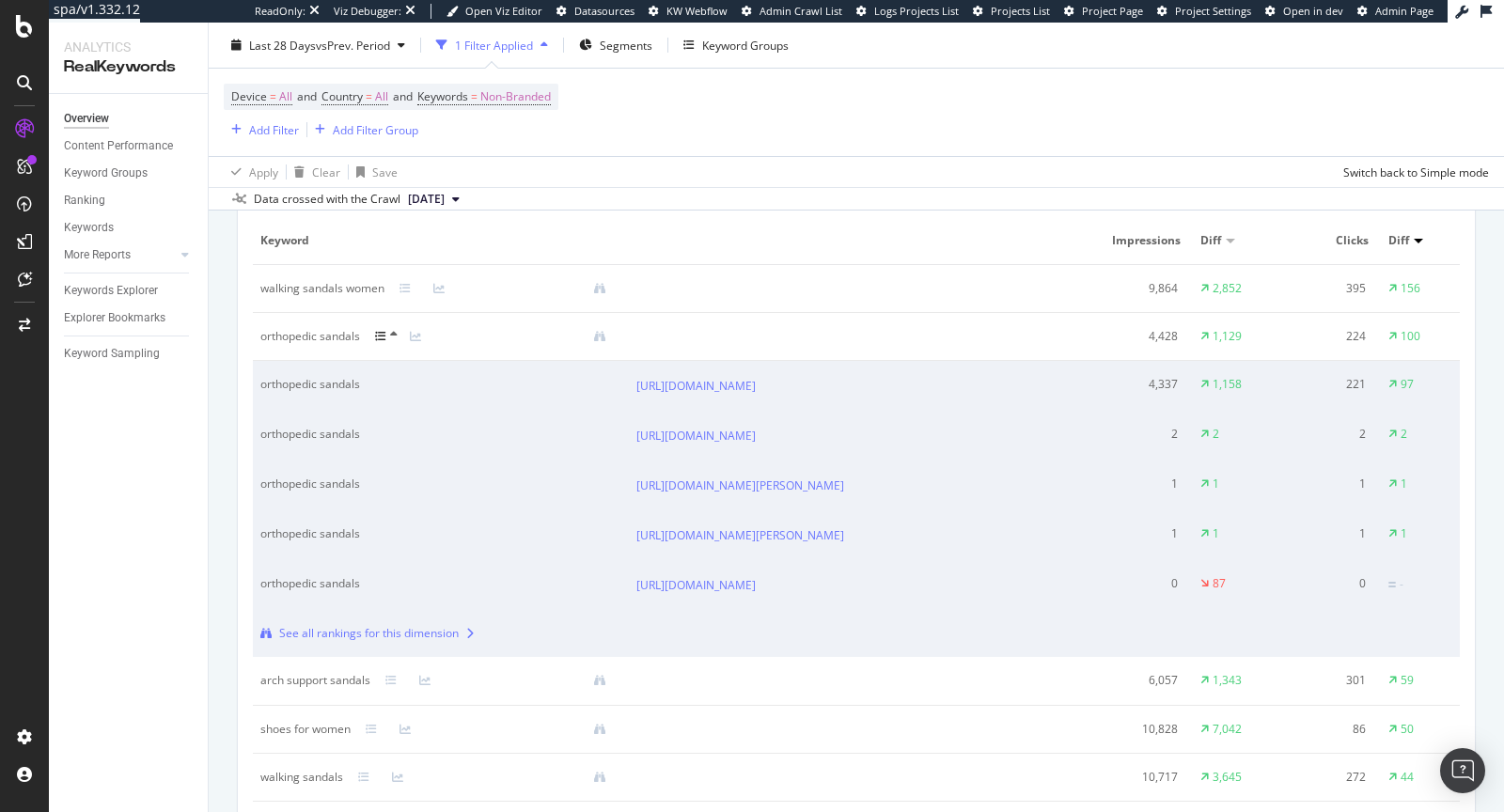 scroll, scrollTop: 1791, scrollLeft: 0, axis: vertical 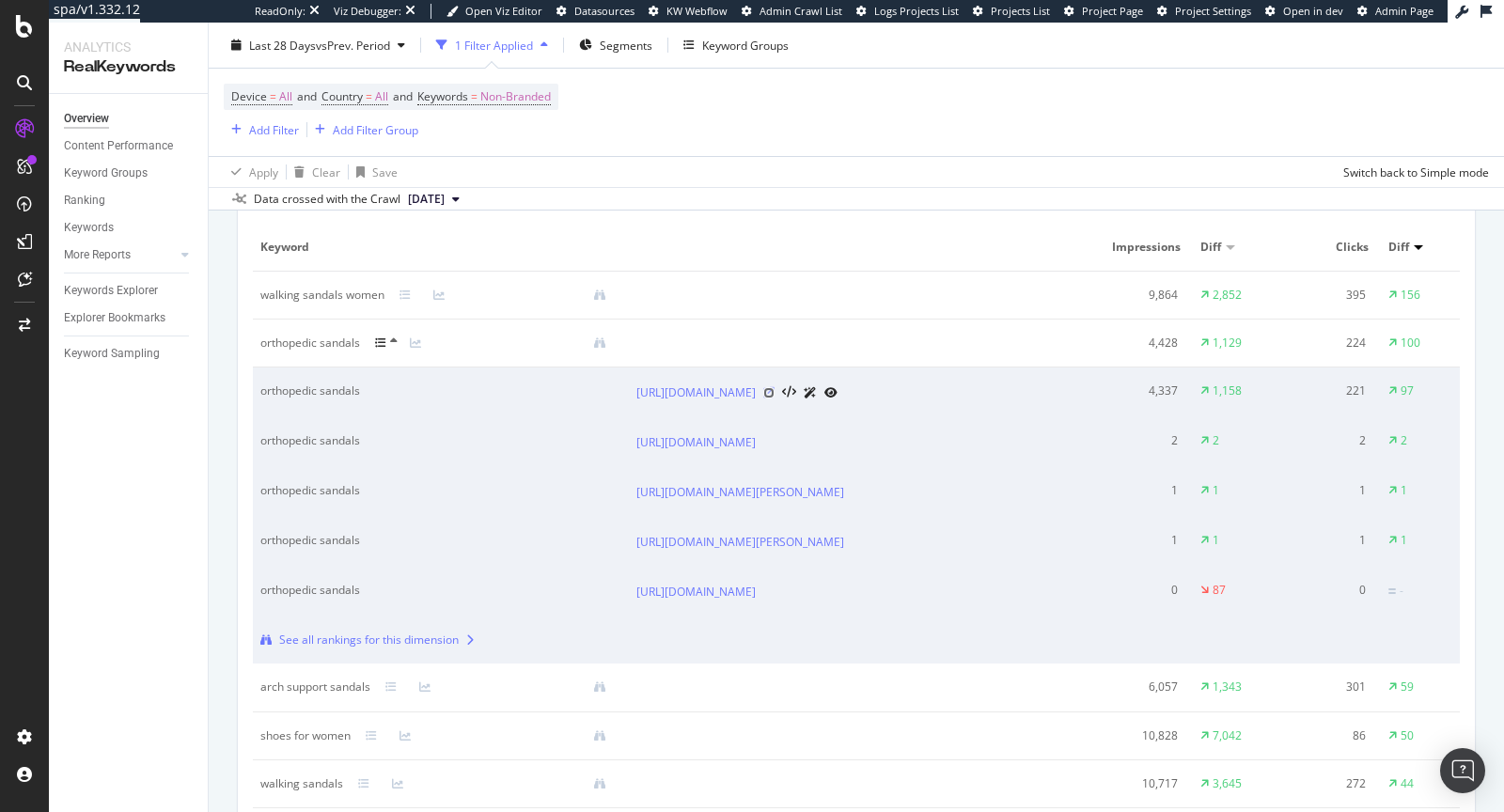 click at bounding box center (769, 393) 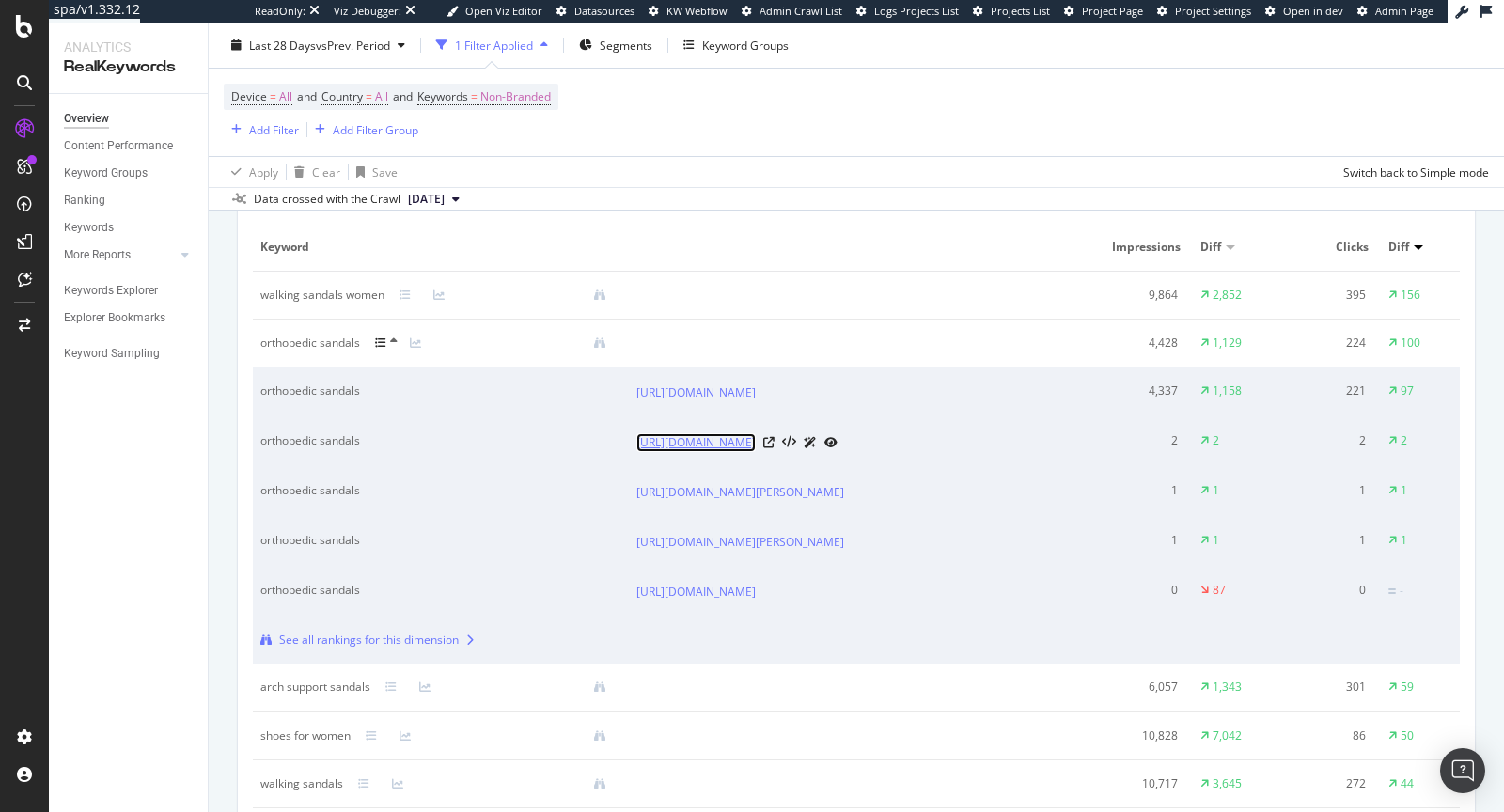 click on "https://www.skechers.co.uk/go-walk-arch-fit-sandal---pleasant/140805.html" at bounding box center [696, 443] 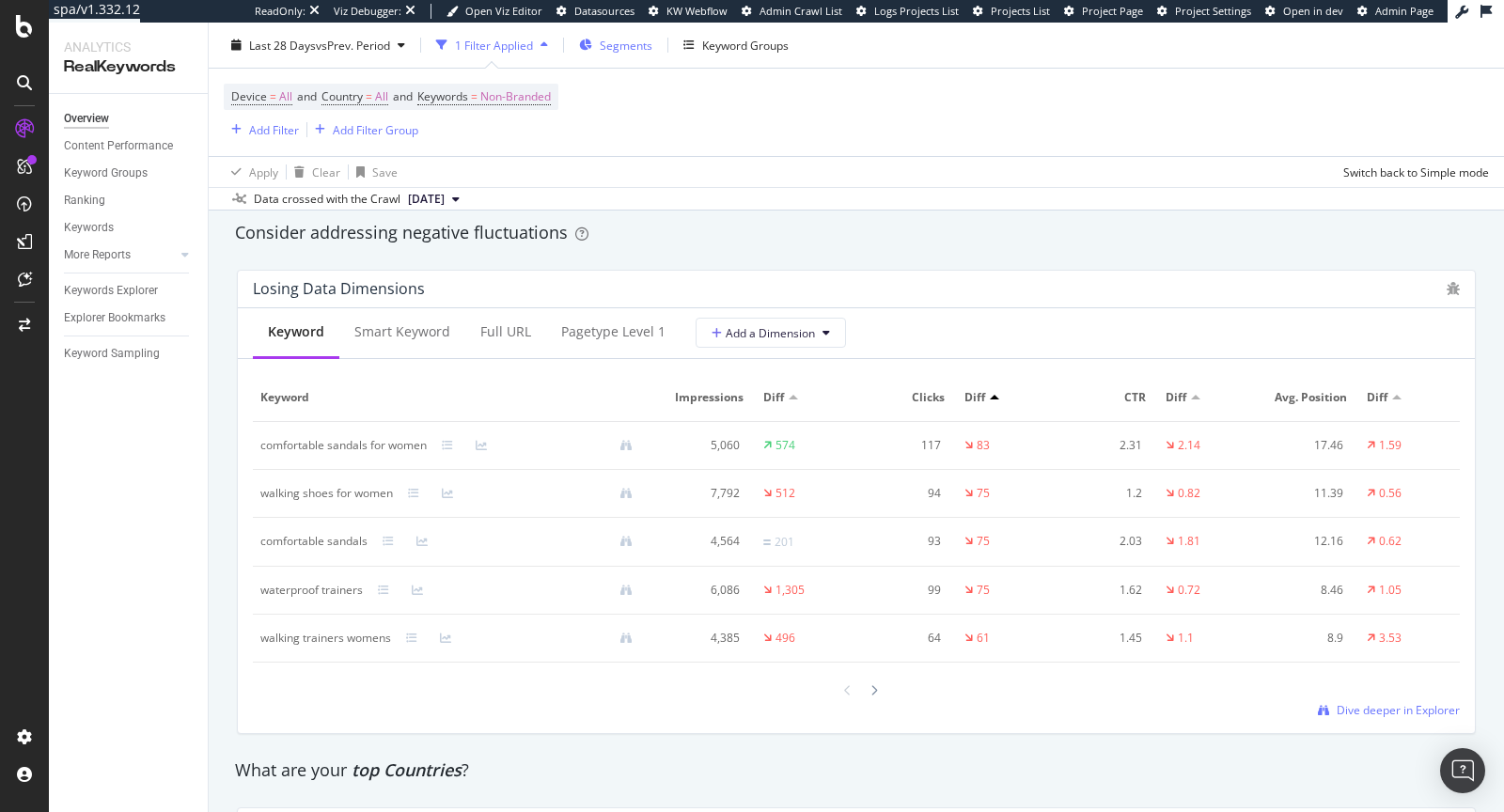 scroll, scrollTop: 2481, scrollLeft: 0, axis: vertical 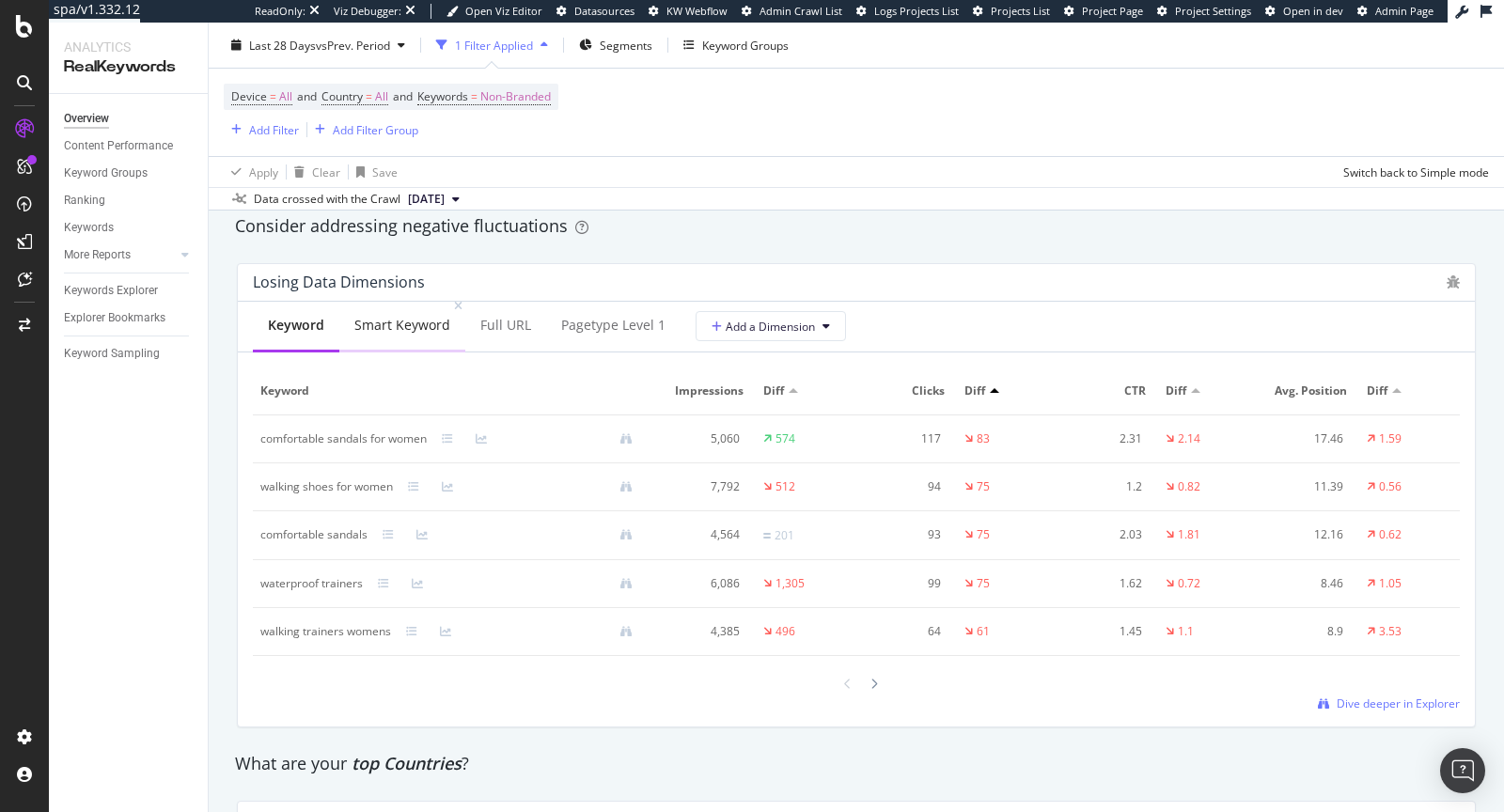 click on "Smart Keyword" at bounding box center (402, 326) 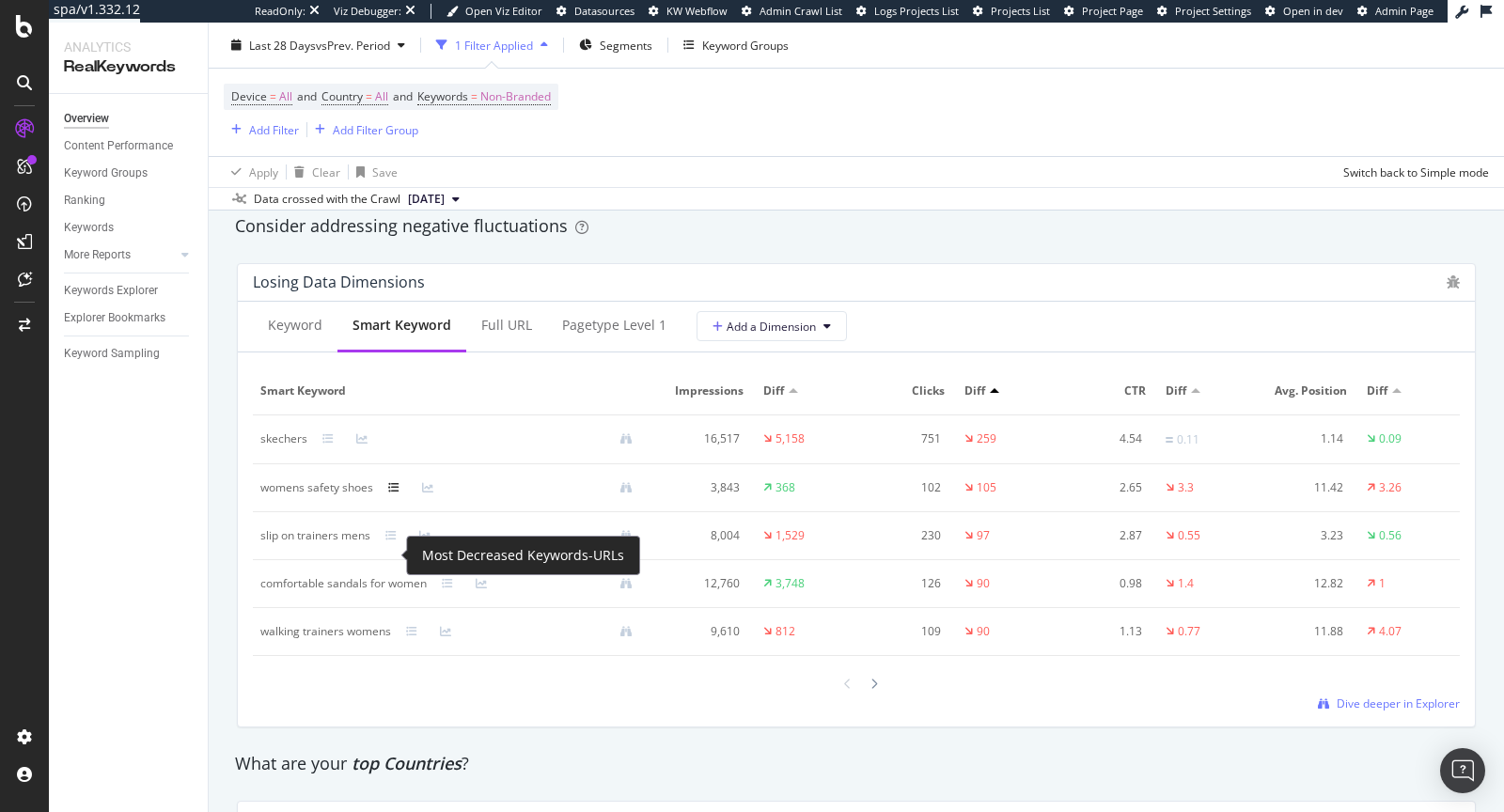 click at bounding box center (394, 488) 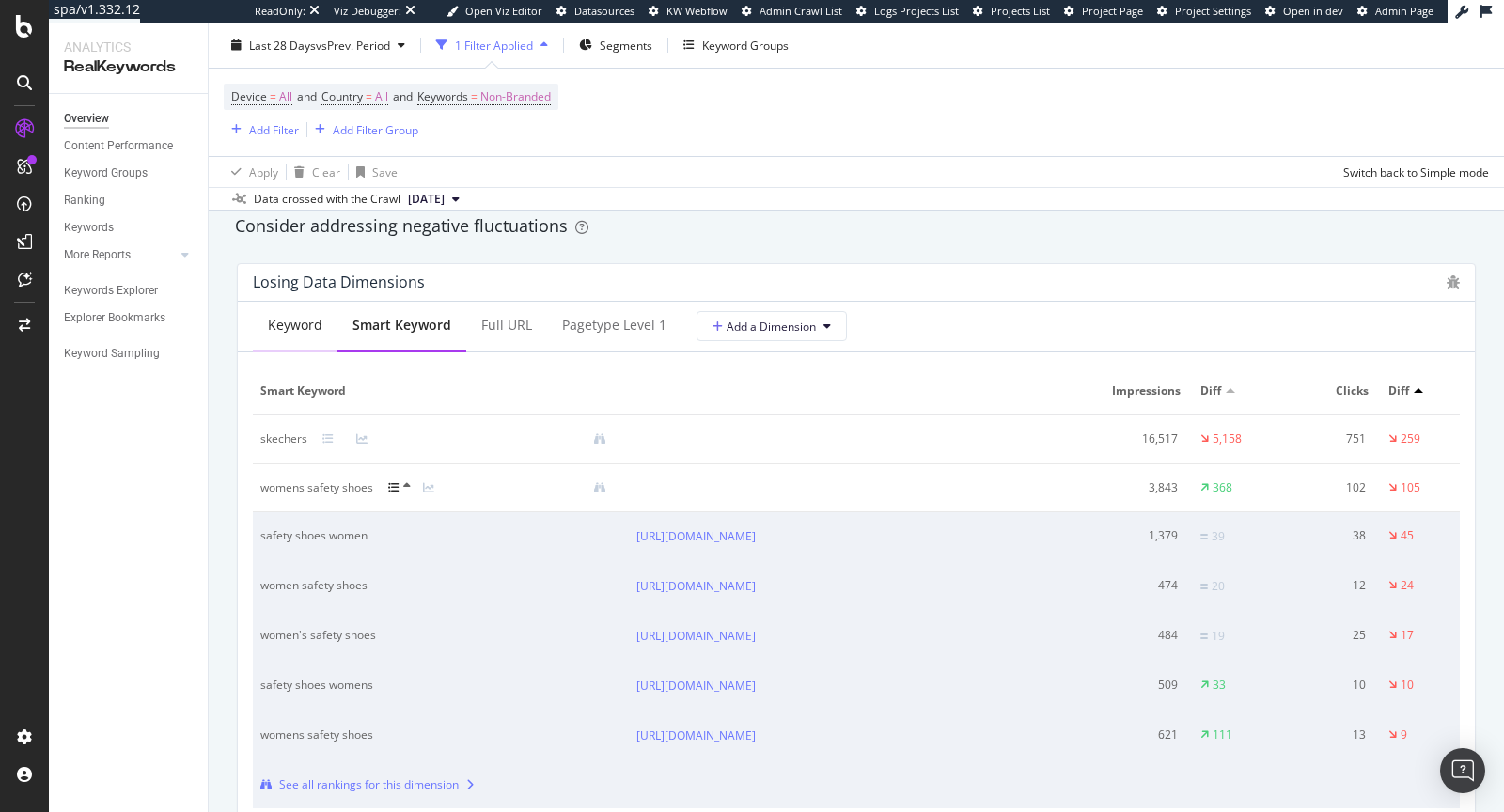 click on "Keyword" at bounding box center (295, 325) 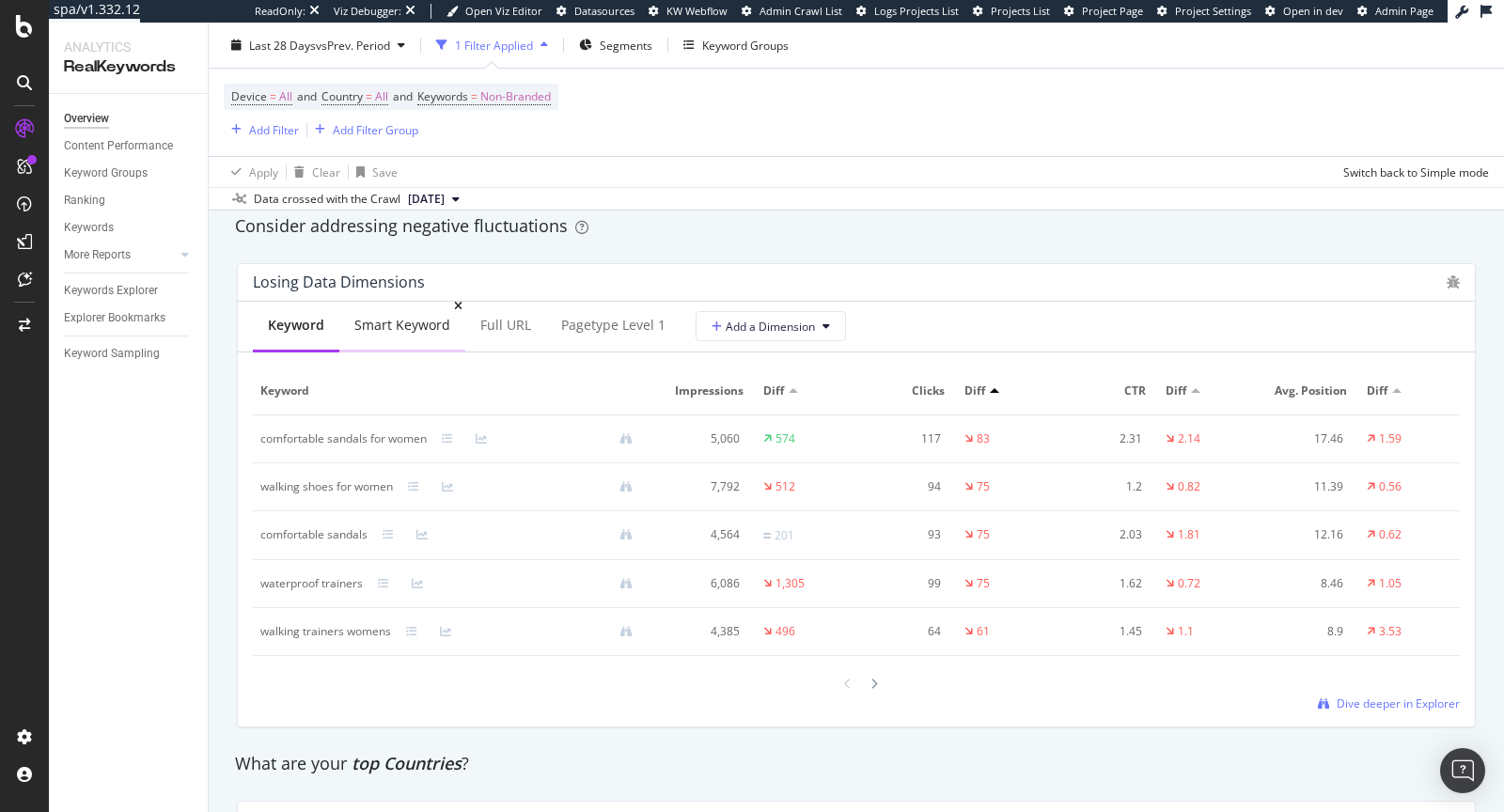 click on "Smart Keyword" at bounding box center (402, 325) 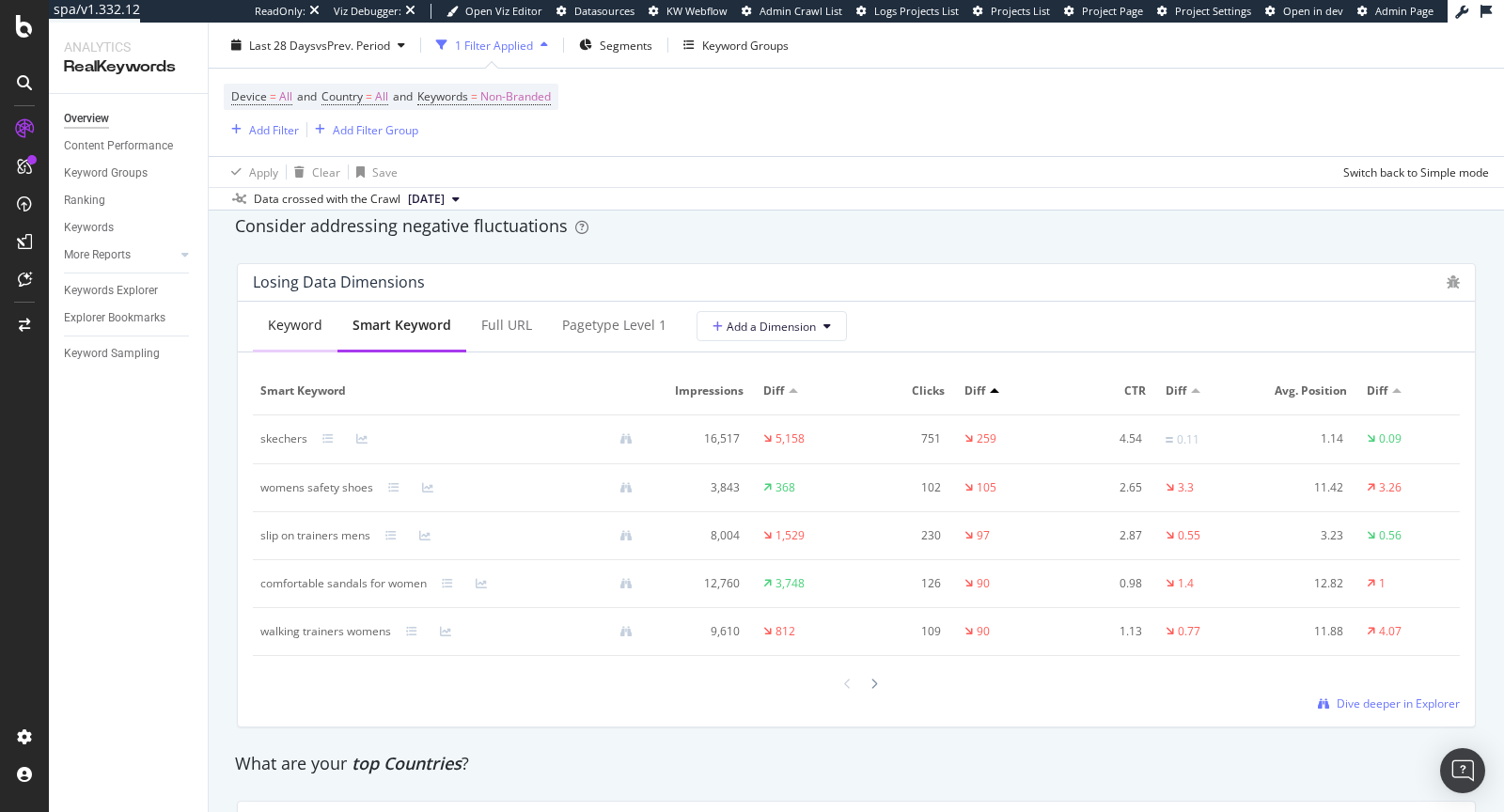 click on "Keyword" at bounding box center (295, 326) 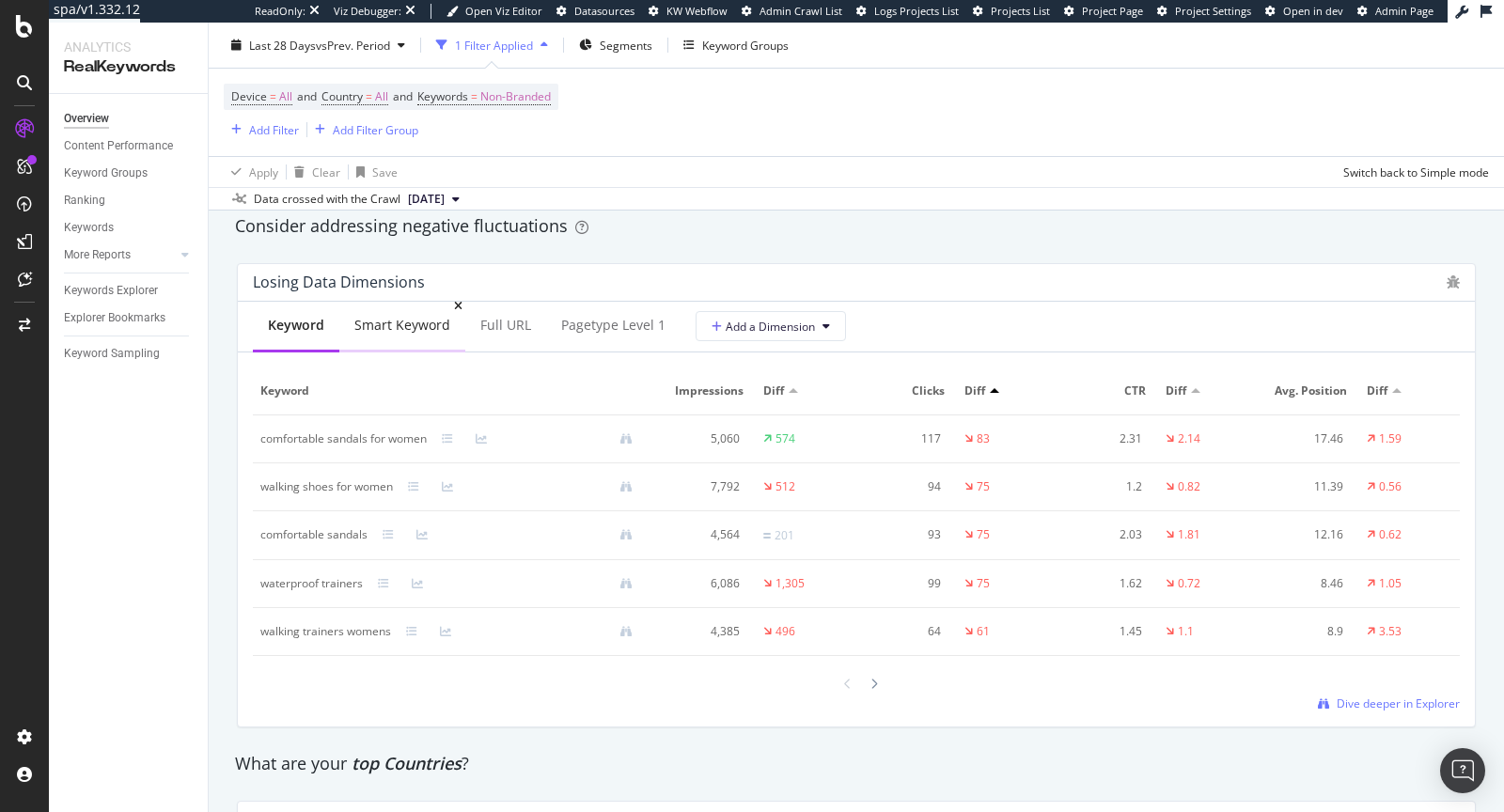 click on "Smart Keyword" at bounding box center [402, 326] 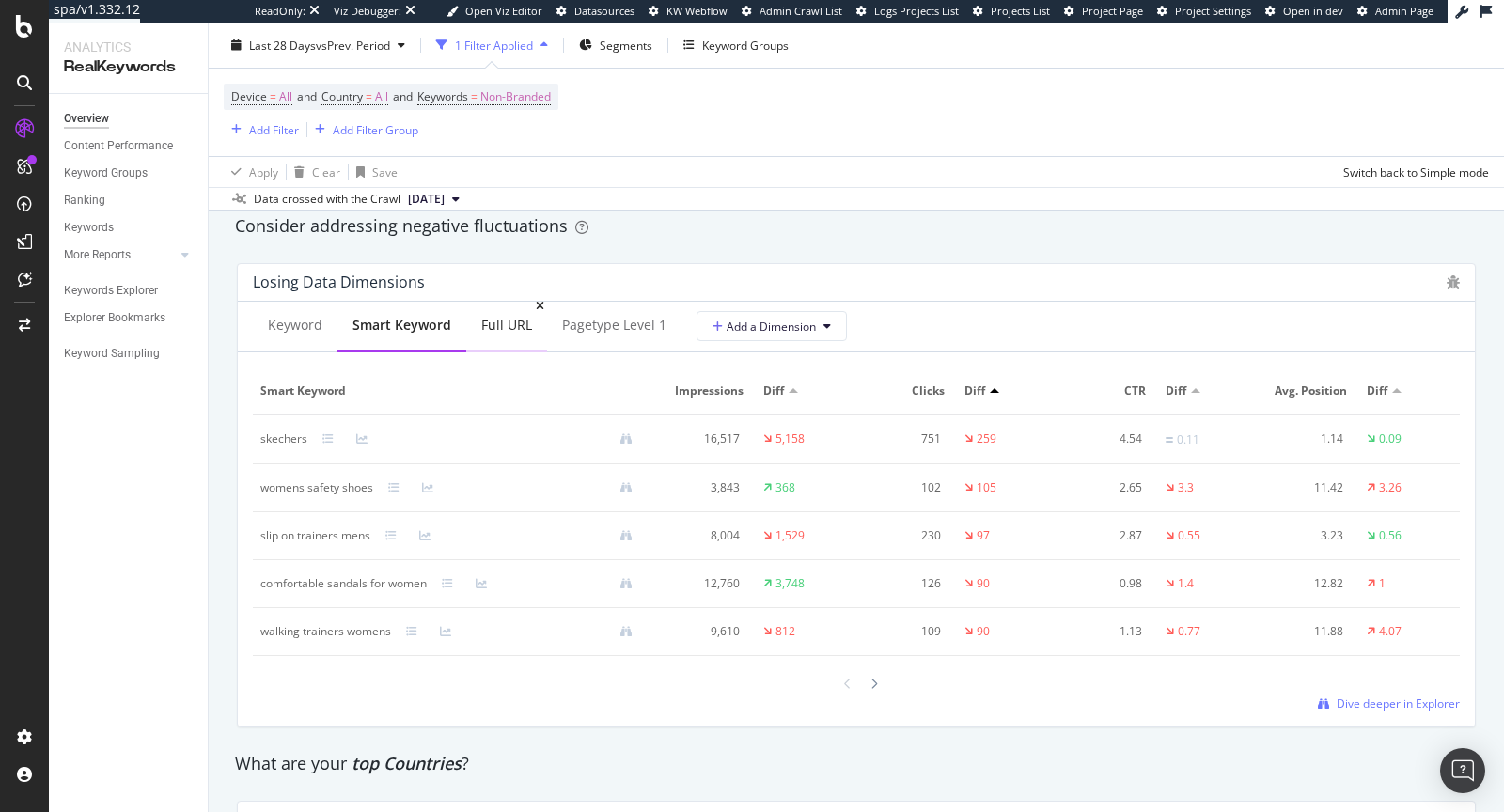 click on "Full URL" at bounding box center (507, 325) 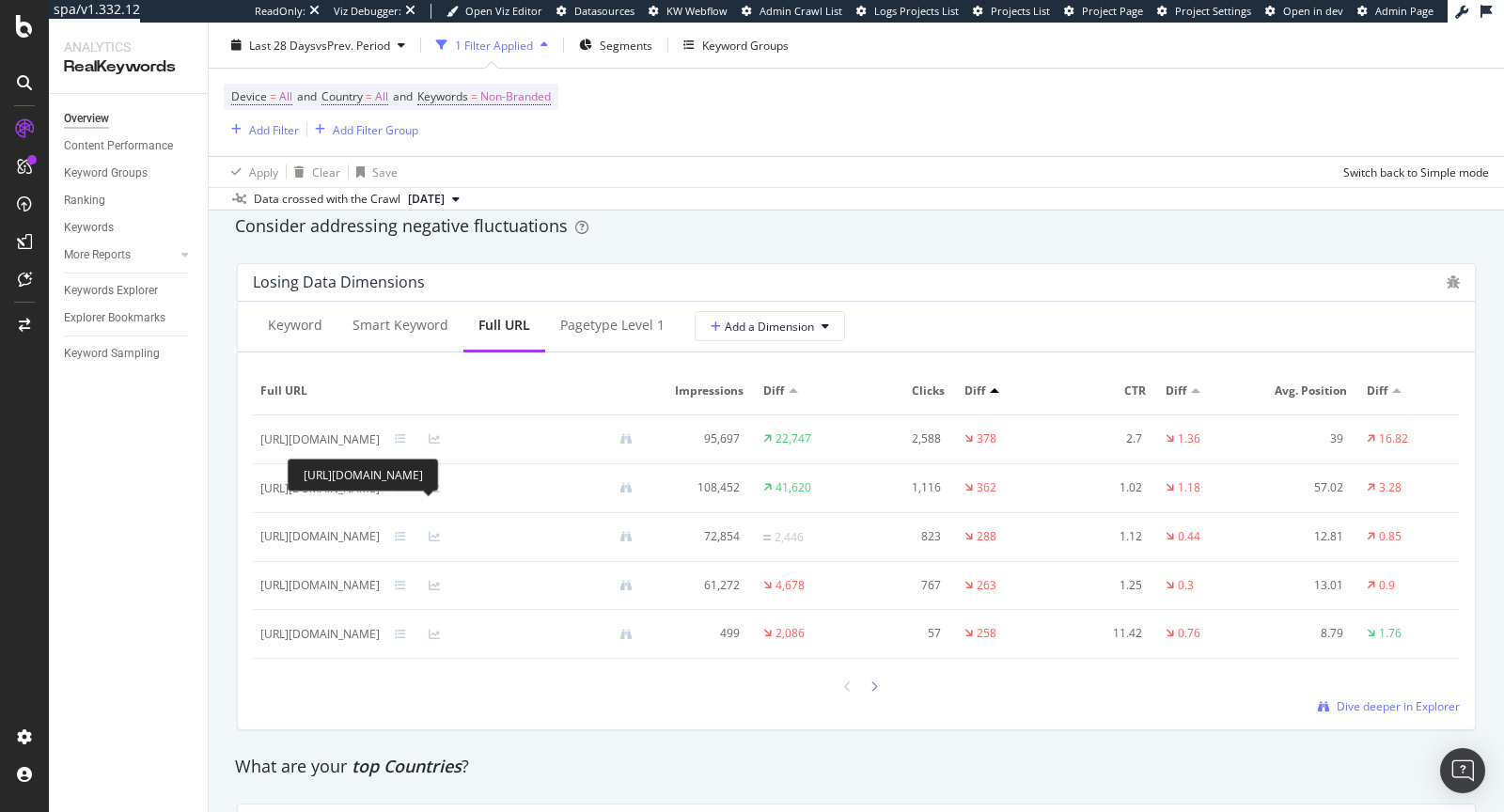 click on "https://www.skechers.co.uk/women/comfort-technologies/arch-fit/" at bounding box center (320, 440) 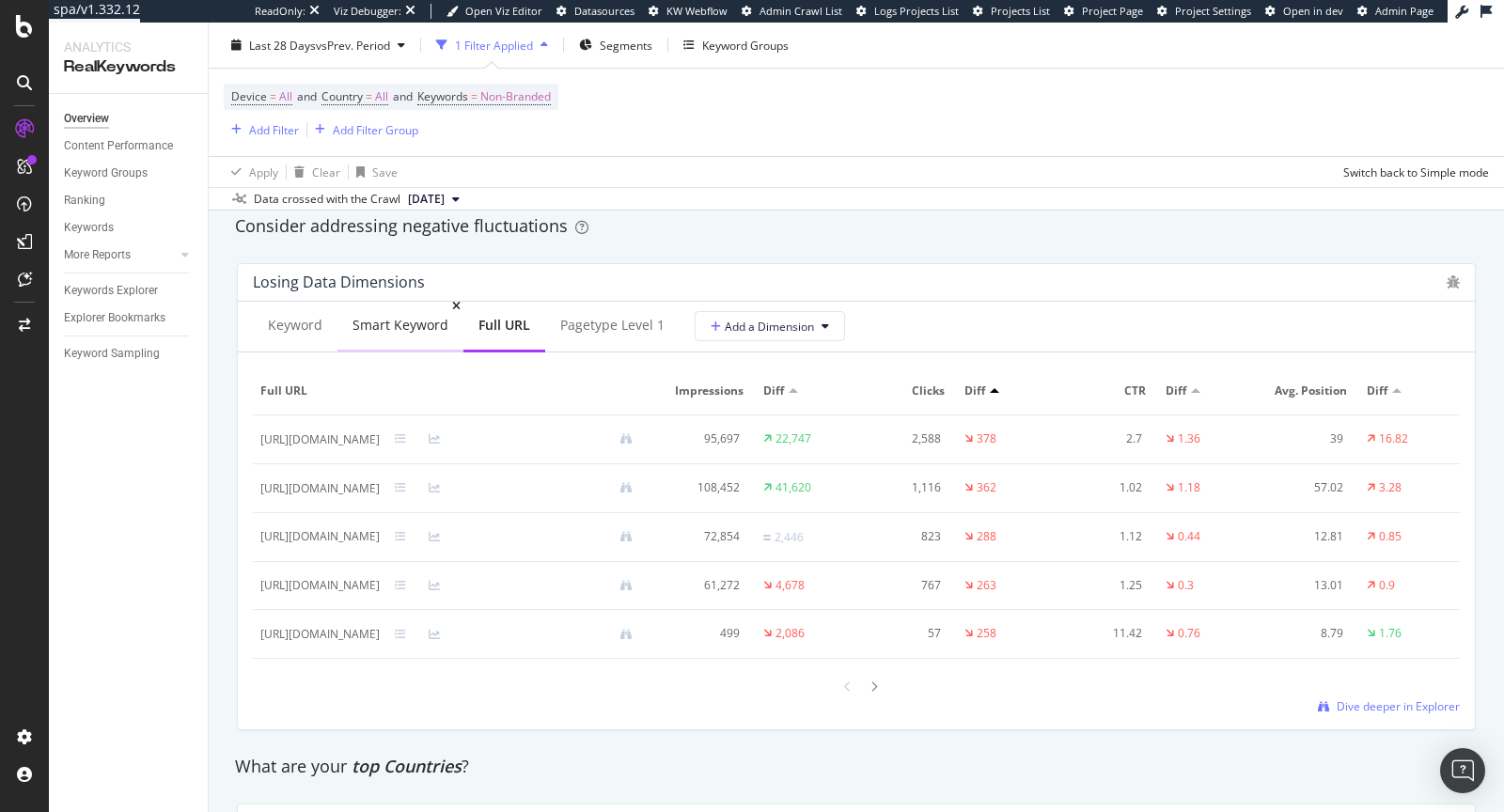 click on "Smart Keyword" at bounding box center [400, 325] 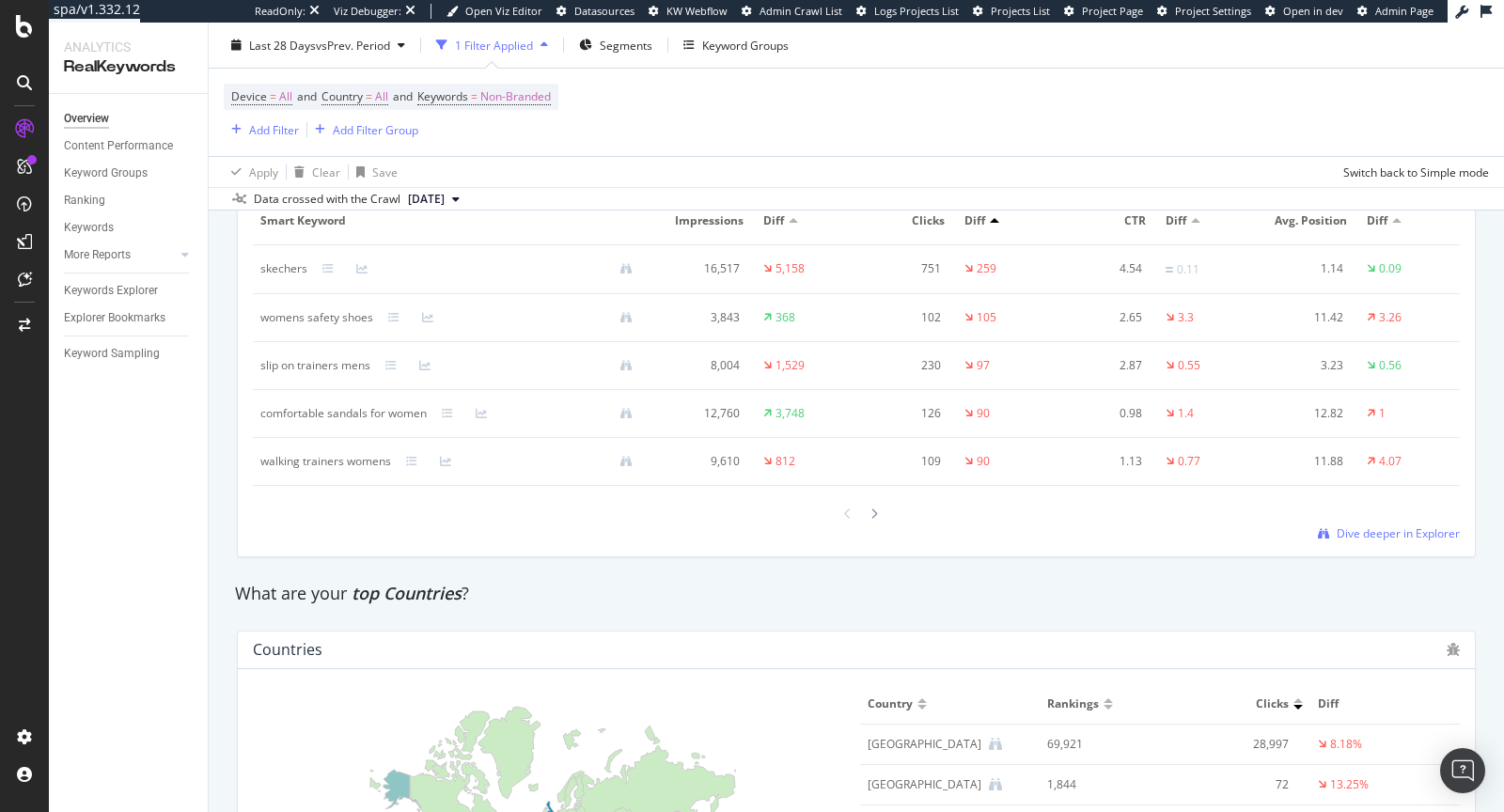 scroll, scrollTop: 2641, scrollLeft: 0, axis: vertical 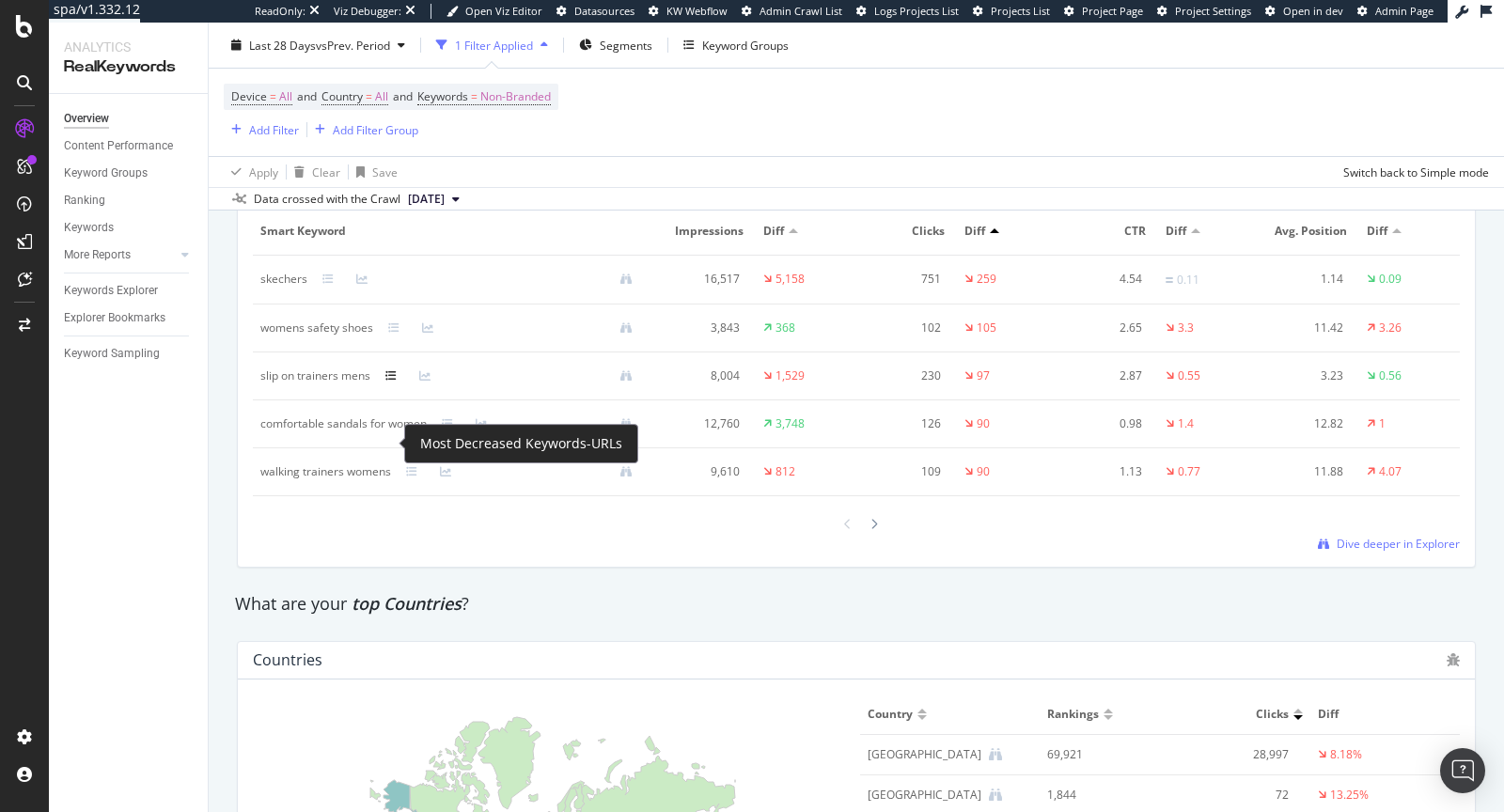 click at bounding box center (391, 376) 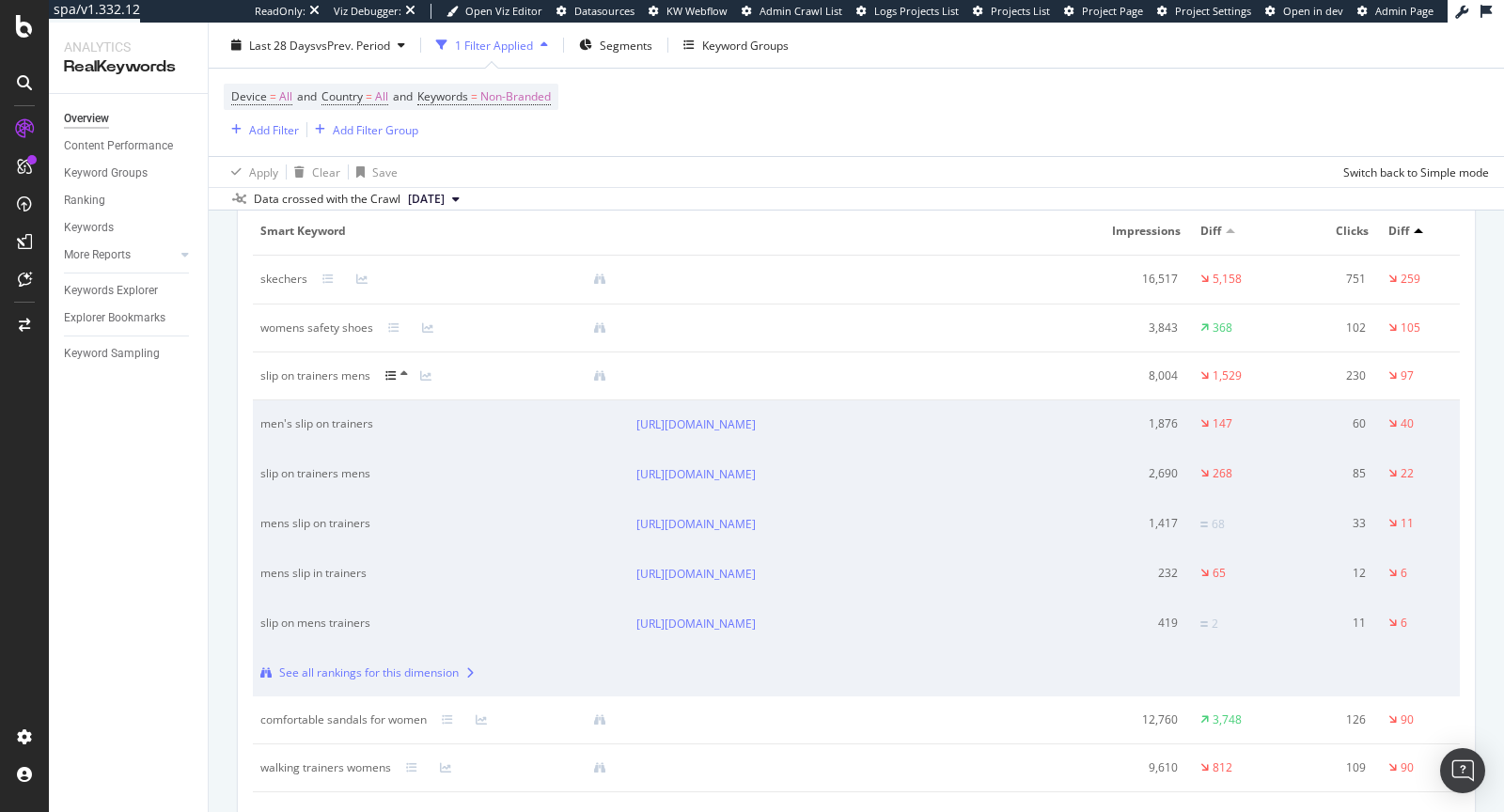 click on "Keyword" at bounding box center [295, 165] 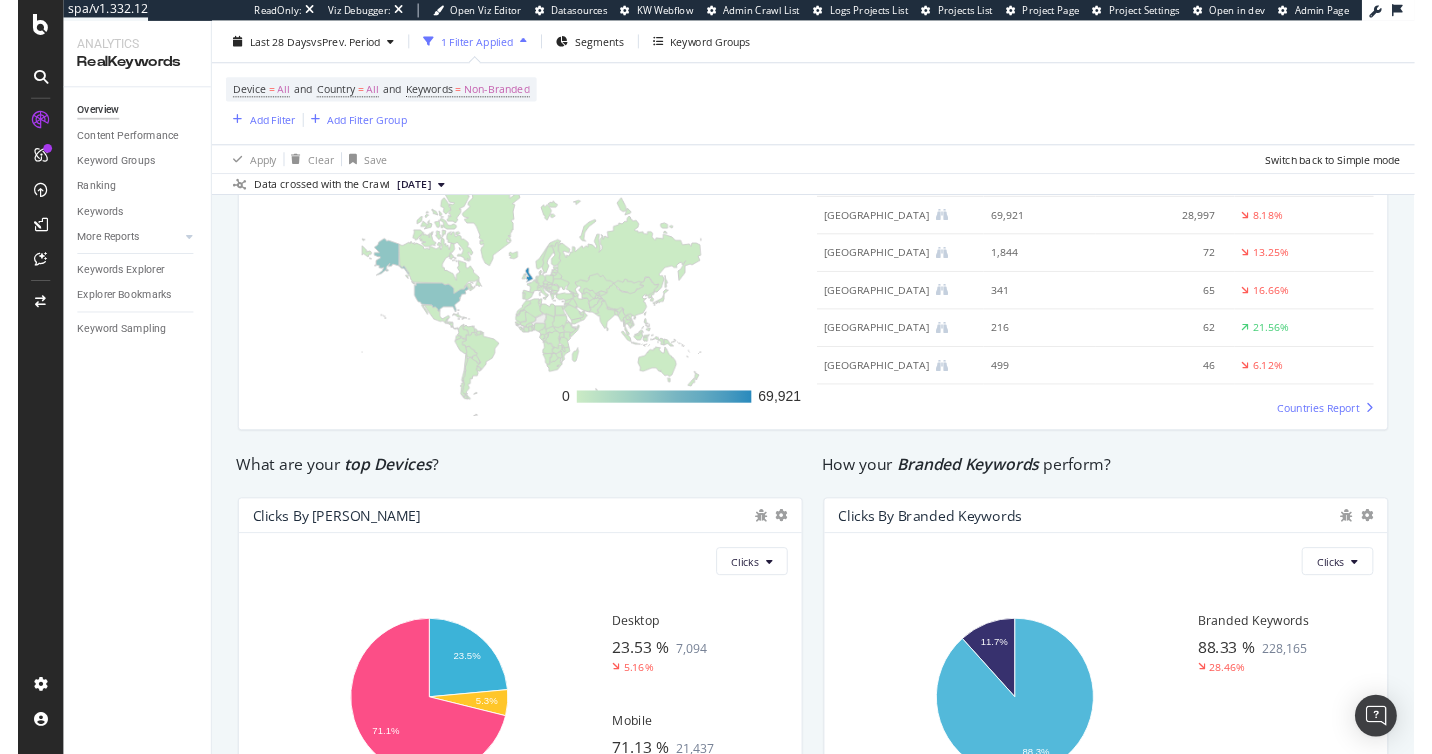 scroll, scrollTop: 3597, scrollLeft: 0, axis: vertical 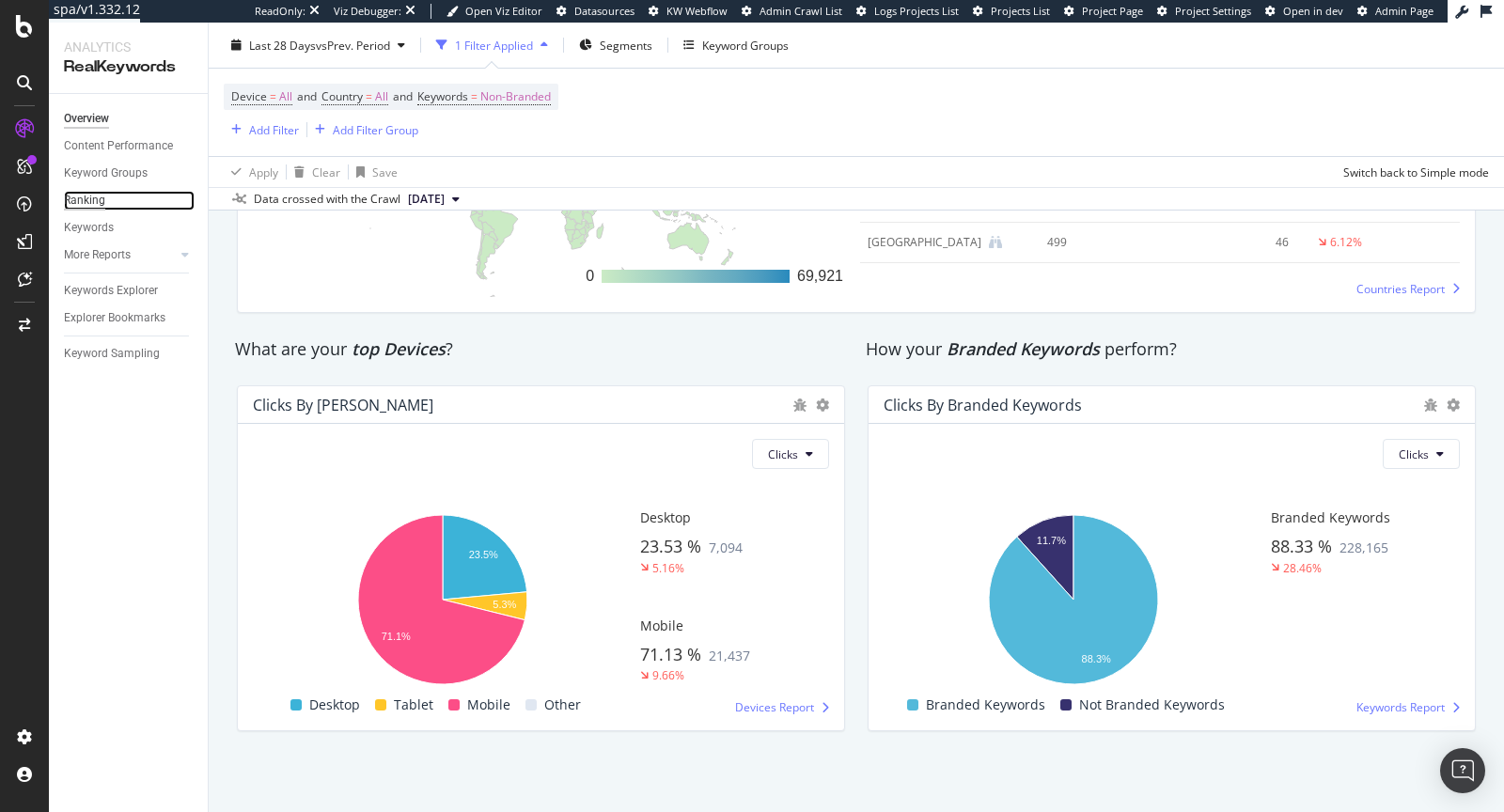 click on "Ranking" at bounding box center [85, 200] 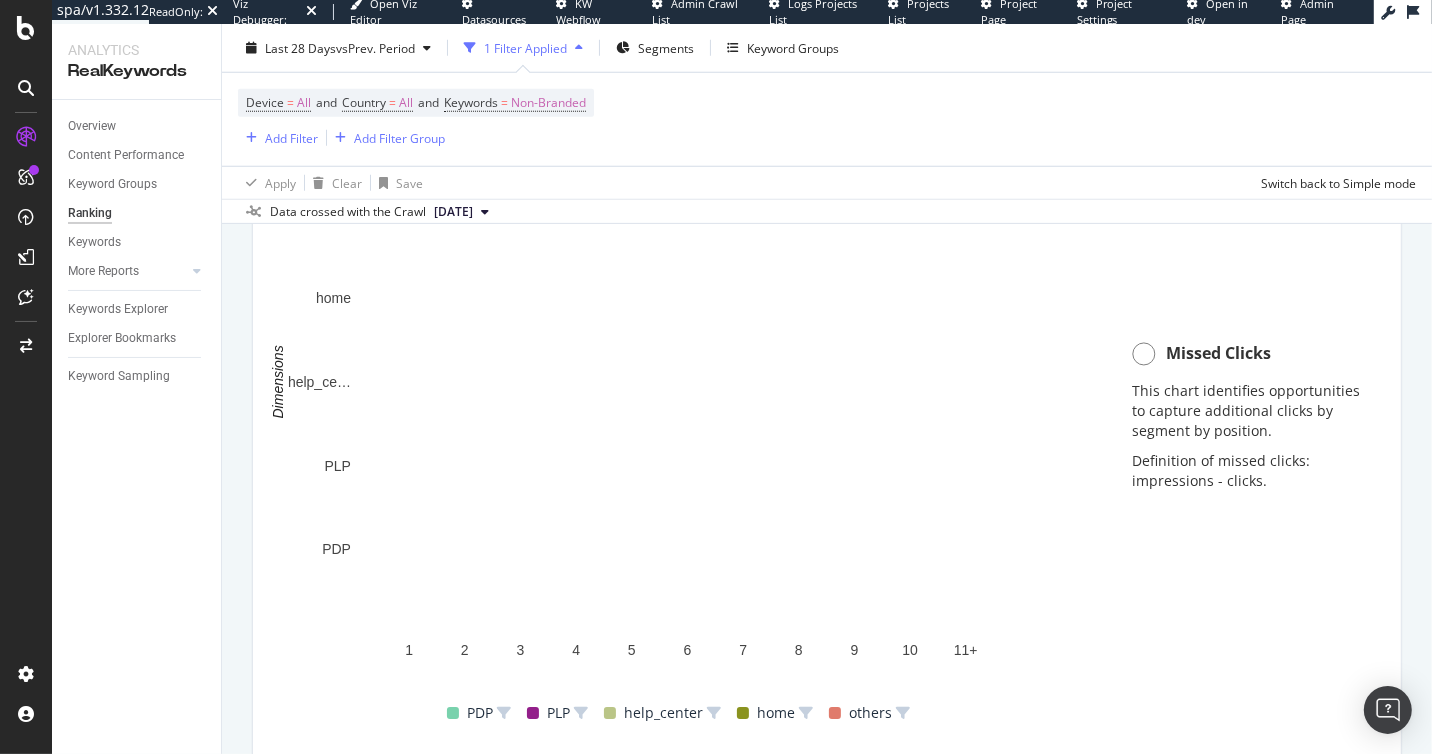 scroll, scrollTop: 1636, scrollLeft: 0, axis: vertical 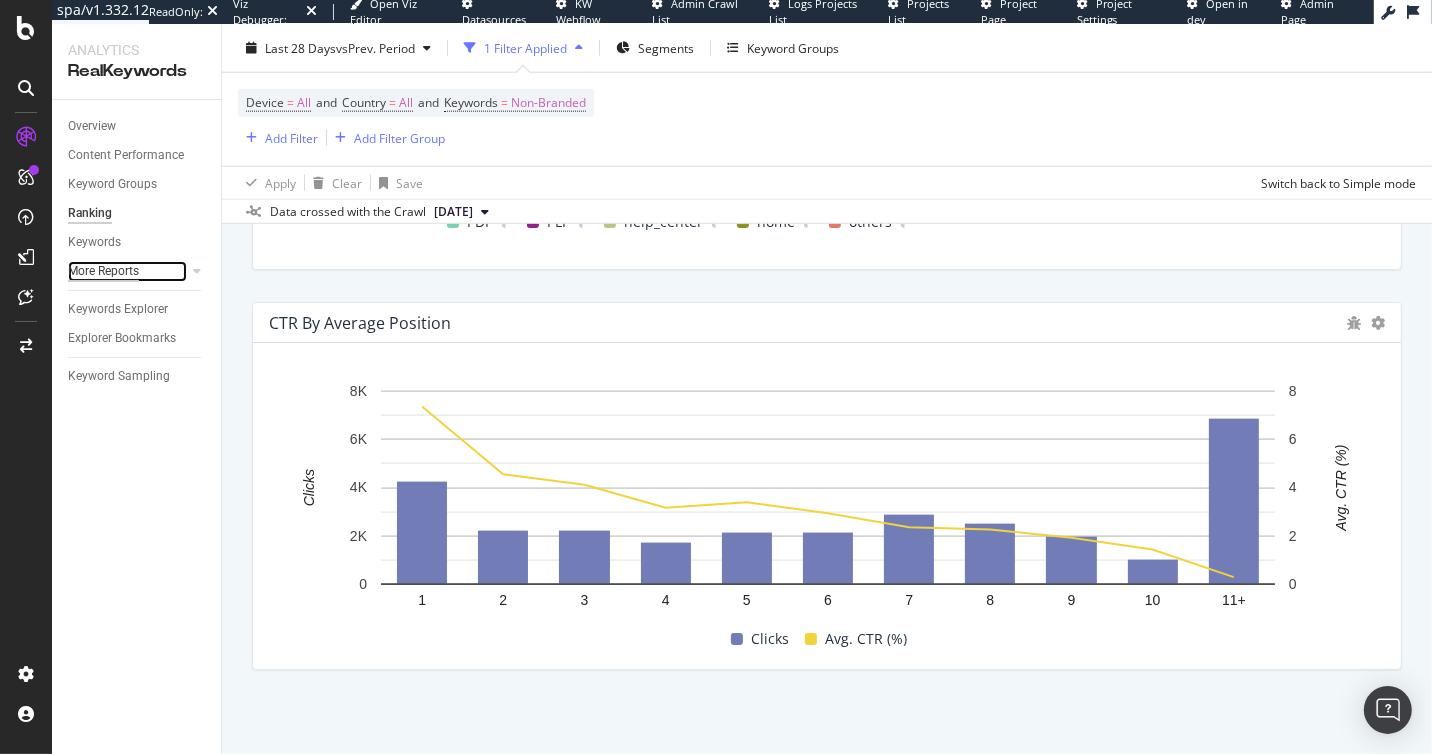 click on "More Reports" at bounding box center [103, 271] 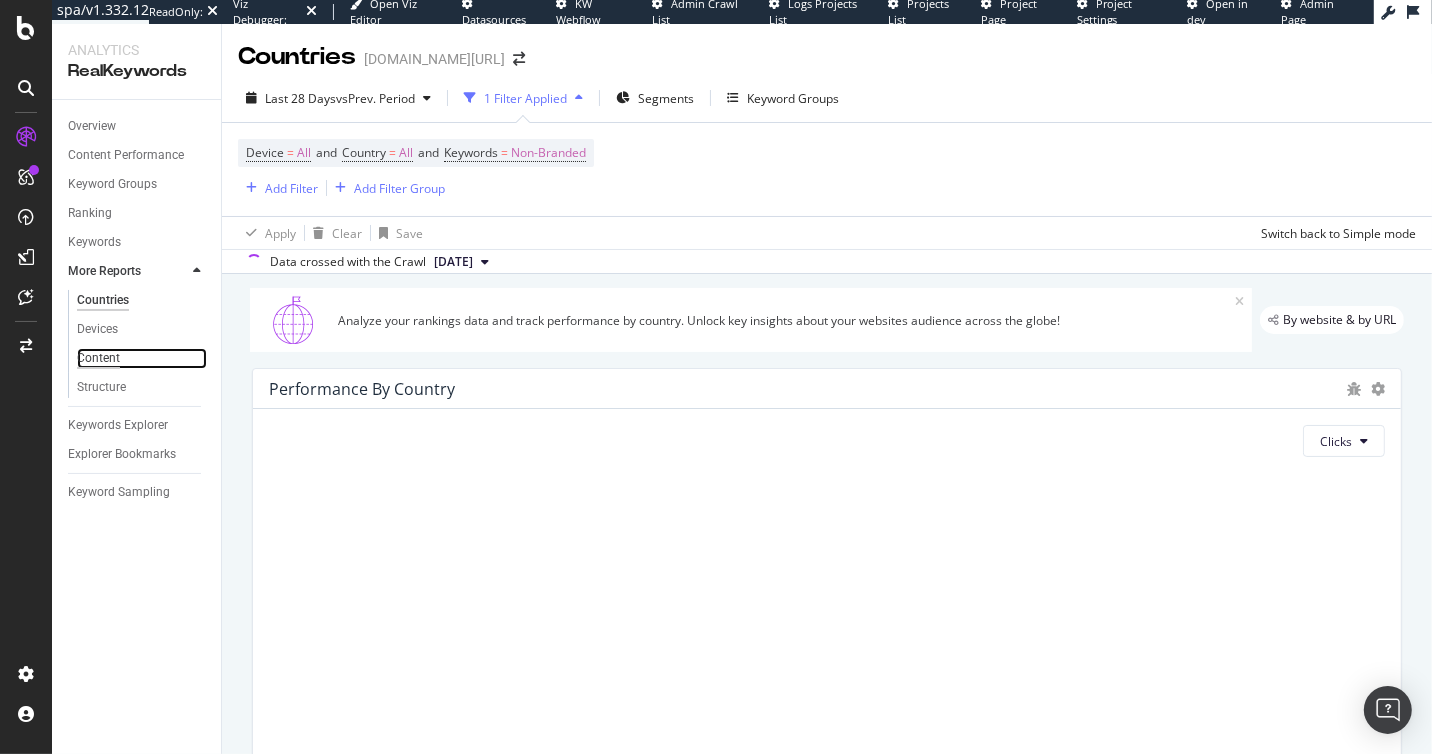click on "Content" at bounding box center (98, 358) 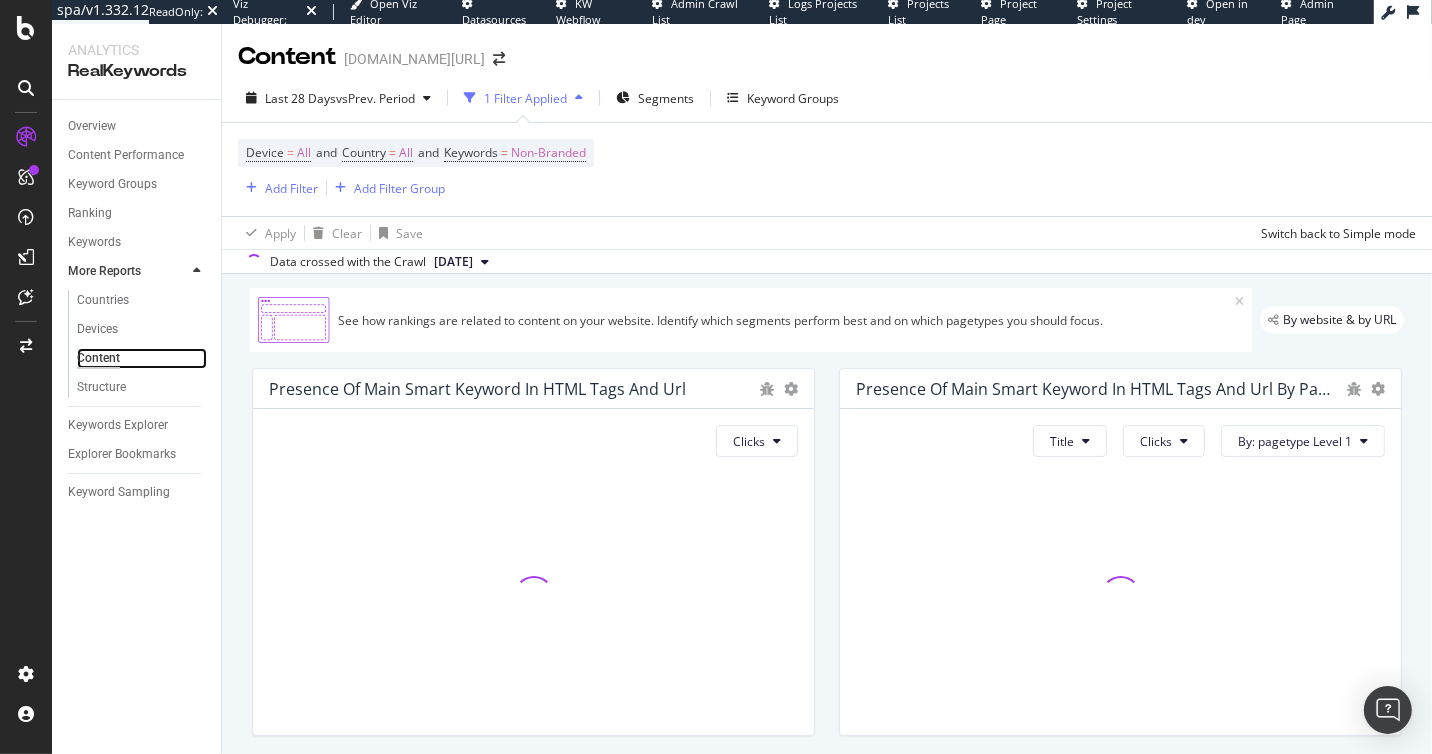 scroll, scrollTop: 115, scrollLeft: 0, axis: vertical 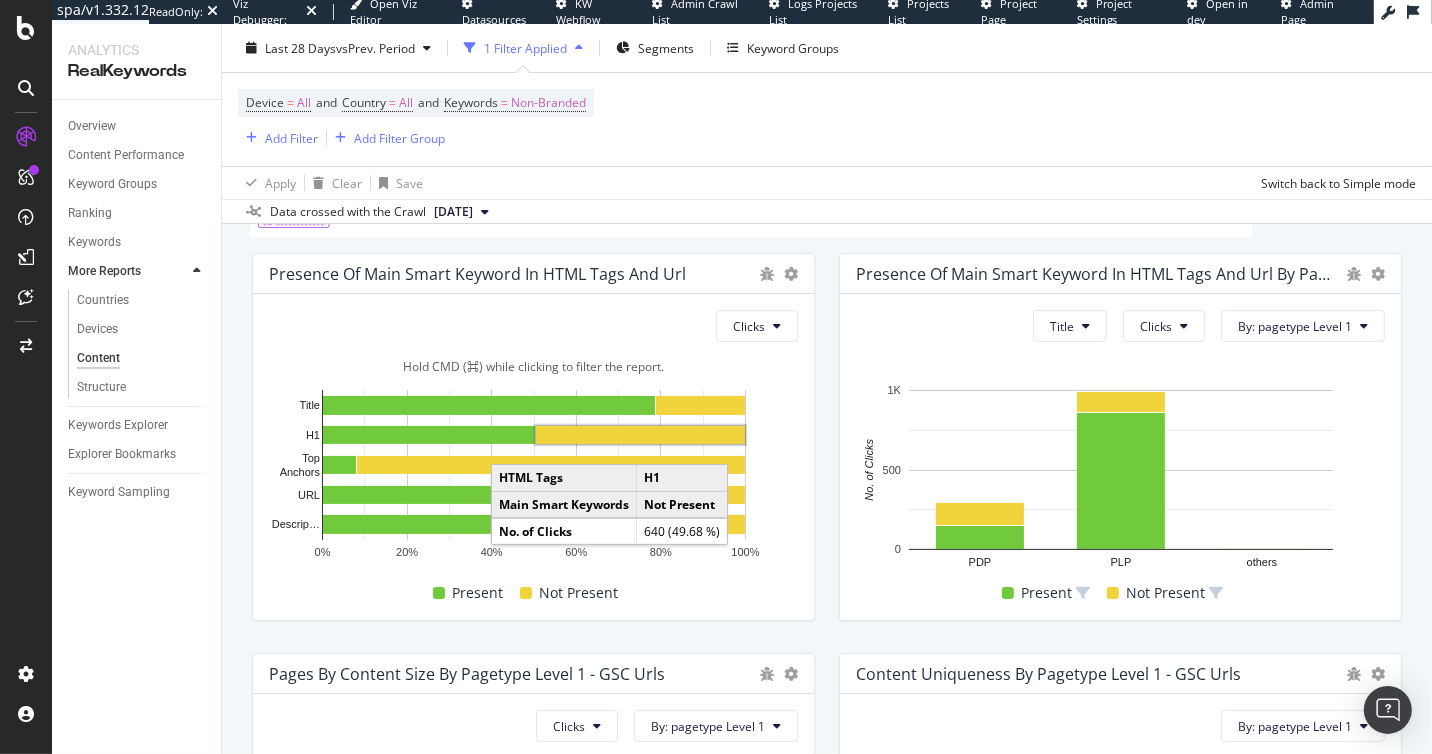 click 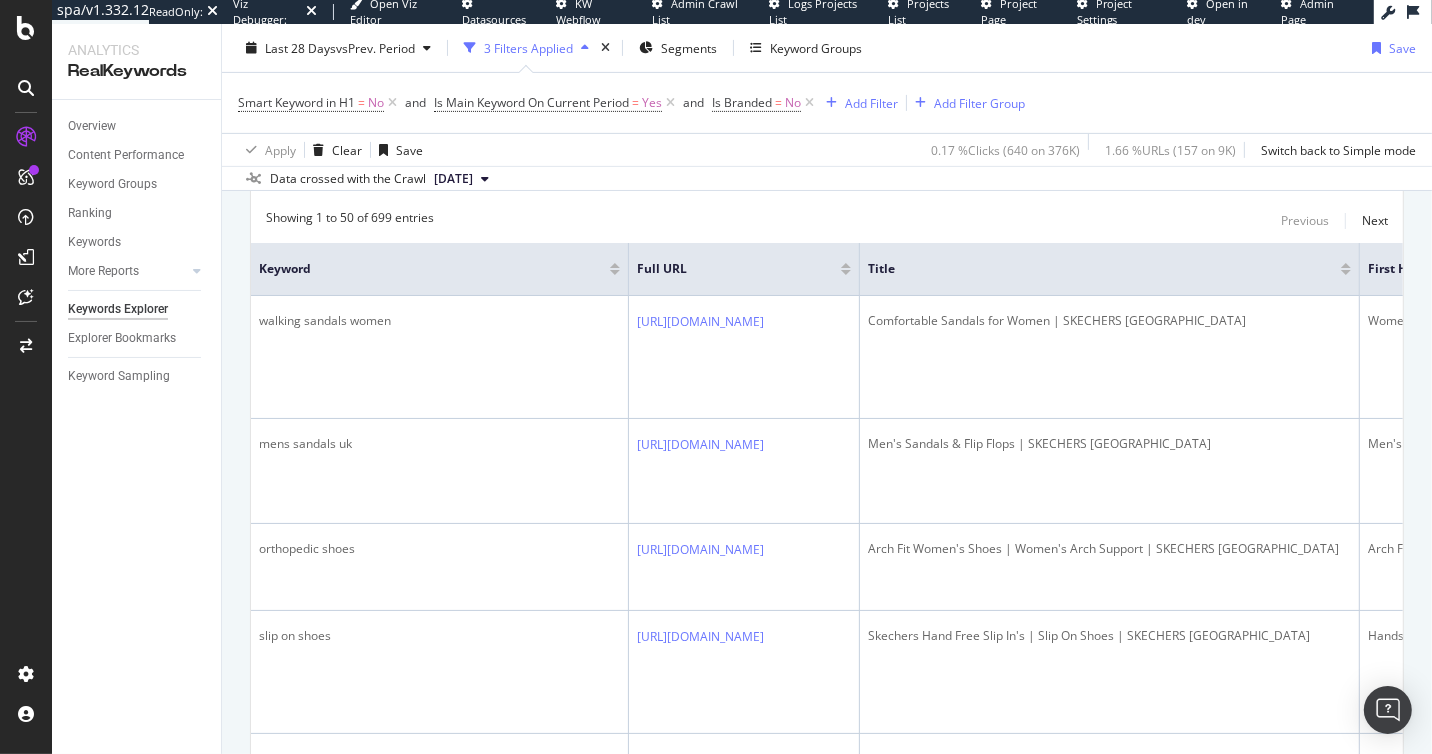 scroll, scrollTop: 654, scrollLeft: 0, axis: vertical 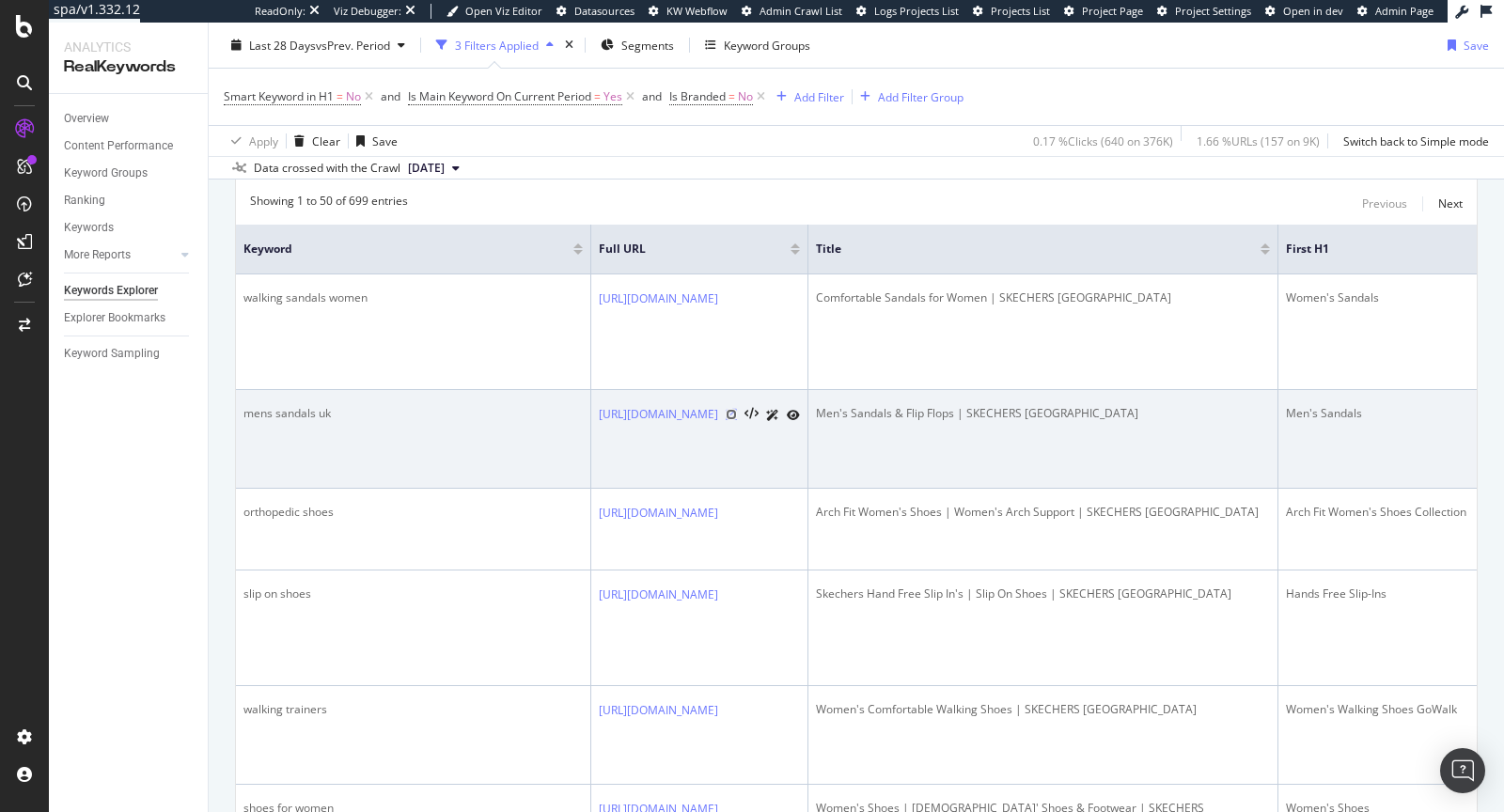 click at bounding box center (731, 414) 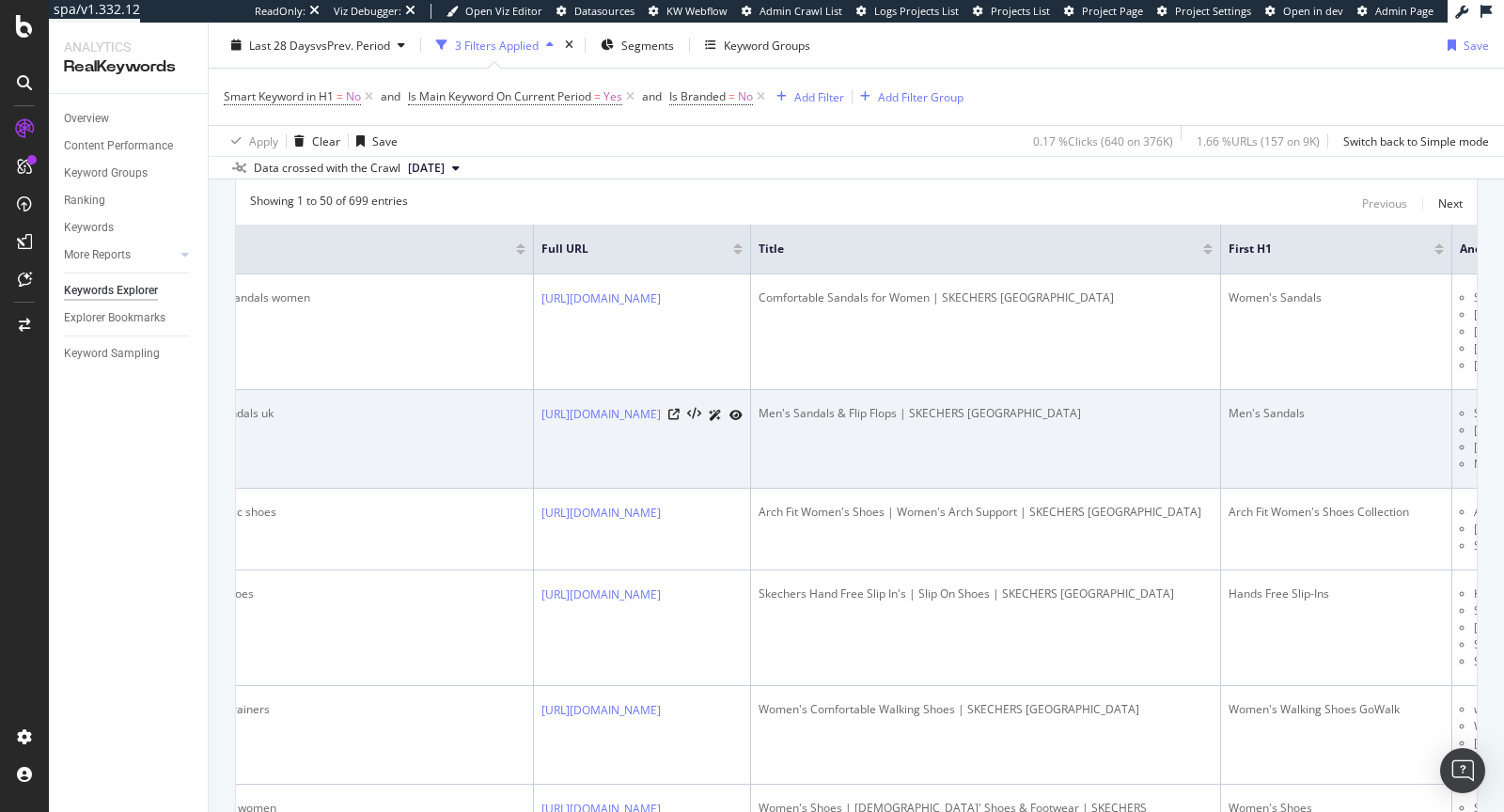 scroll, scrollTop: 0, scrollLeft: 0, axis: both 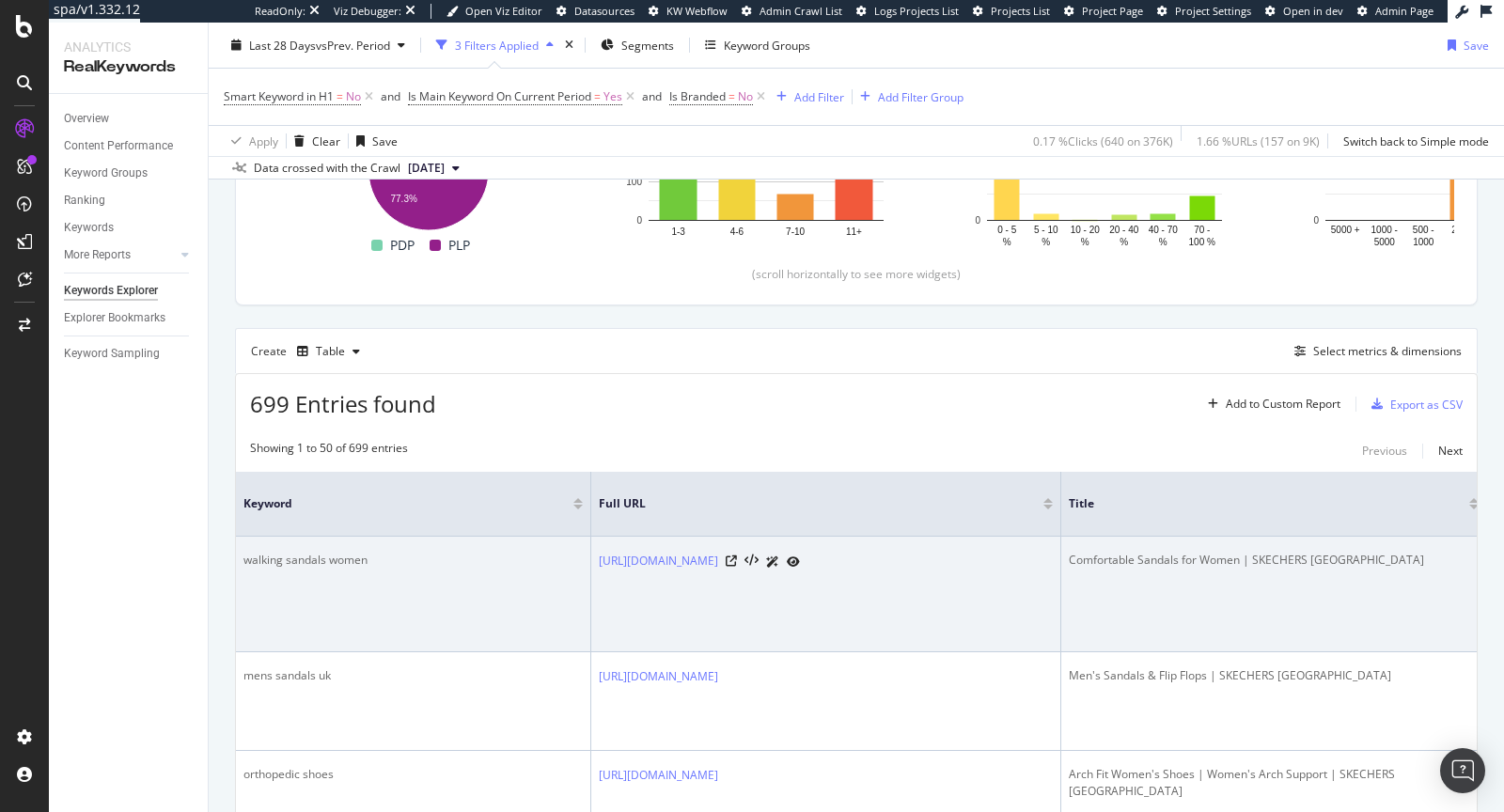 click on "walking sandals women" at bounding box center [413, 560] 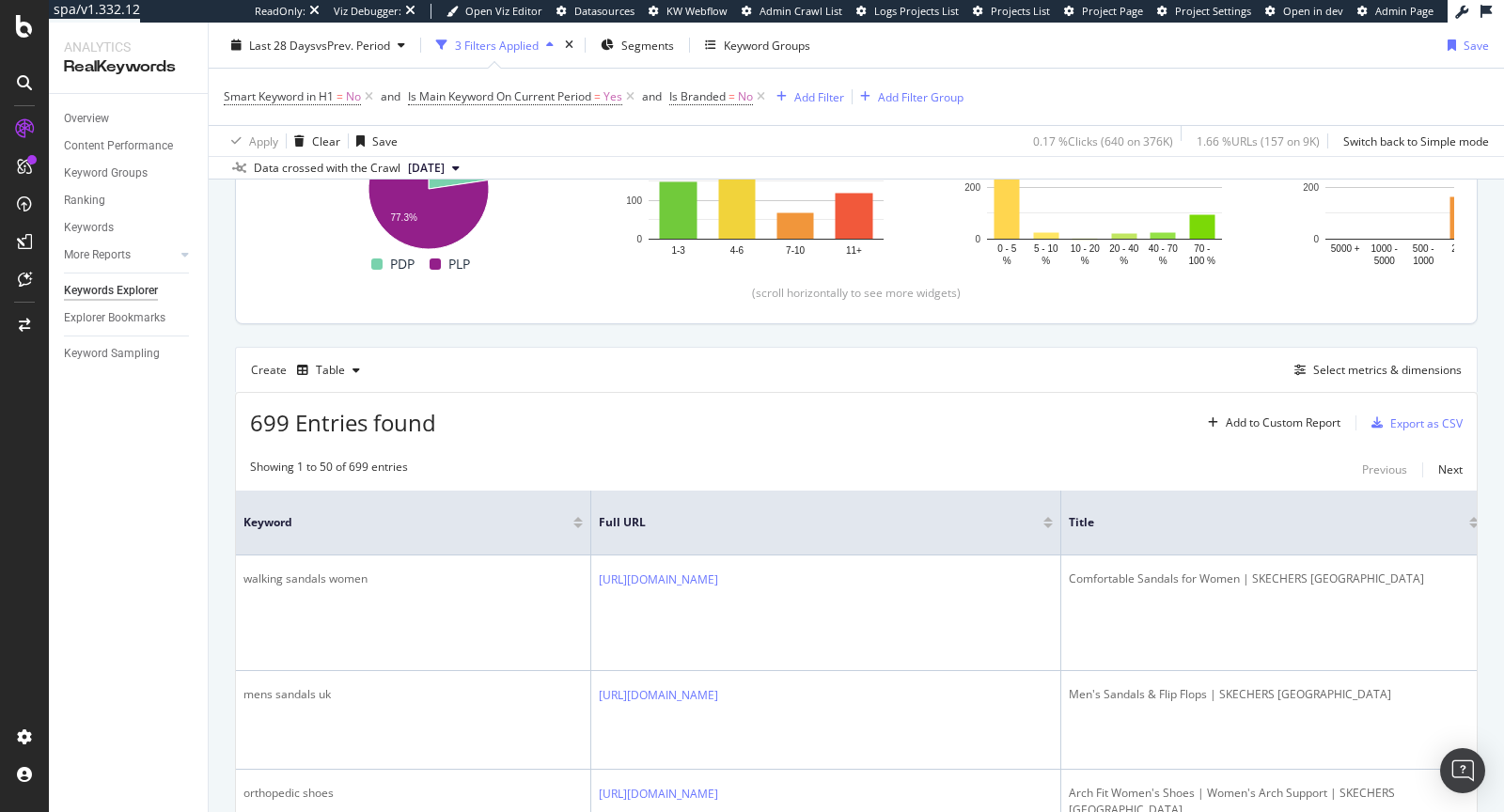 scroll, scrollTop: 368, scrollLeft: 0, axis: vertical 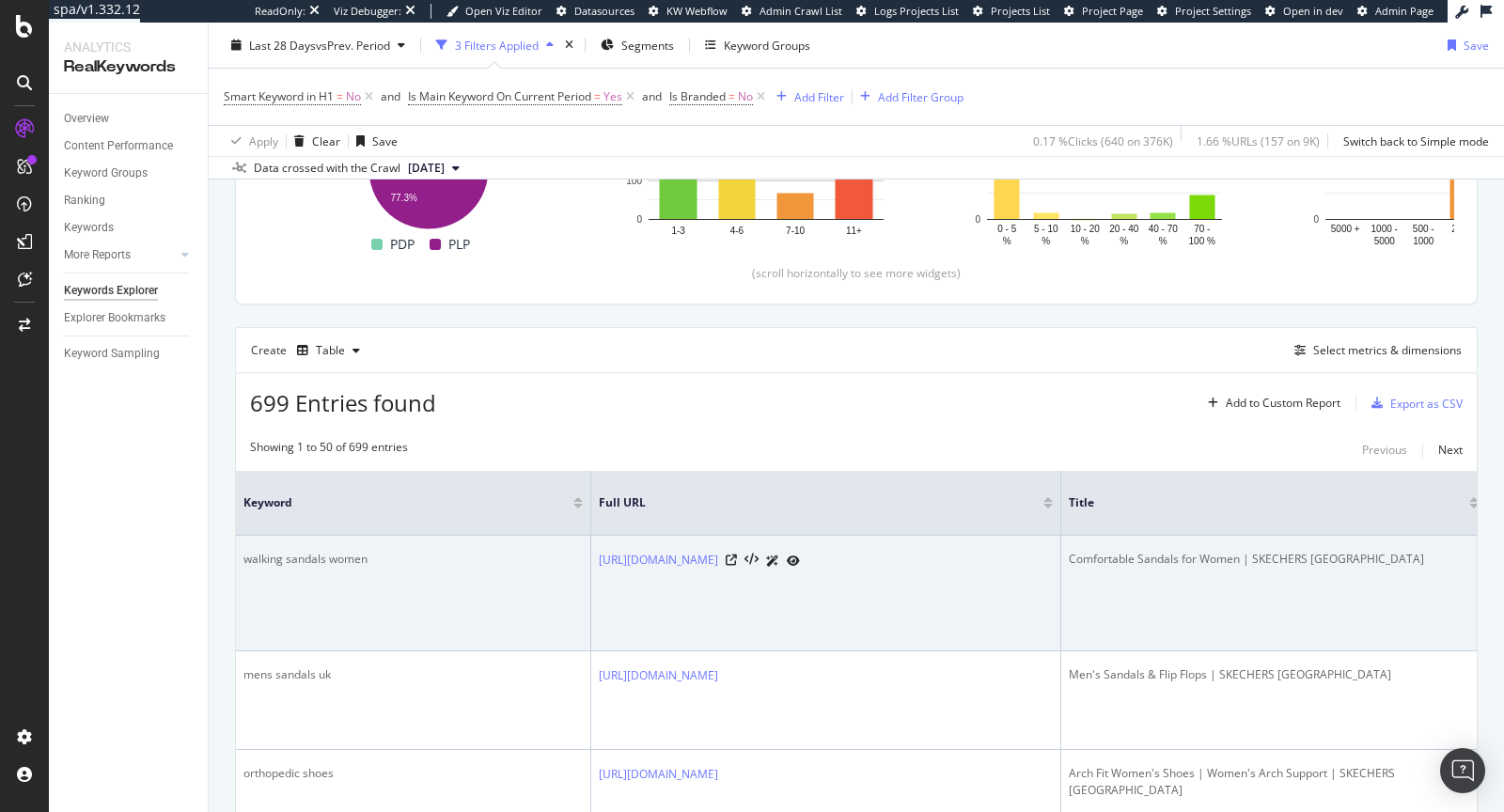 click on "walking sandals women" at bounding box center (414, 593) 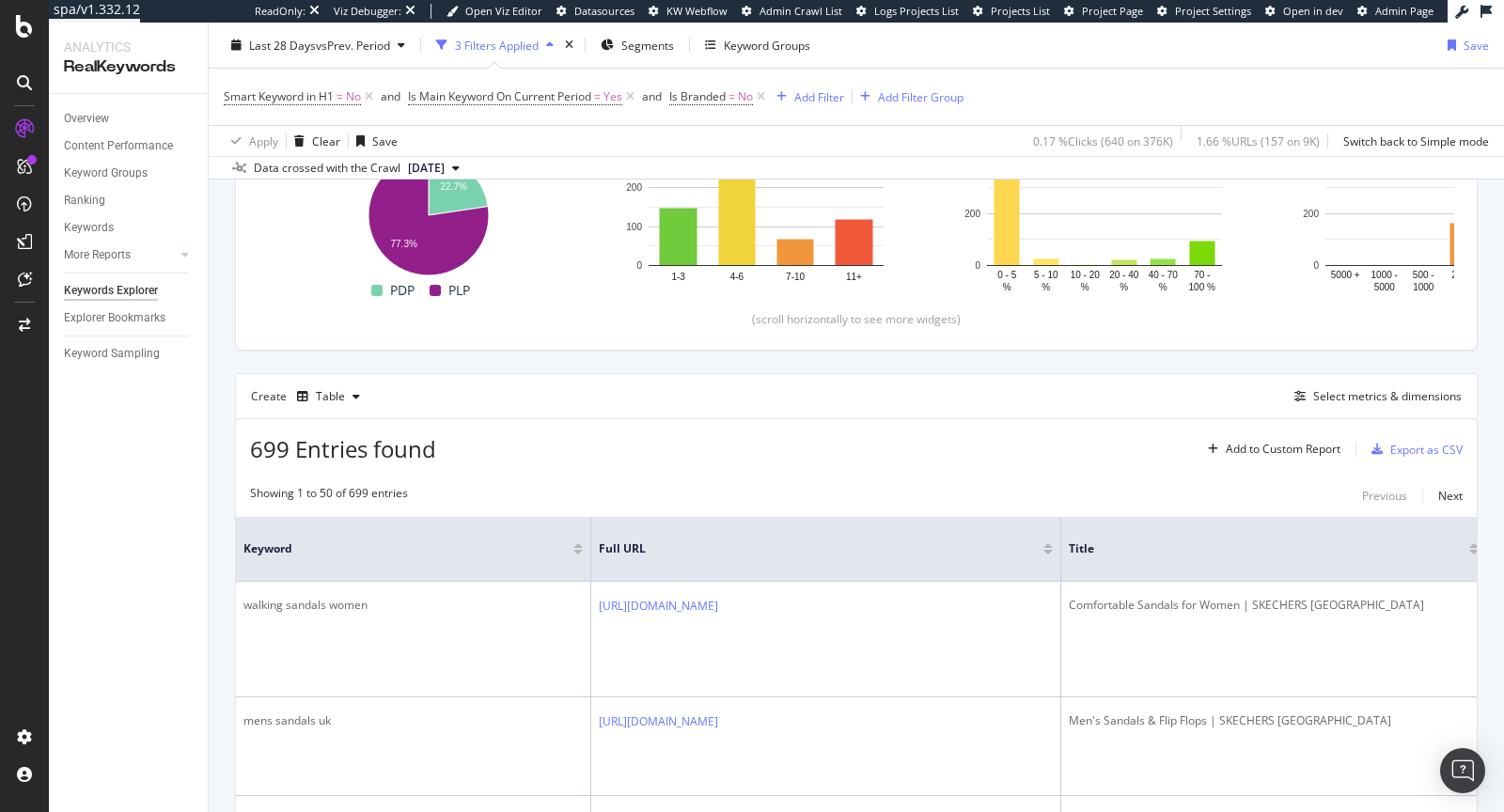 scroll, scrollTop: 0, scrollLeft: 0, axis: both 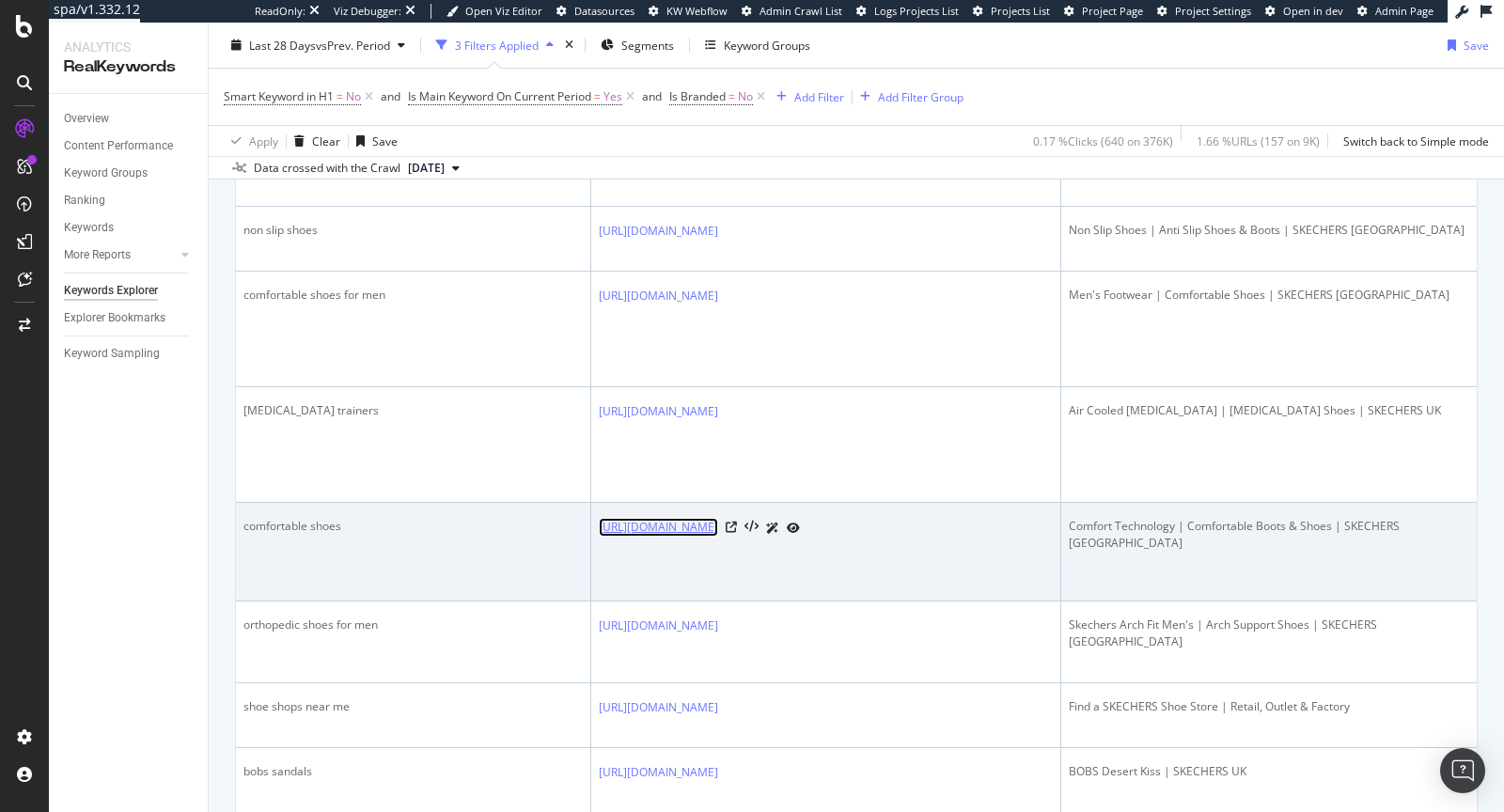 click on "https://www.skechers.co.uk/technologies/comfort-technologies/" at bounding box center (658, 527) 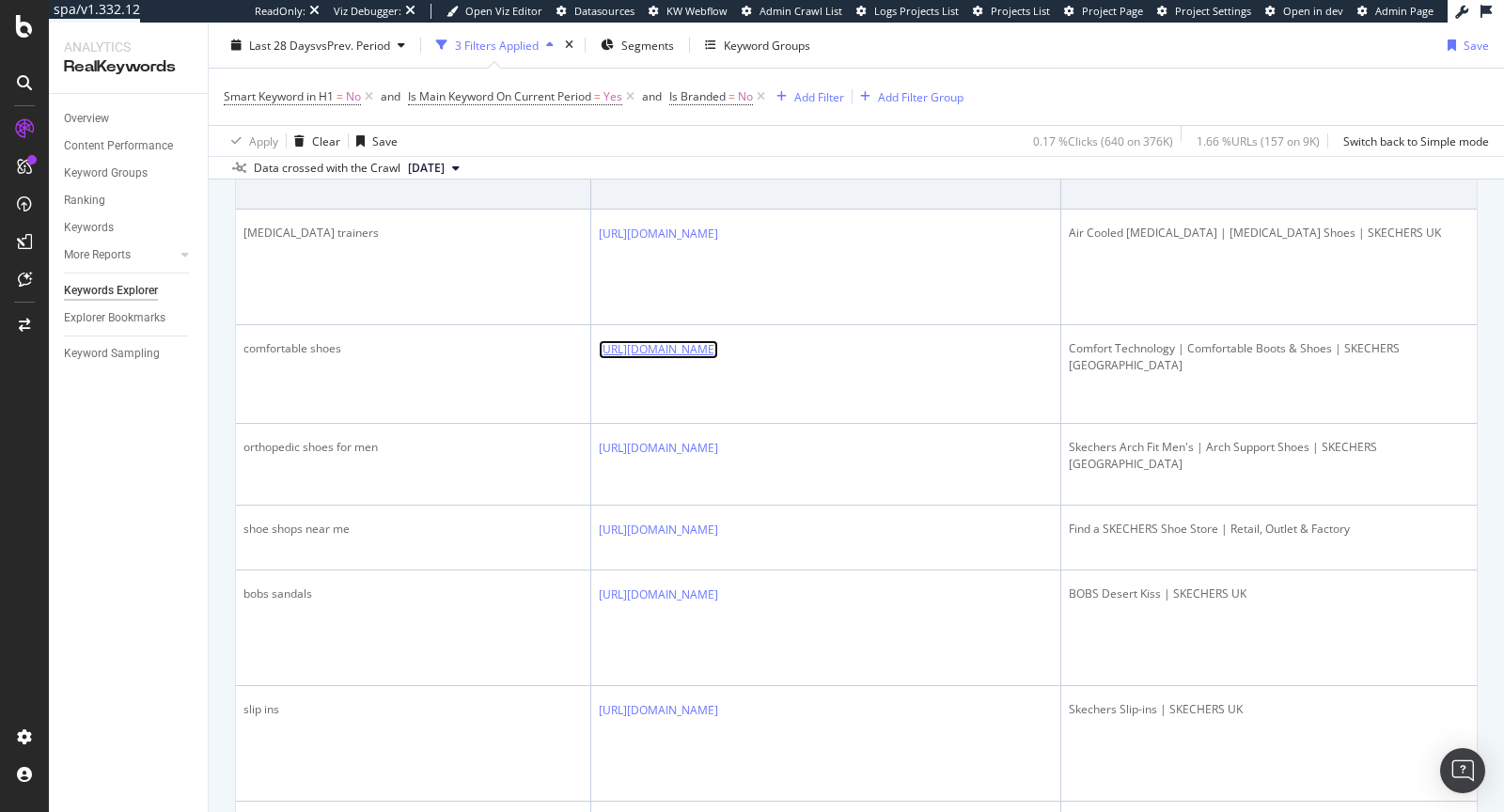 scroll, scrollTop: 1946, scrollLeft: 0, axis: vertical 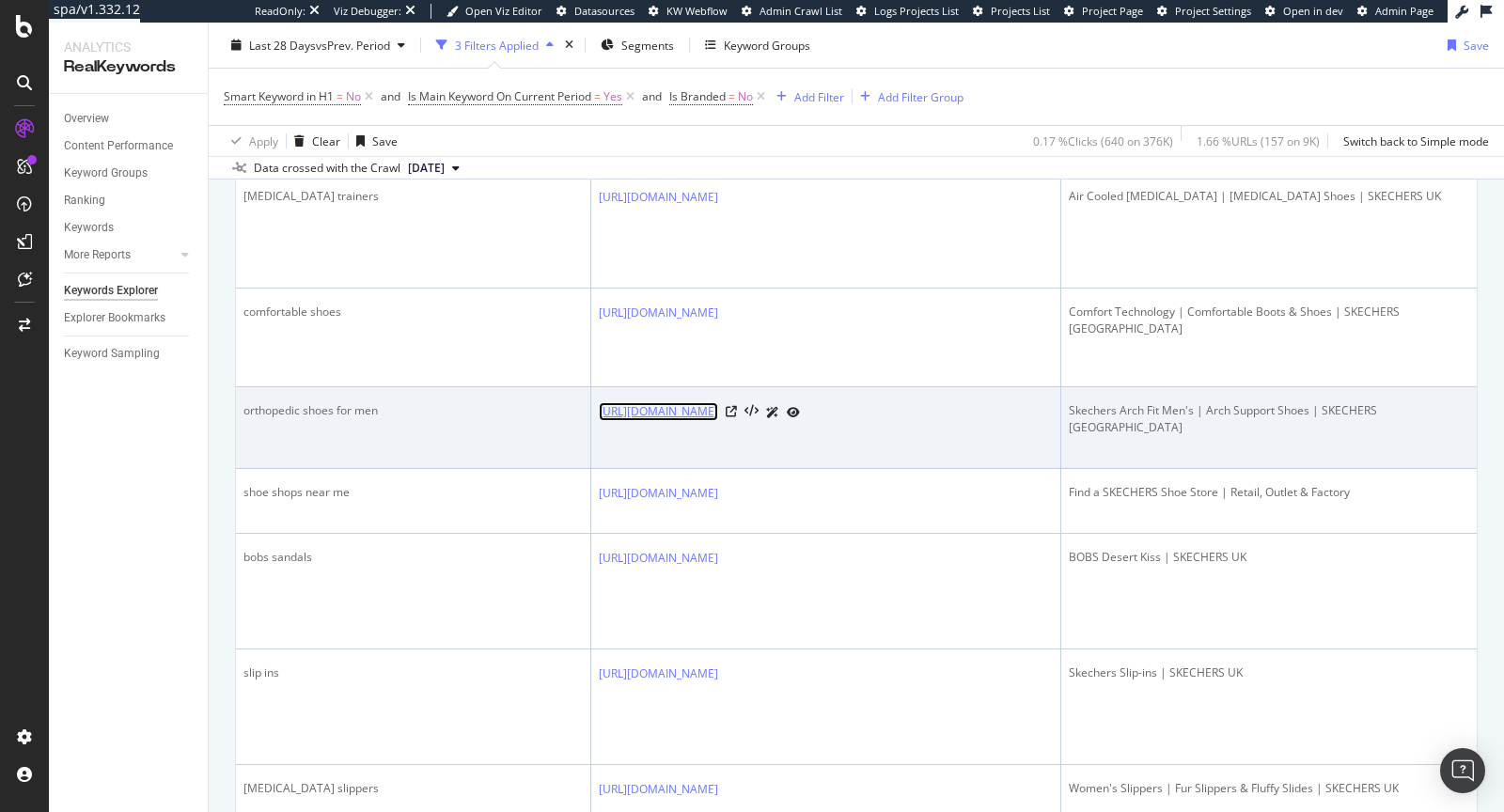 click on "https://www.skechers.co.uk/men/comfort-technologies/arch-fit/" at bounding box center (658, 412) 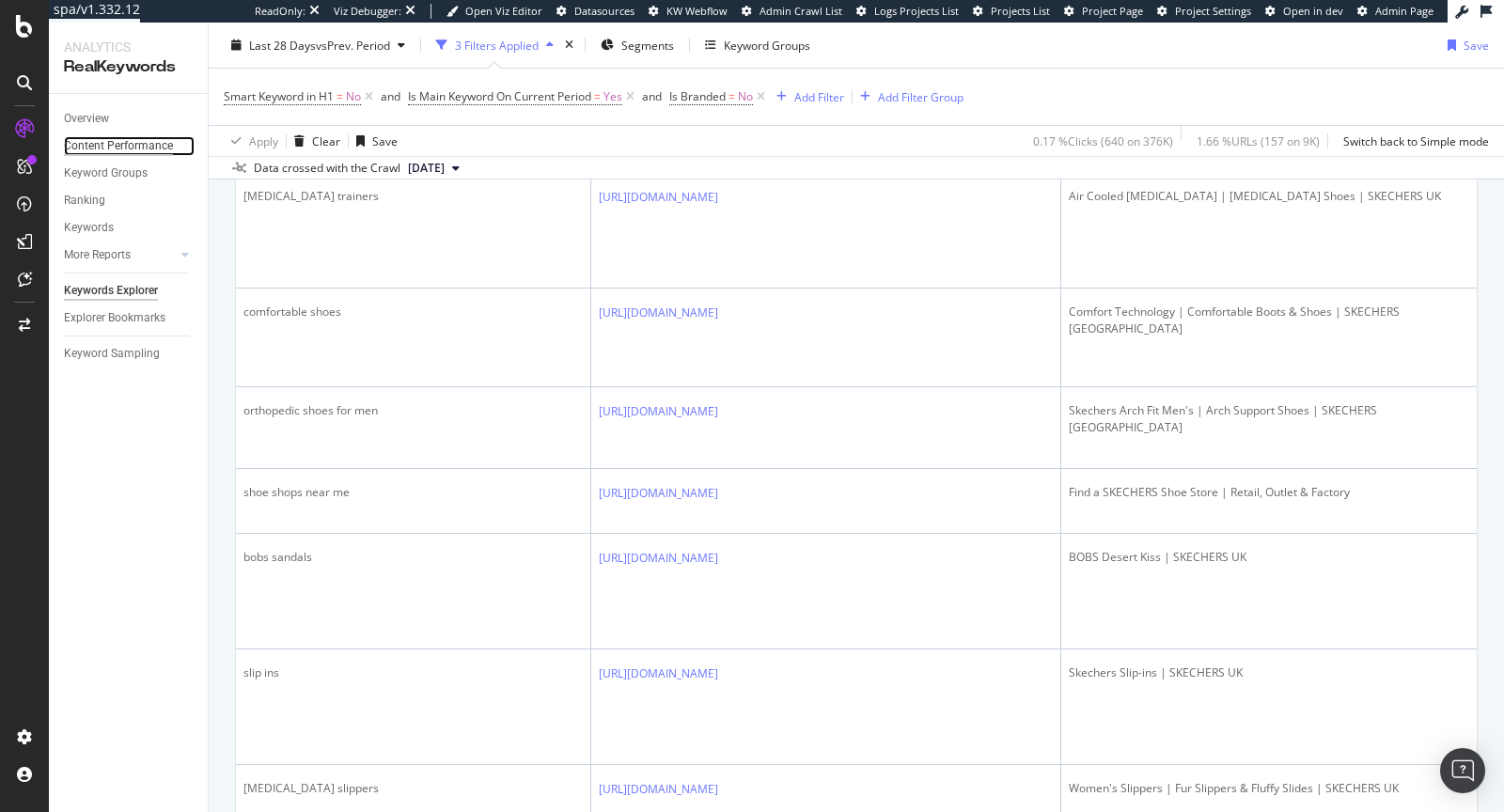 click on "Content Performance" at bounding box center (118, 146) 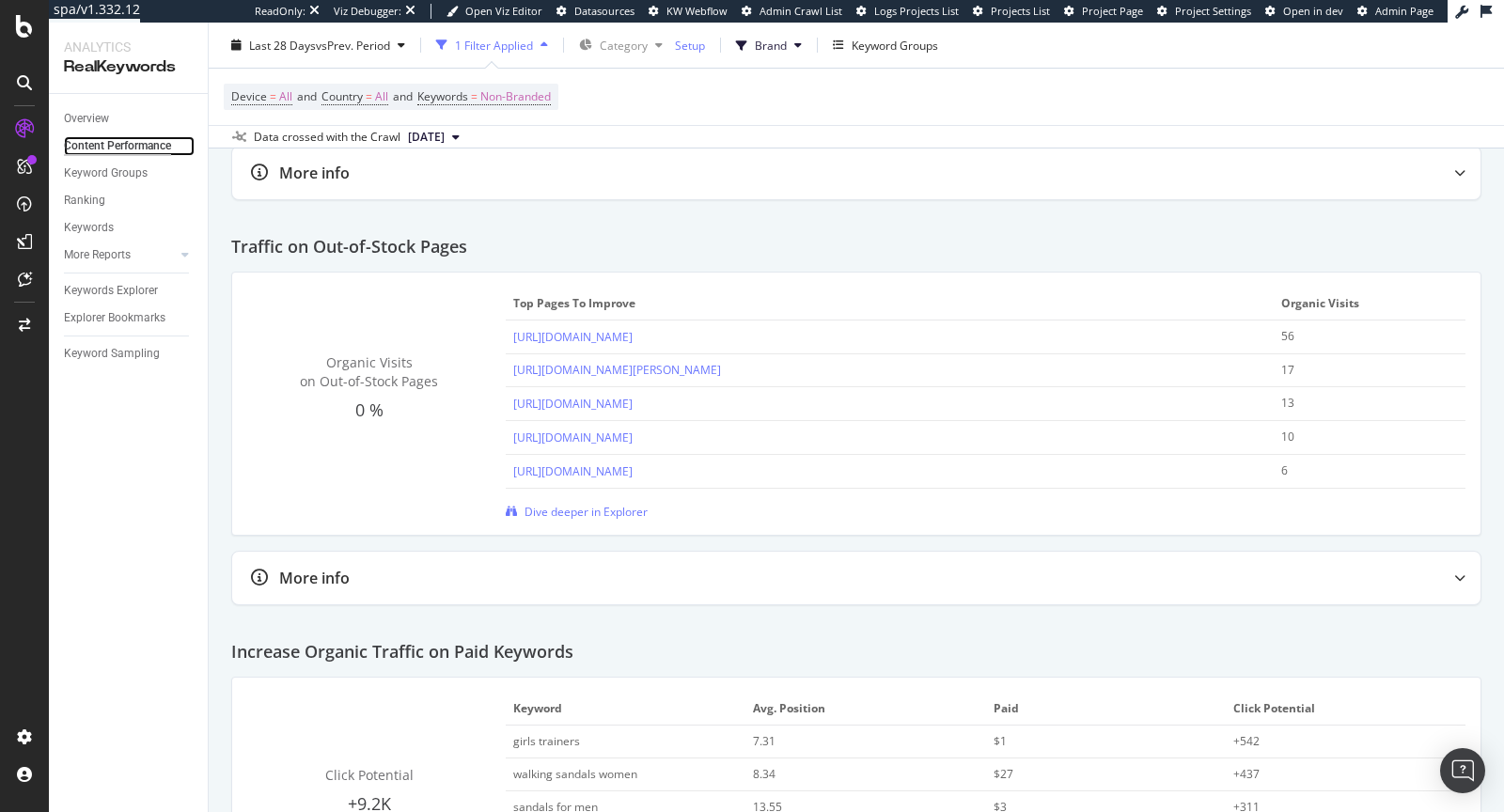 scroll, scrollTop: 3124, scrollLeft: 0, axis: vertical 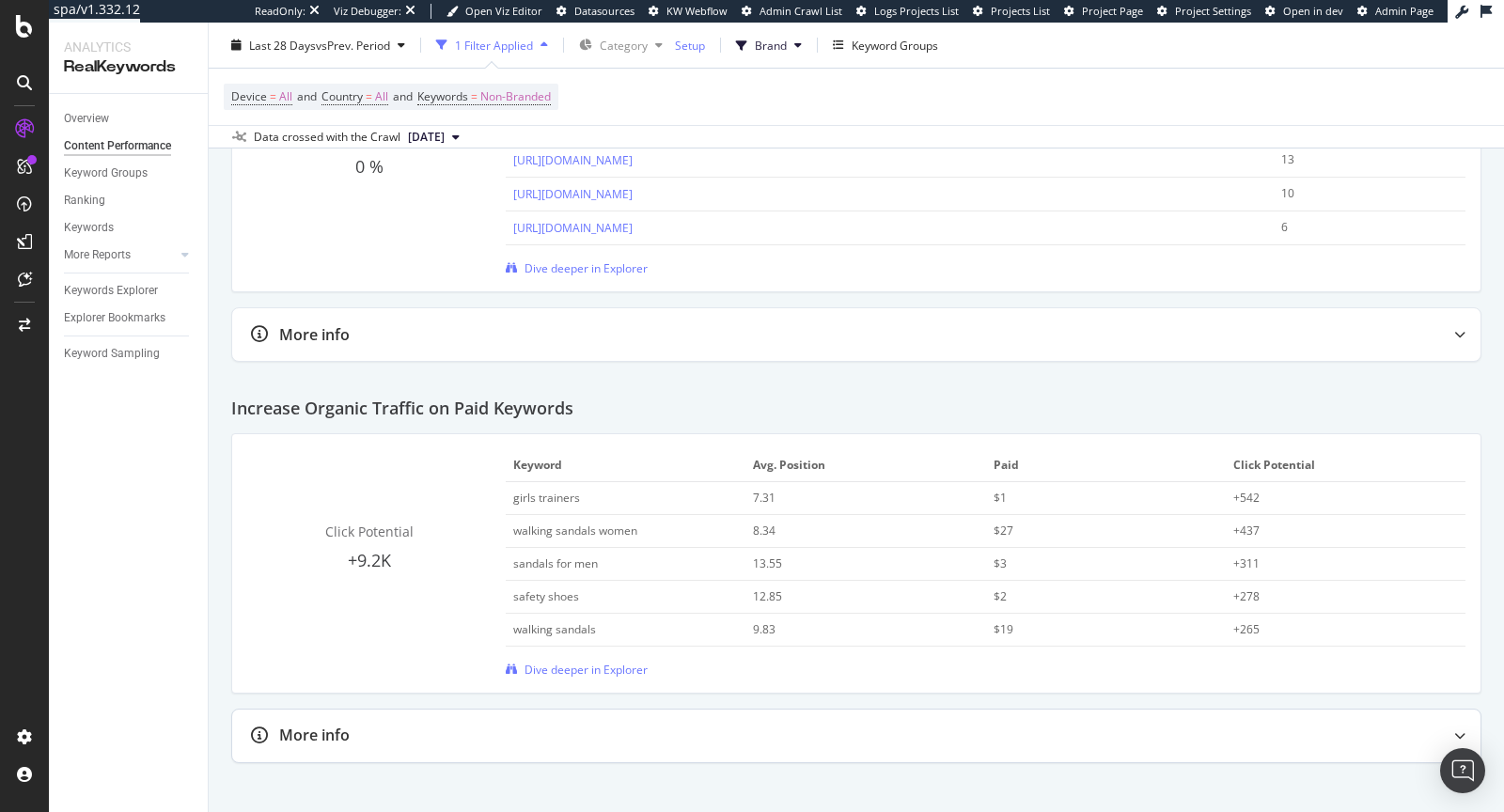 click on "More info" at bounding box center [819, 735] 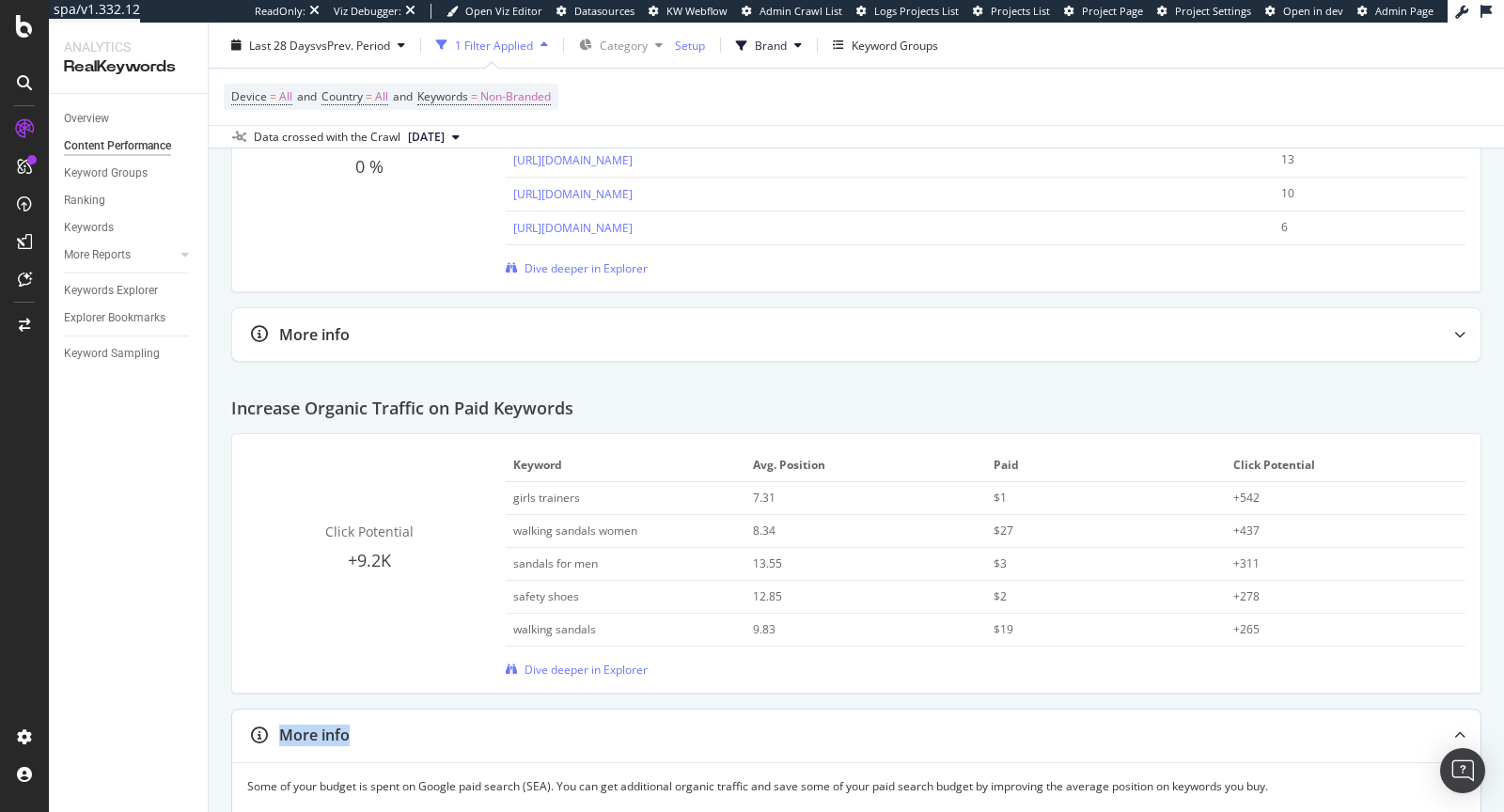 click on "More info" at bounding box center [819, 735] 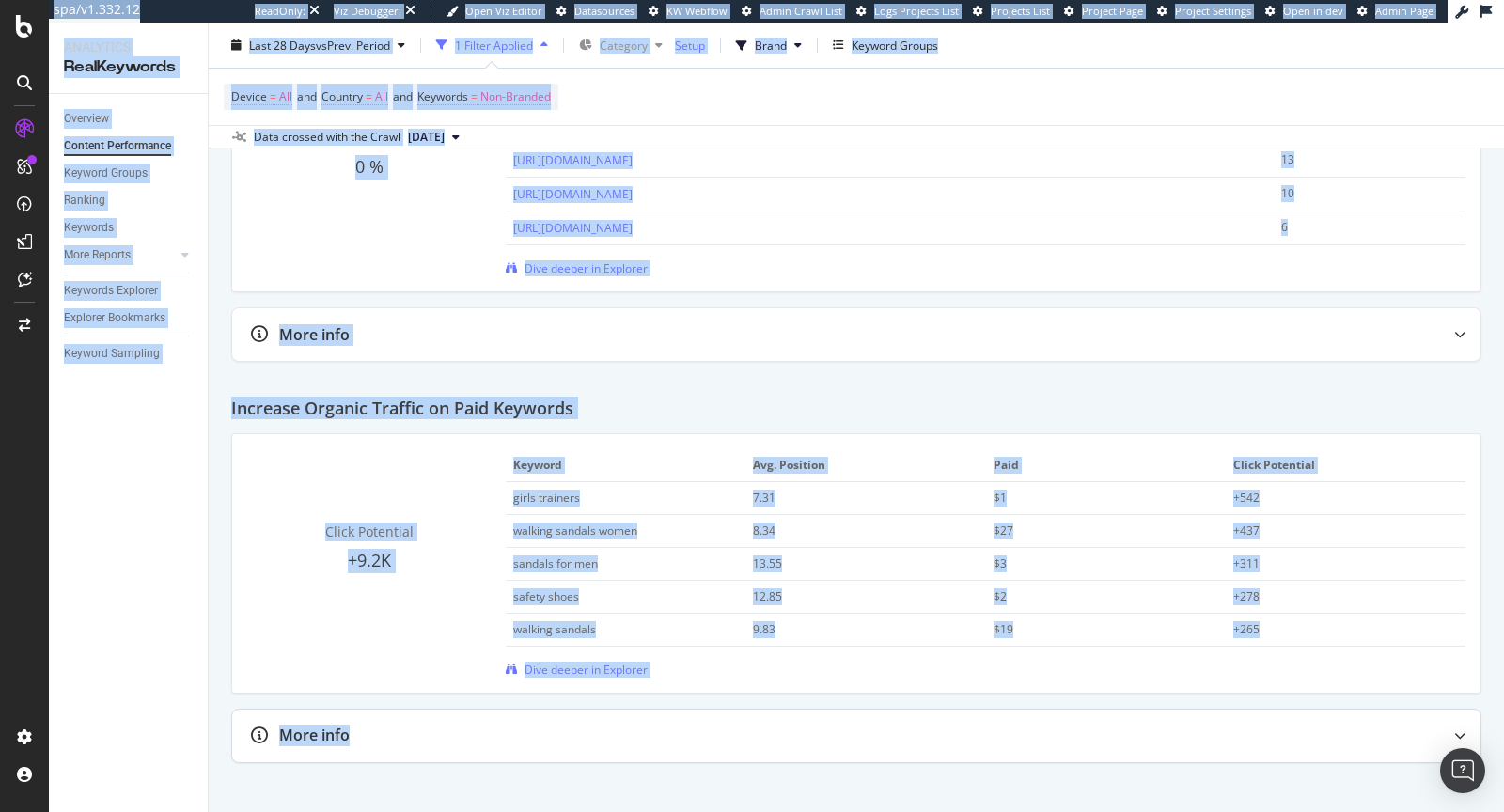 click on "More info" at bounding box center [819, 735] 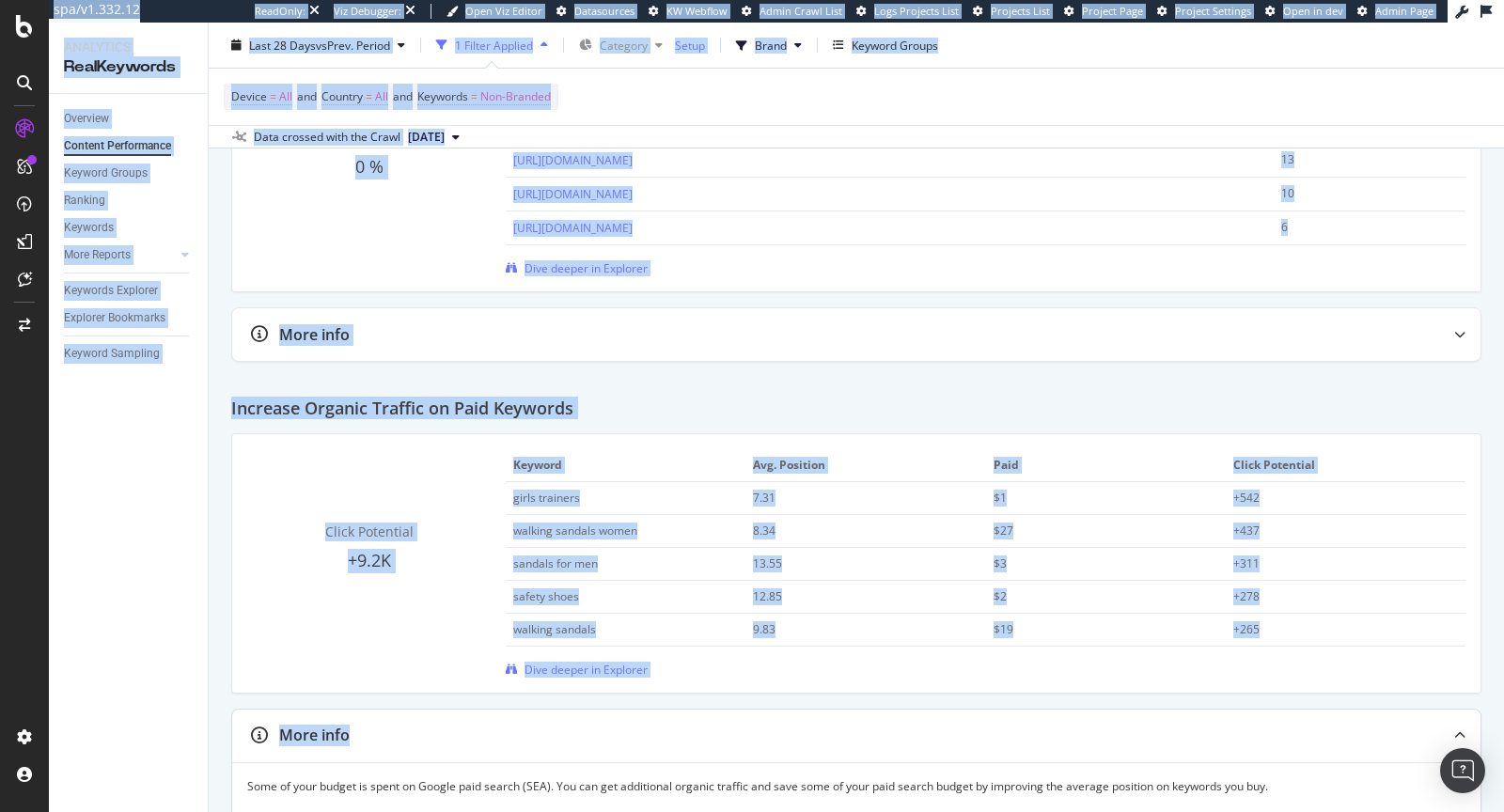 scroll, scrollTop: 3219, scrollLeft: 0, axis: vertical 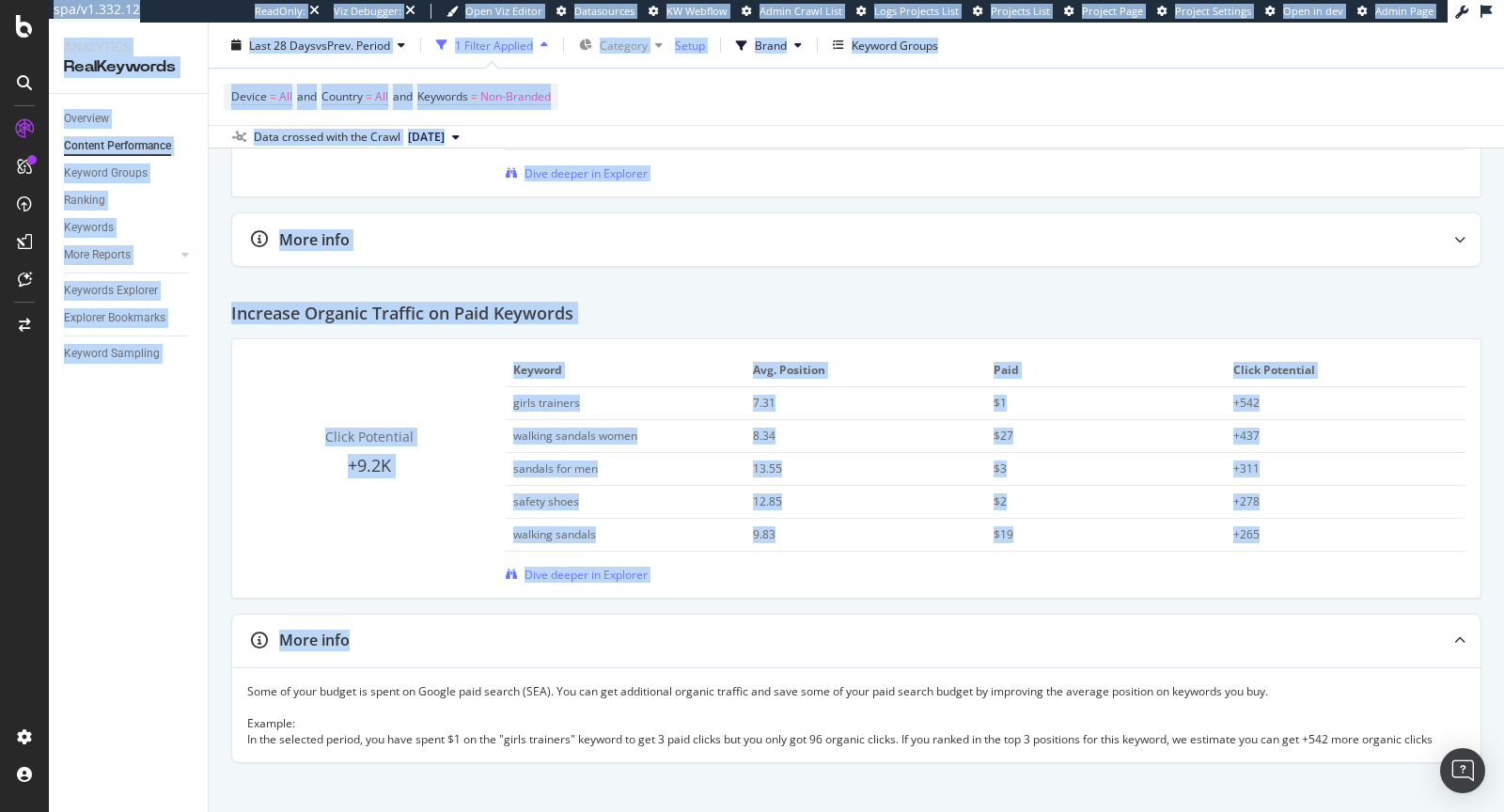 click on "To reveal performance and growth opportunities,   select category locations. Organic Visits 169K 28.54% % Visits from Organic Search 34.9 % Clicks 30.1K 8.45% Click Potential +13.1K Improve Rankings Click Potential +13.1K Top pages to improve Avg. Position Clicks Click Potential https://www.skechers.co.uk/women/shoes/sandals/ 32.96 7,783 +1.7K https://www.skechers.co.uk/women/shop-by-activity/walking/ 12.81 823 +922 https://www.skechers.co.uk/kids/girls-shoes/trainers/ 9.06 161 +673 https://www.skechers.co.uk/women/shoes/ 52.09 628 +554 https://www.skechers.co.uk/men/shoes/work-safety/ 13.01 767 +553 Dive deeper in Explorer More info Optimize Title & H1 Tags Pages with
Non-optimized Titles 45.64 % Top pages to improve Main Keyword title Impressions https://www.skechers.co.uk/technologies/features/waterproof/ waterproof trainers Waterproof Boots & Sneakers | SKECHERS UK 5,886 https://www.skechers.co.uk/women/collections/modern-comfort/ comfortable shoes for women 1,204 lace up trainers 353 unicorn shoes 266 53" at bounding box center [856, -1094] 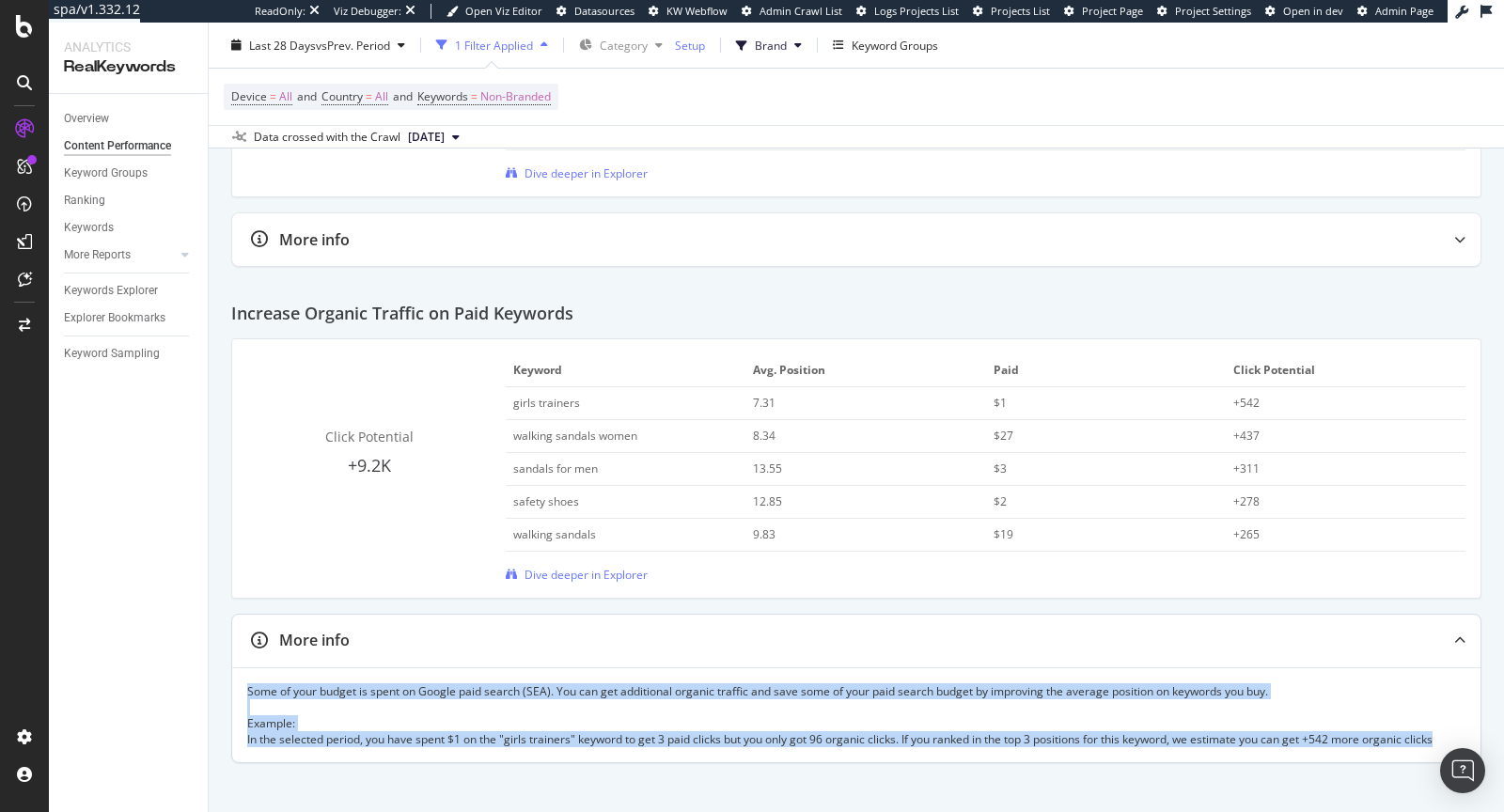 drag, startPoint x: 243, startPoint y: 670, endPoint x: 1465, endPoint y: 714, distance: 1222.79 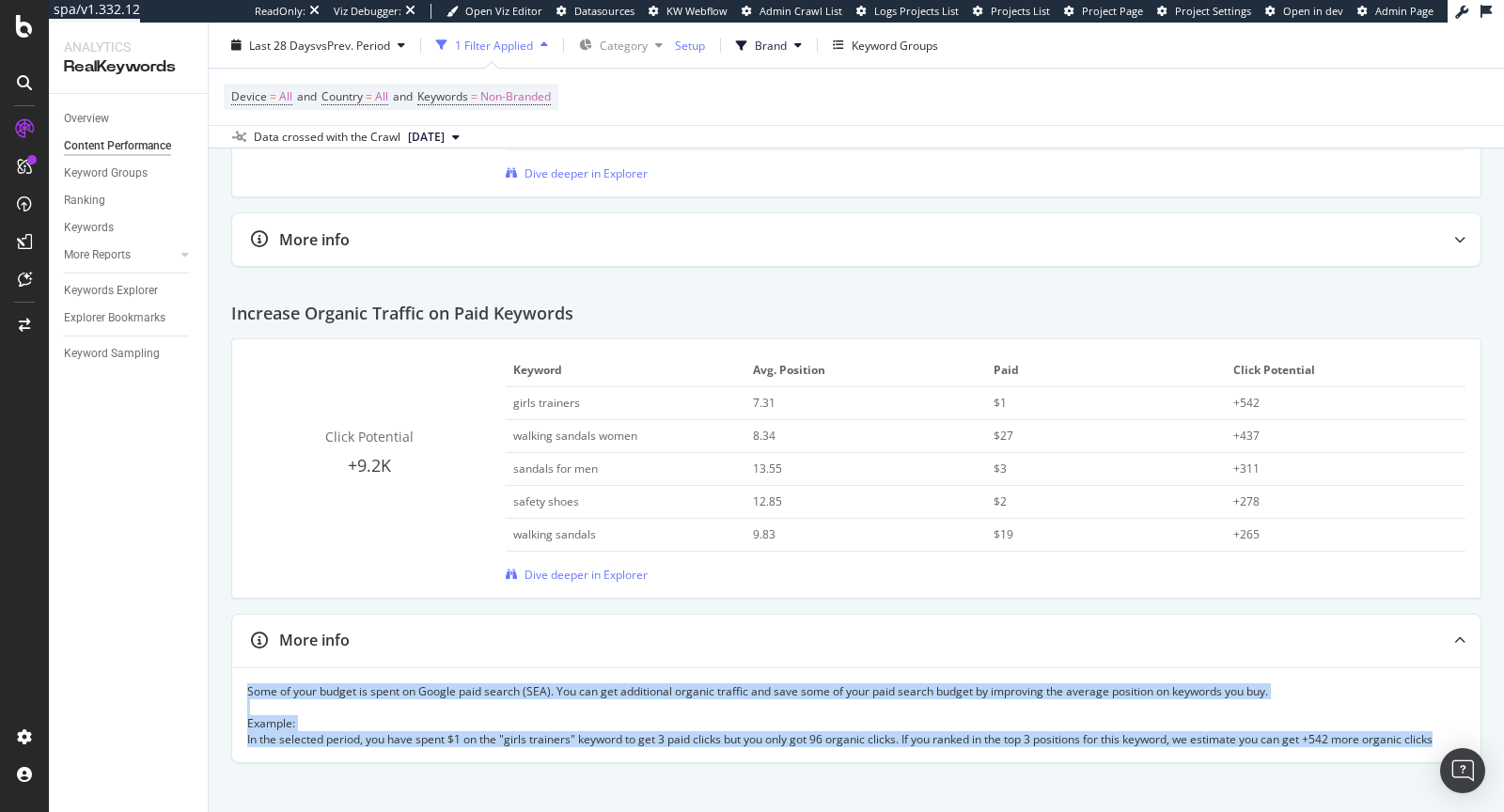 scroll, scrollTop: 3219, scrollLeft: 0, axis: vertical 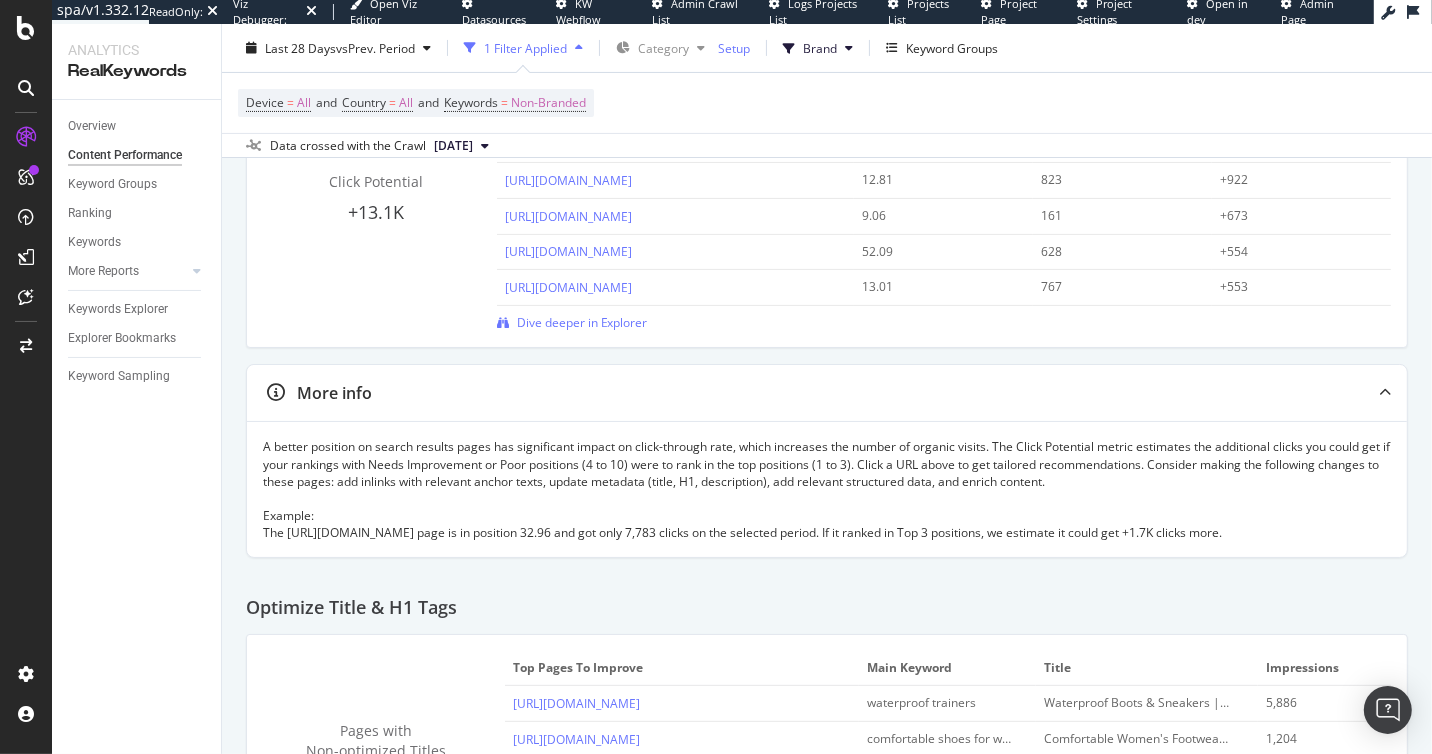drag, startPoint x: 263, startPoint y: 378, endPoint x: 1468, endPoint y: 540, distance: 1215.8408 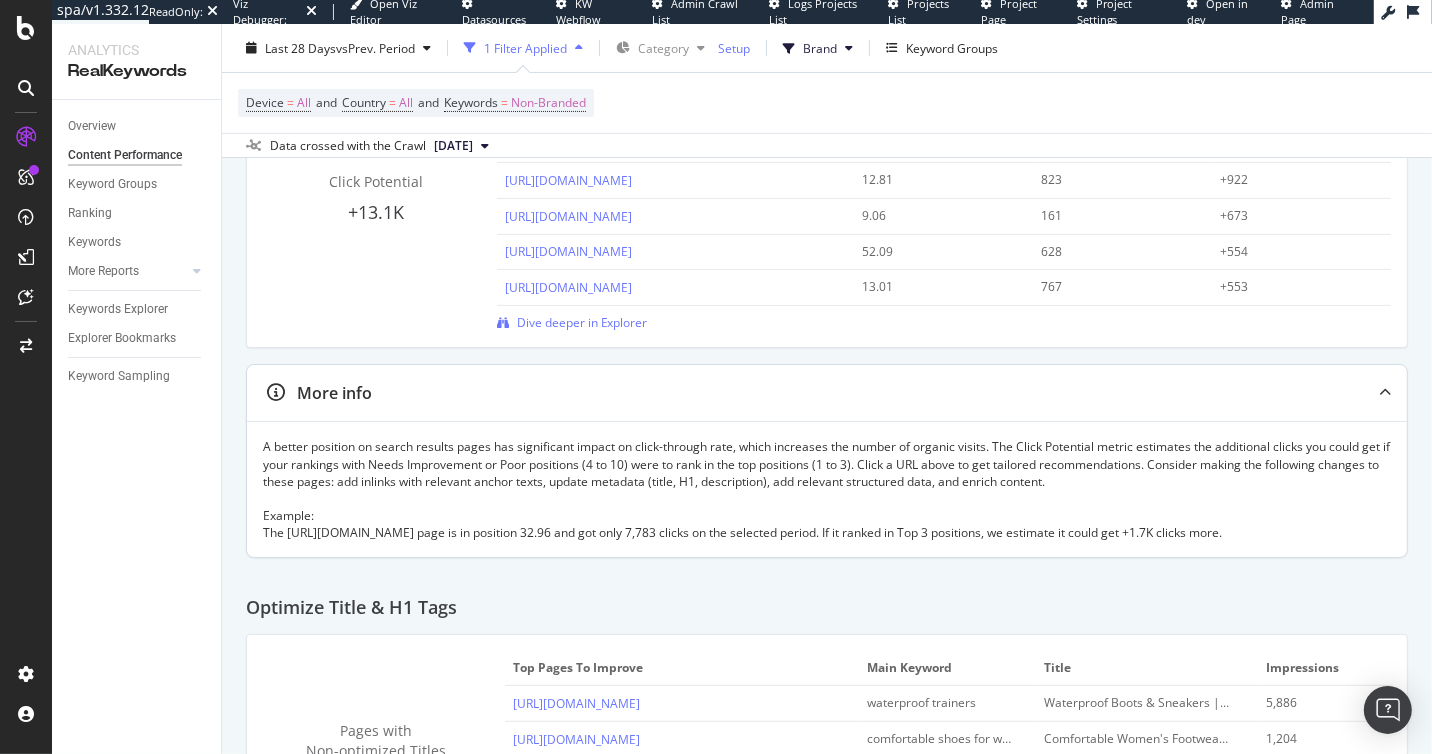 click on "More info" at bounding box center (787, 393) 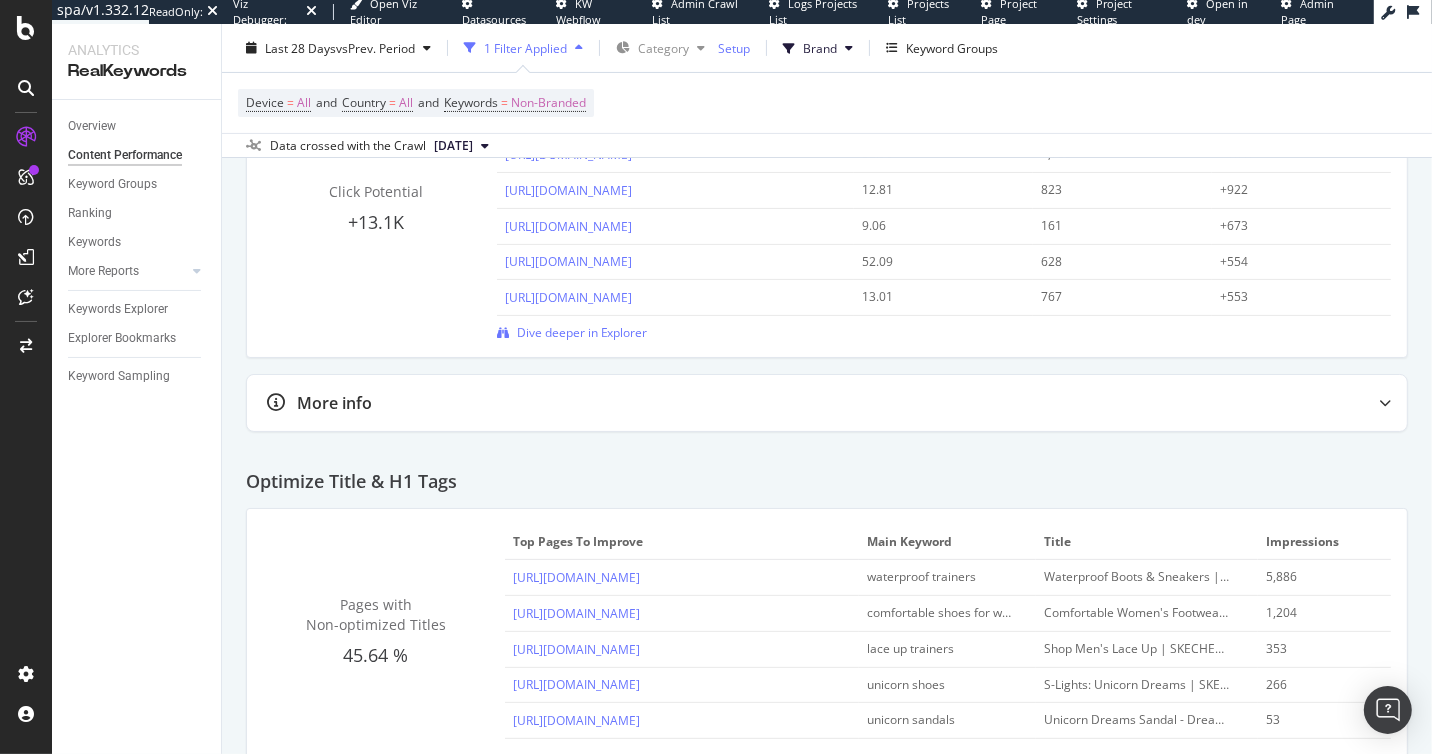 scroll, scrollTop: 375, scrollLeft: 0, axis: vertical 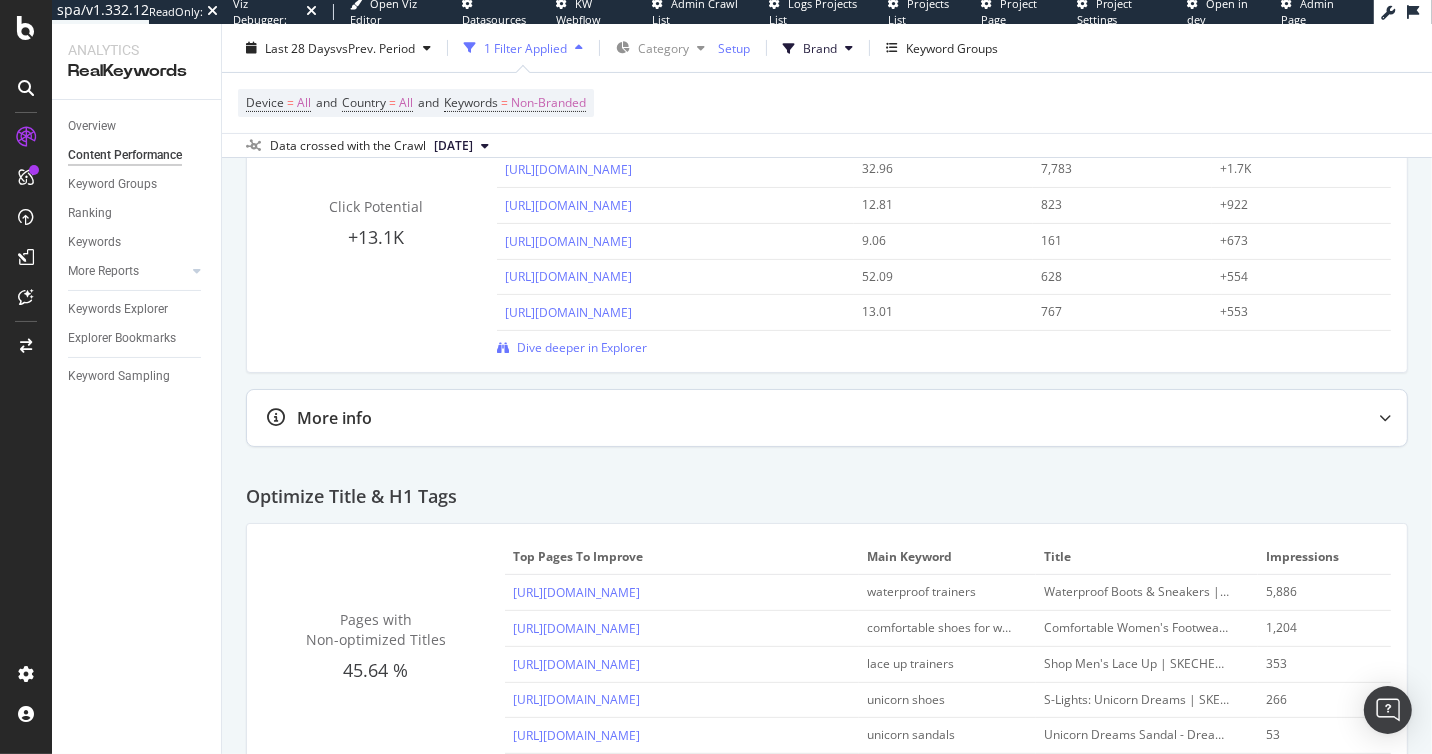 click on "More info" at bounding box center (827, 418) 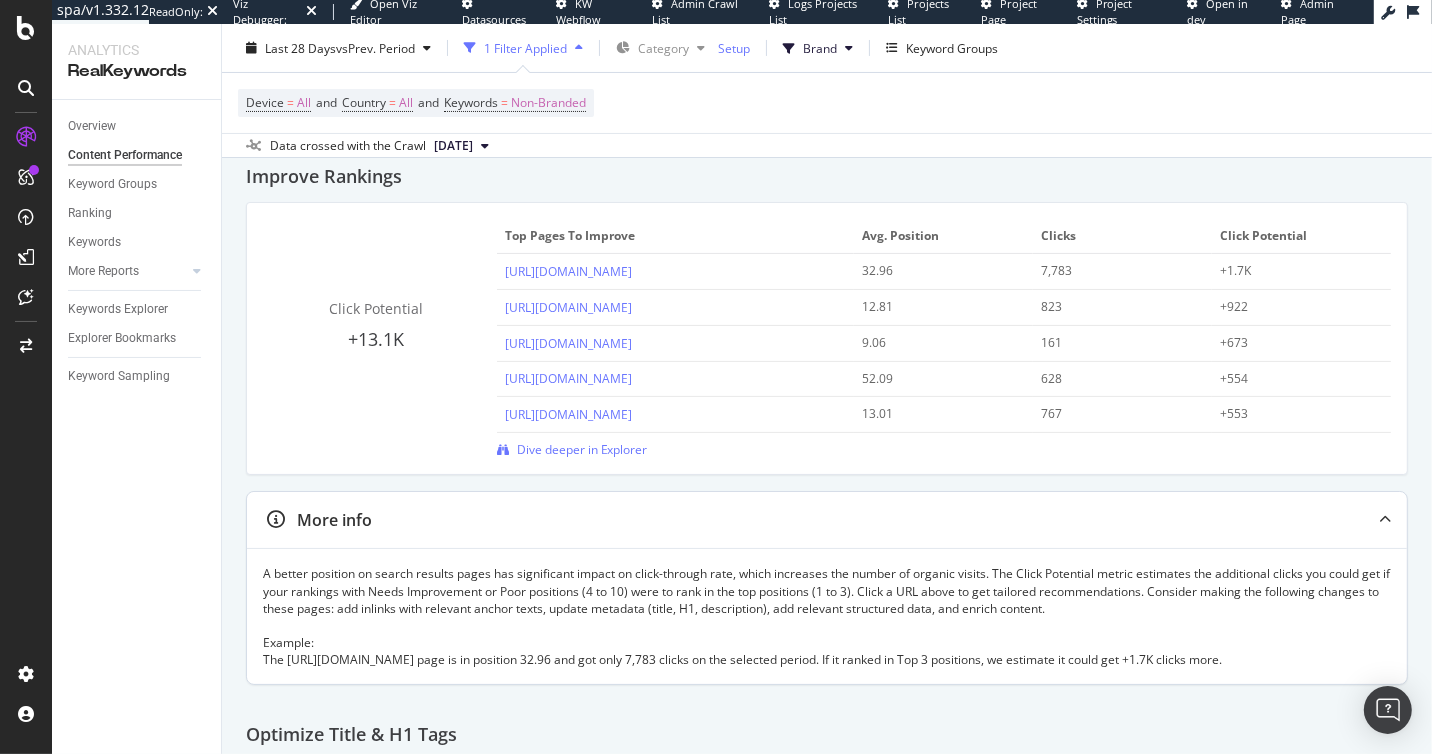 scroll, scrollTop: 274, scrollLeft: 0, axis: vertical 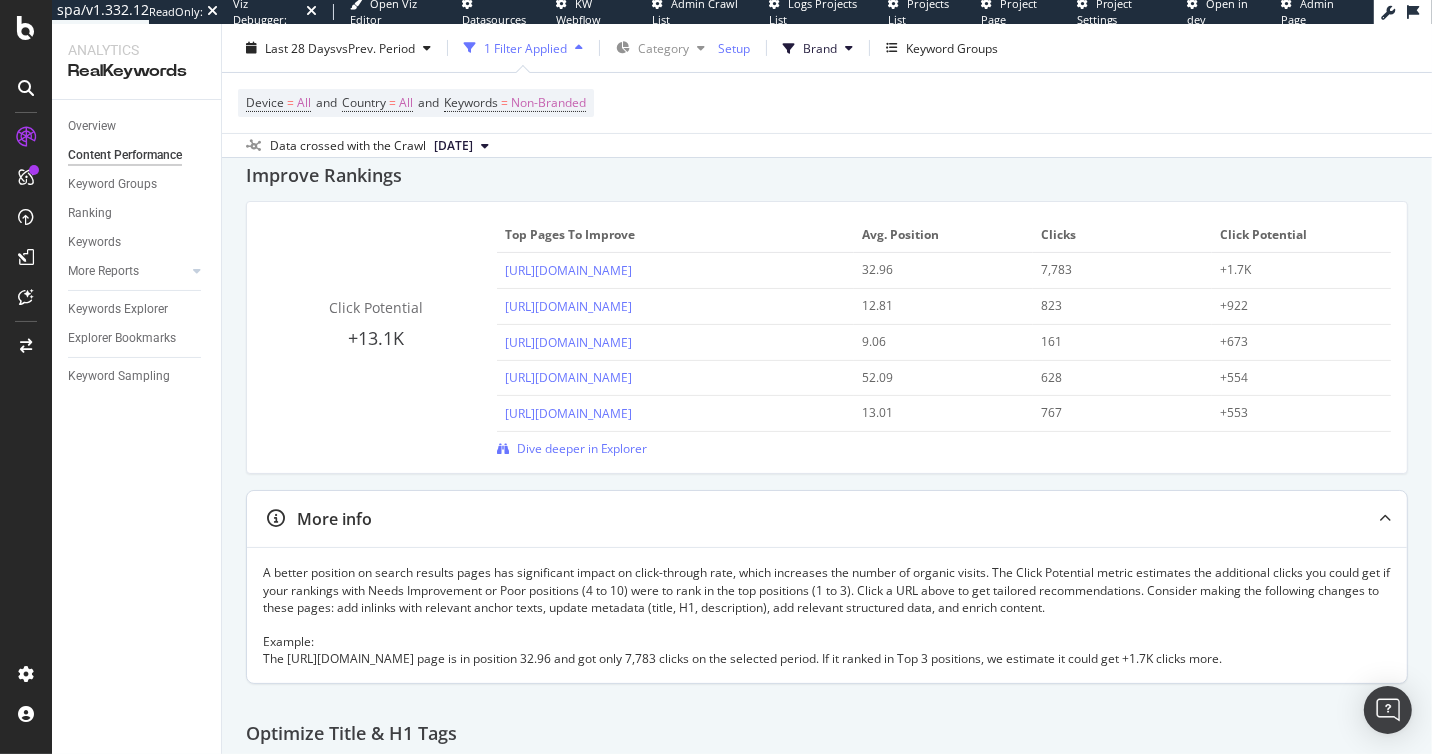 click on "A better position on search results pages has significant impact on click-through rate, which increases the number of organic visits. The Click Potential metric estimates the additional clicks you could get if your rankings with Needs Improvement or Poor positions (4 to 10) were to rank in the top positions (1 to 3). Click a URL above to get tailored recommendations. Consider making the following changes to these pages: add inlinks with relevant anchor texts, update metadata (title, H1, description), add relevant structured data, and enrich content.
Example:
The https://www.skechers.co.uk/women/shoes/sandals/ page is in position 32.96 and got only 7,783 clicks on the selected period. If it ranked in Top 3 positions, we estimate it could get +1.7K clicks more." at bounding box center [827, 615] 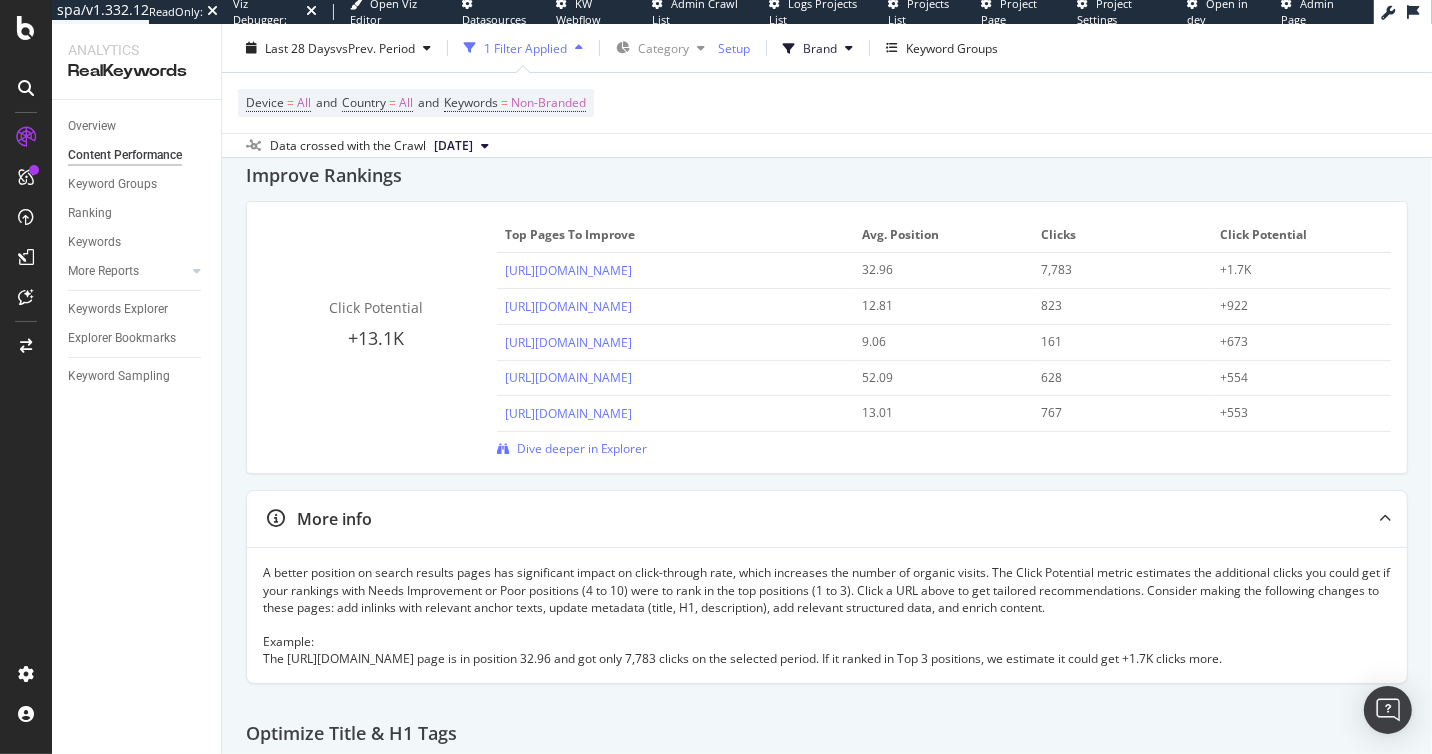 drag, startPoint x: 258, startPoint y: 634, endPoint x: 1434, endPoint y: 665, distance: 1176.4086 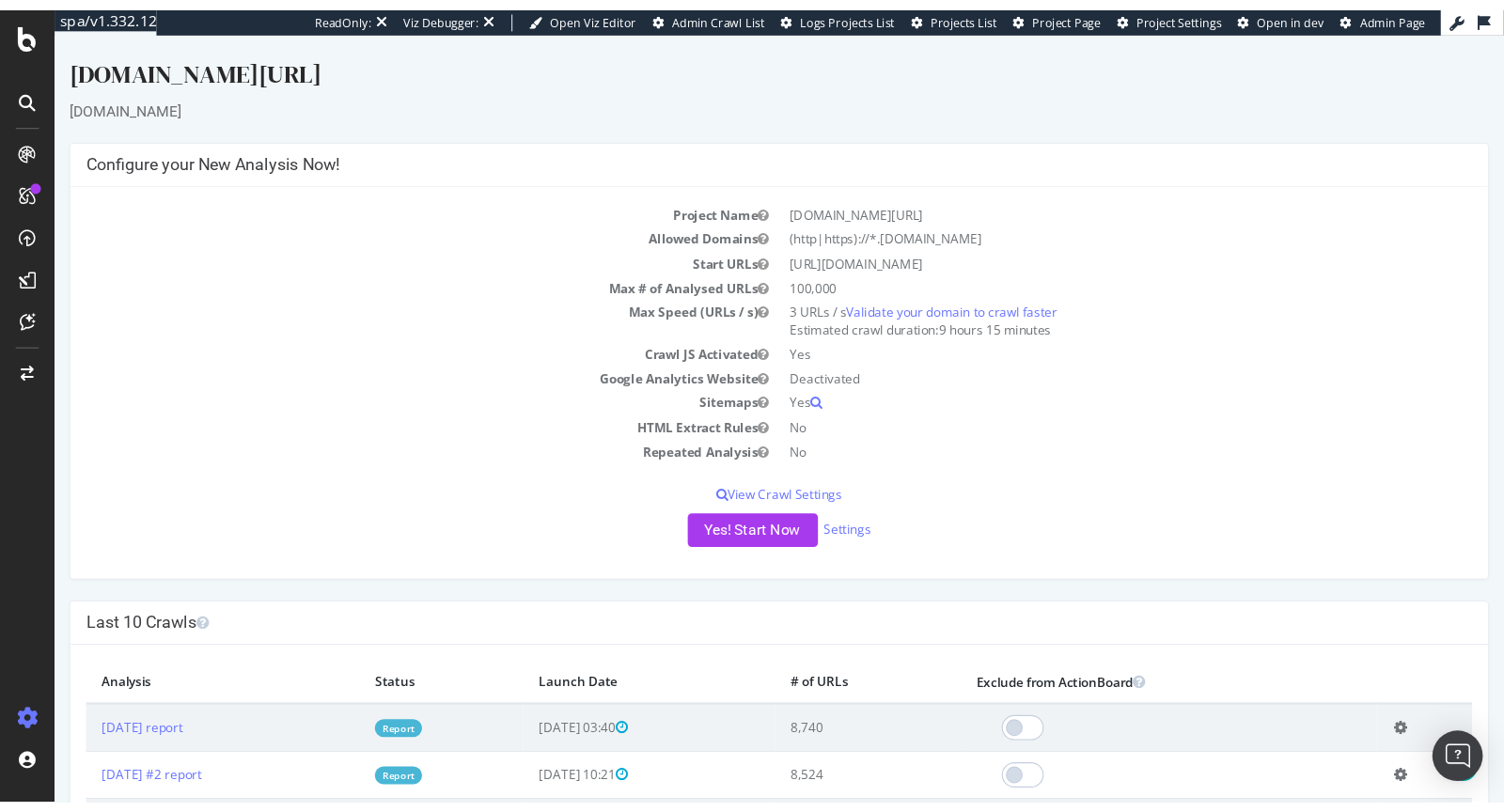 scroll, scrollTop: 294, scrollLeft: 0, axis: vertical 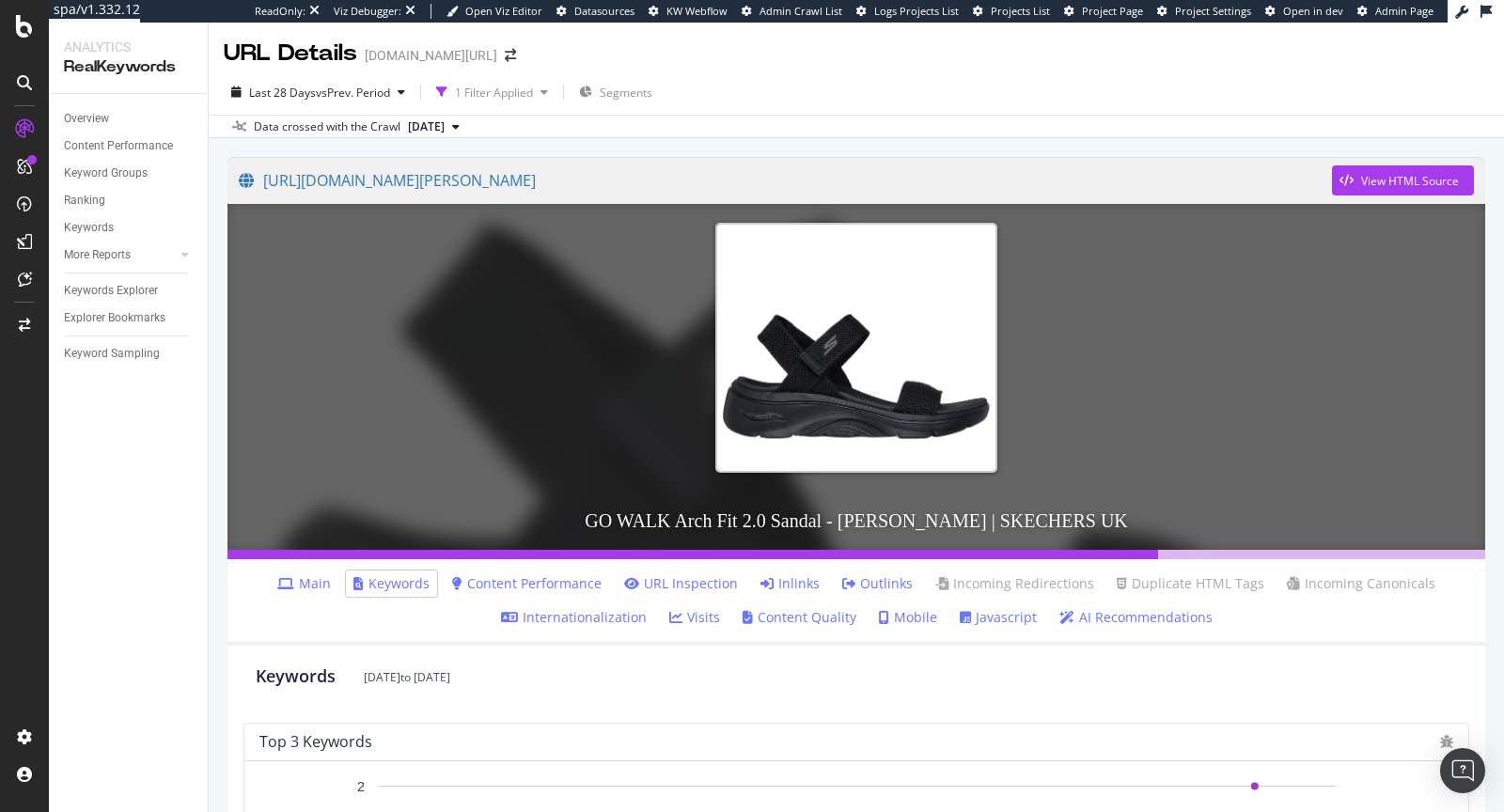 click on "Inlinks" at bounding box center [790, 584] 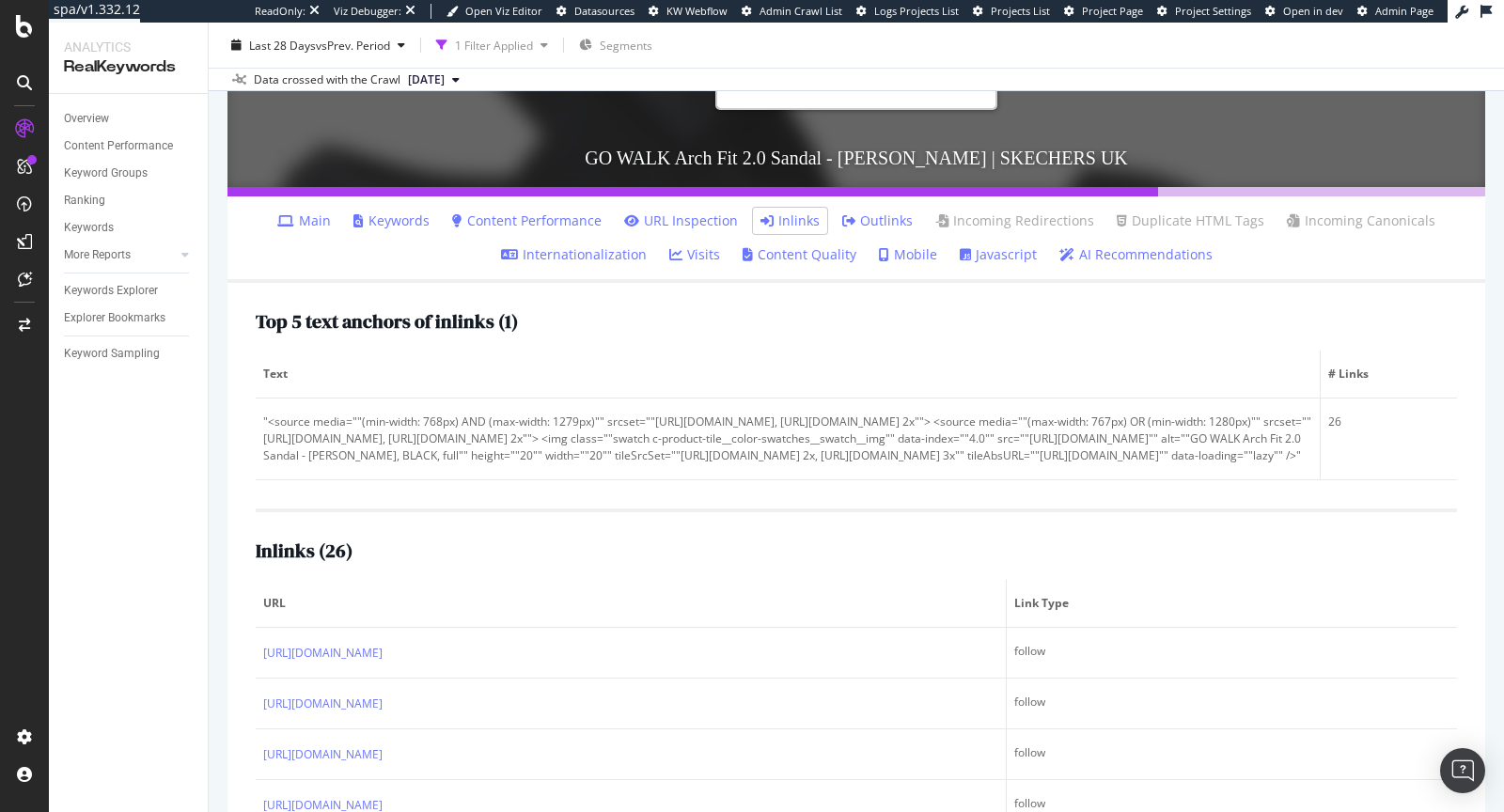 scroll, scrollTop: 584, scrollLeft: 0, axis: vertical 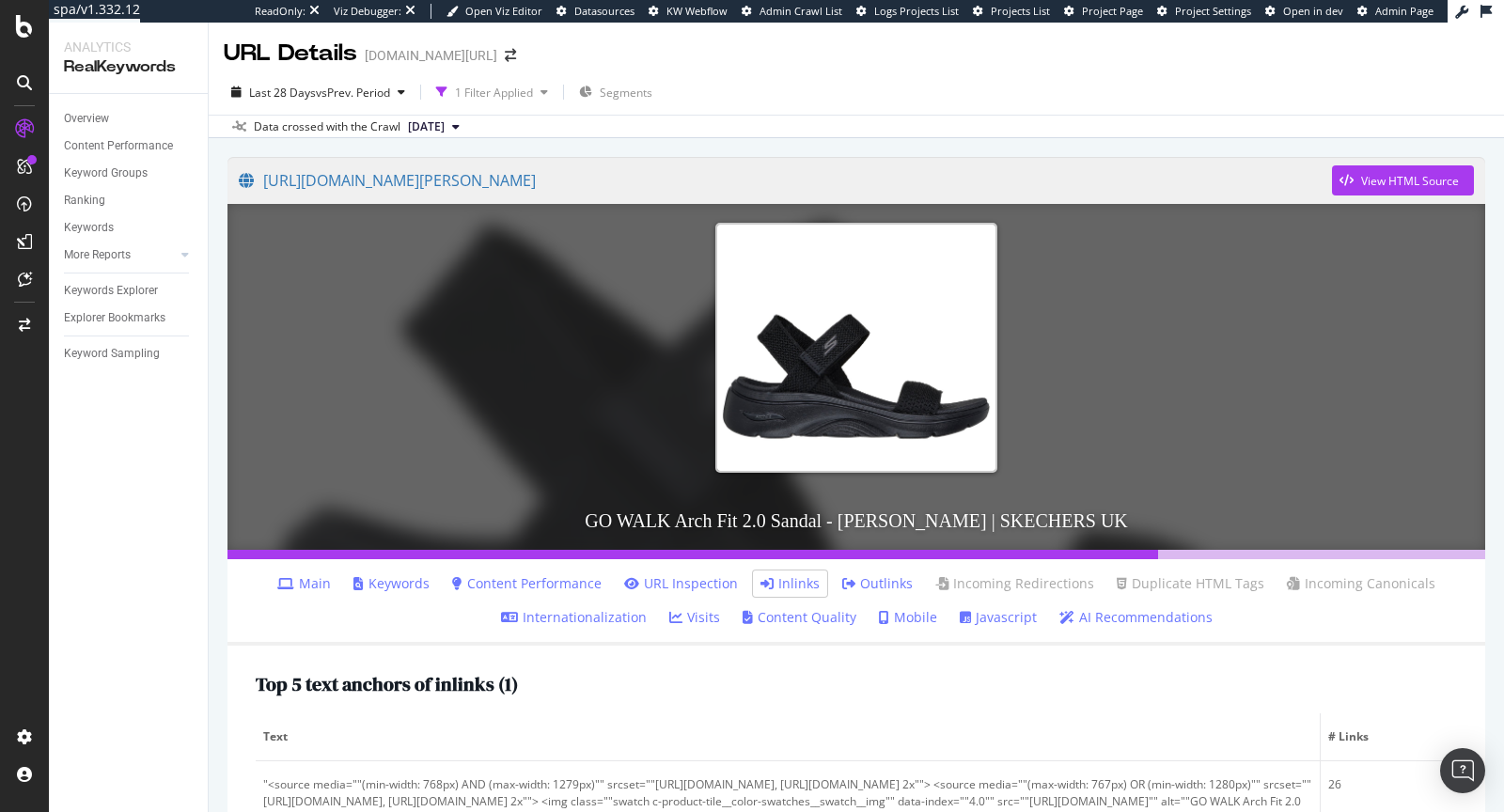 click on "Main" at bounding box center [304, 584] 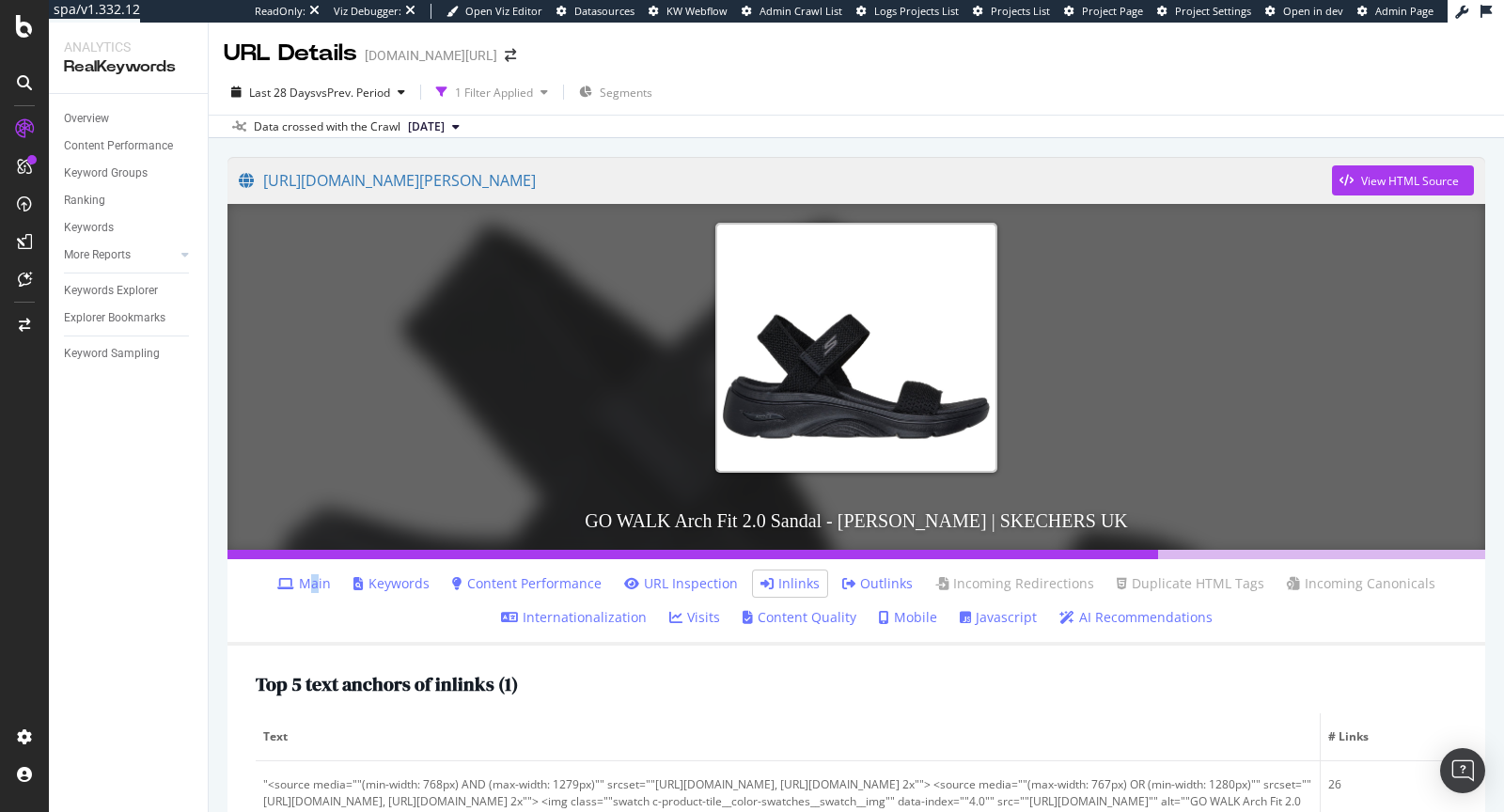 click on "Main" at bounding box center (304, 584) 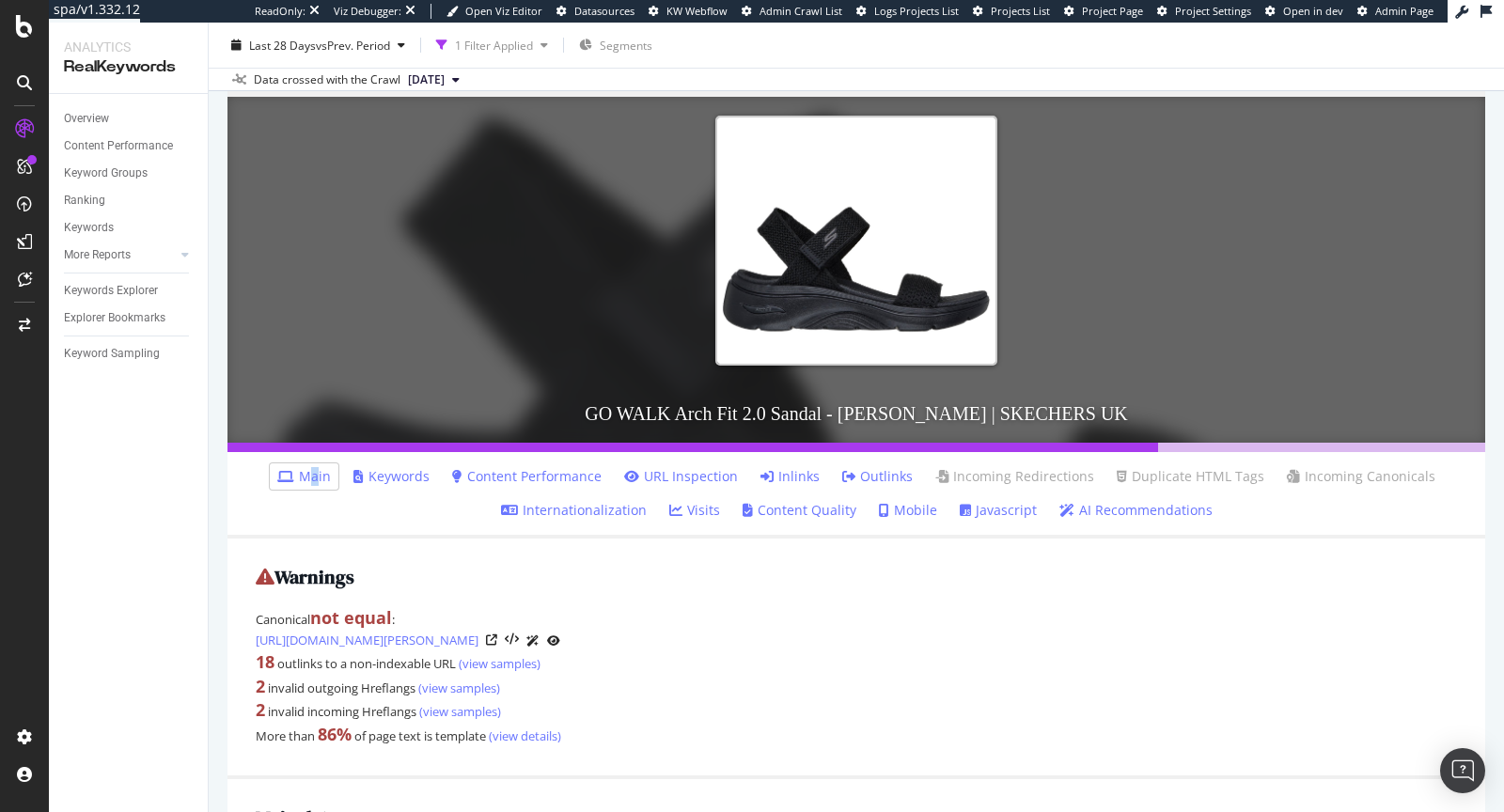 scroll, scrollTop: 114, scrollLeft: 0, axis: vertical 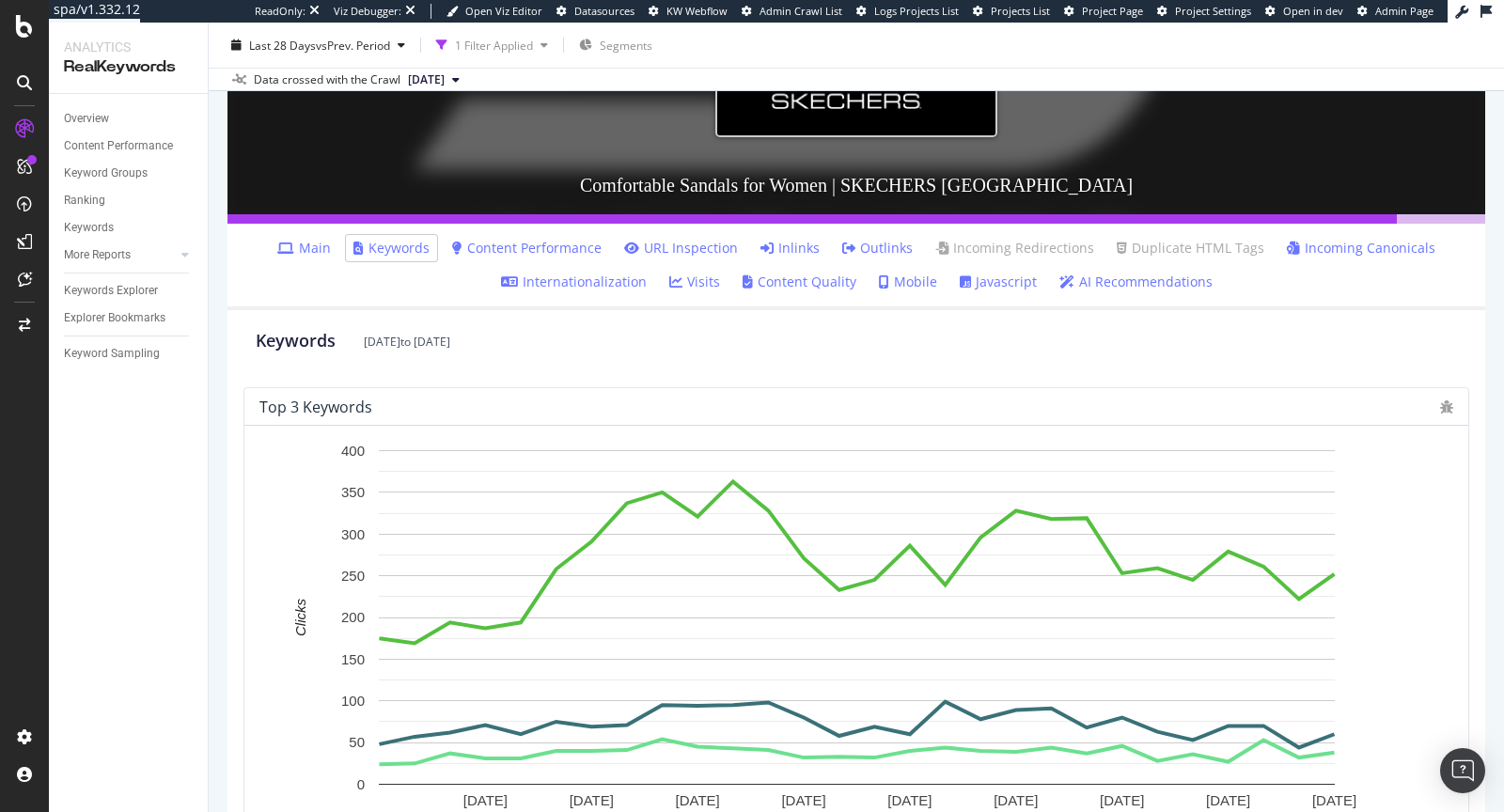 click on "Main" at bounding box center [304, 248] 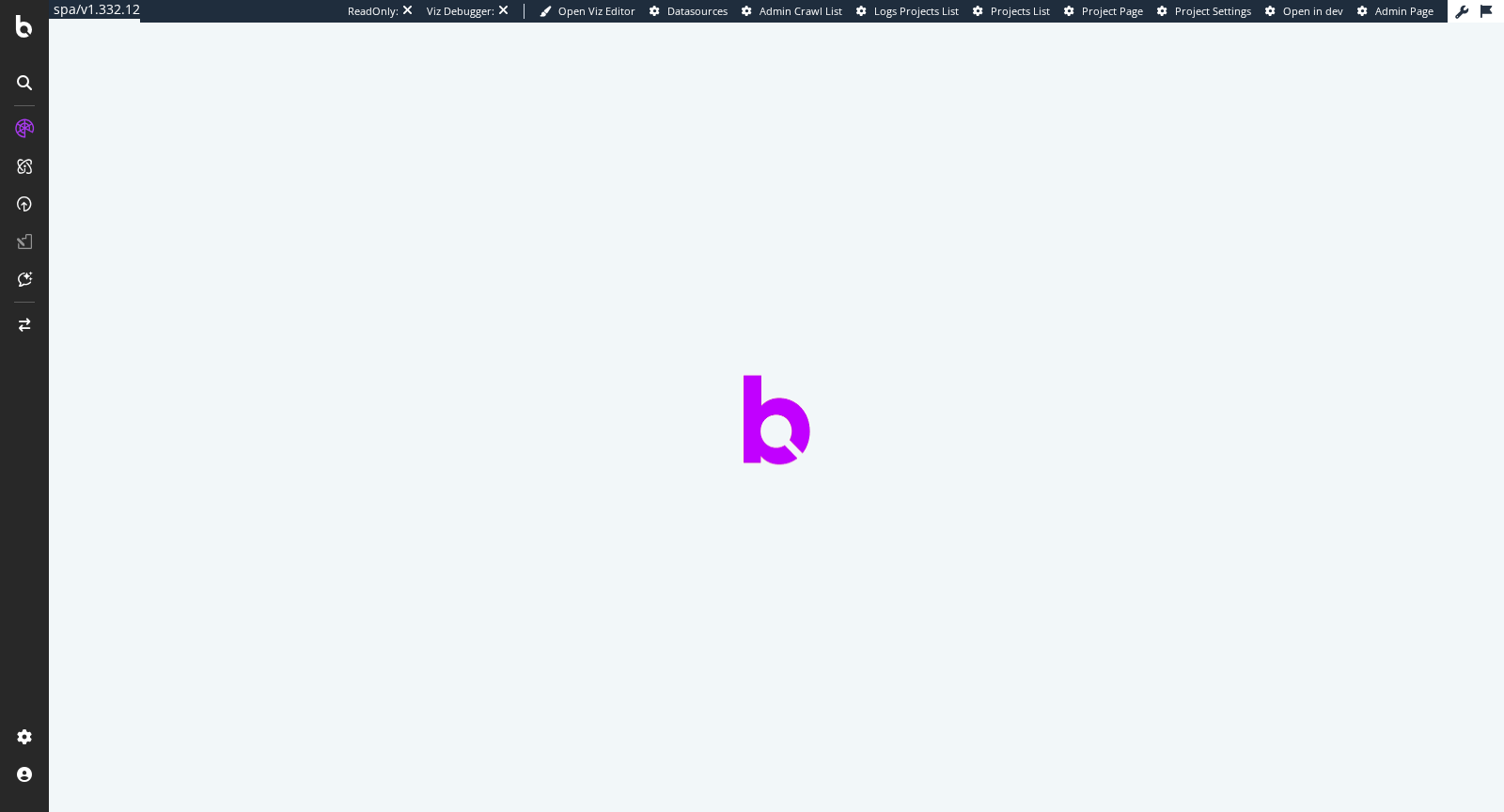 scroll, scrollTop: 0, scrollLeft: 0, axis: both 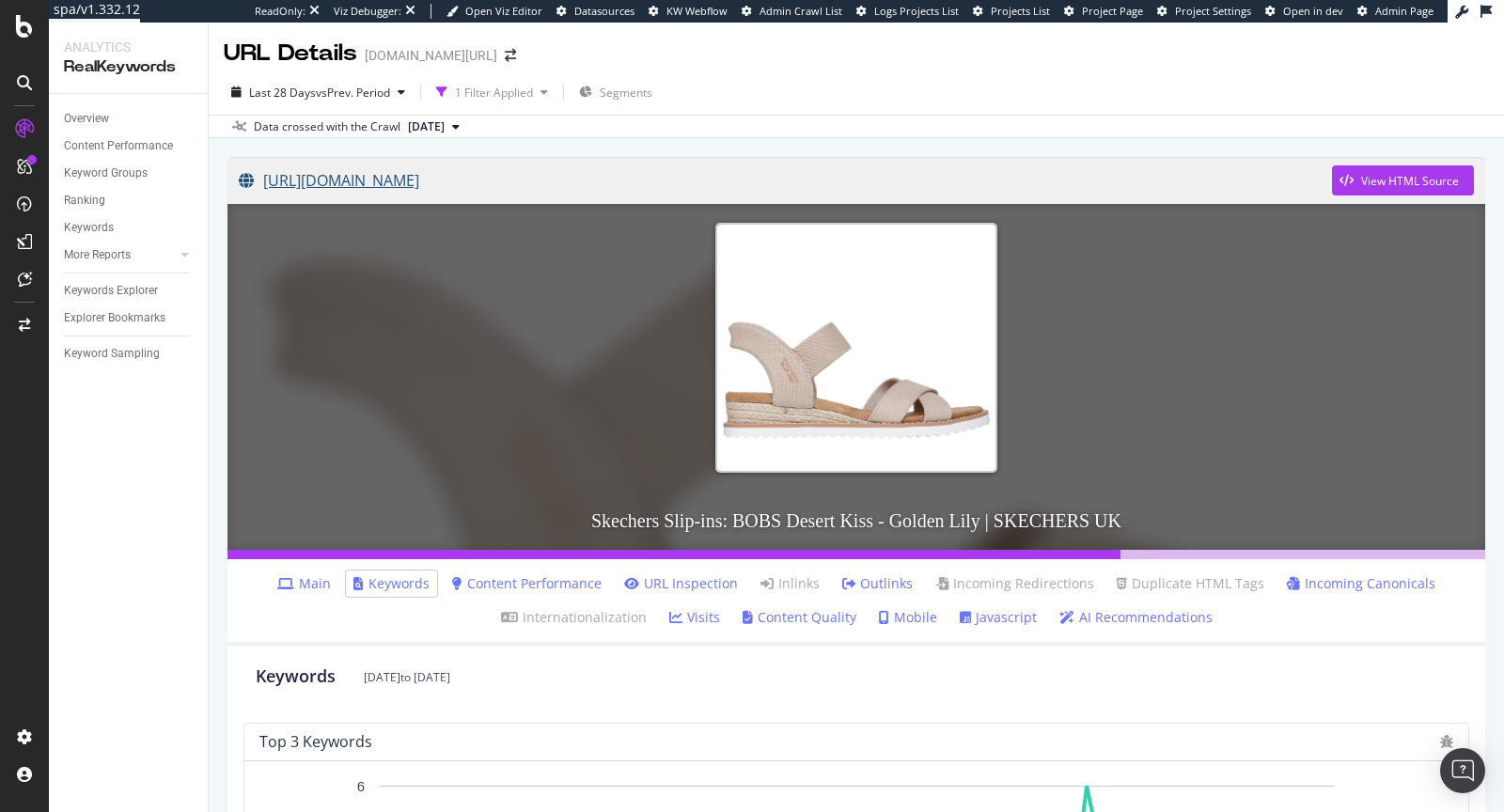 click on "https://www.skechers.co.uk/skechers-slip-ins-bobs-desert-kiss---golden-lily/114418.html" at bounding box center [785, 180] 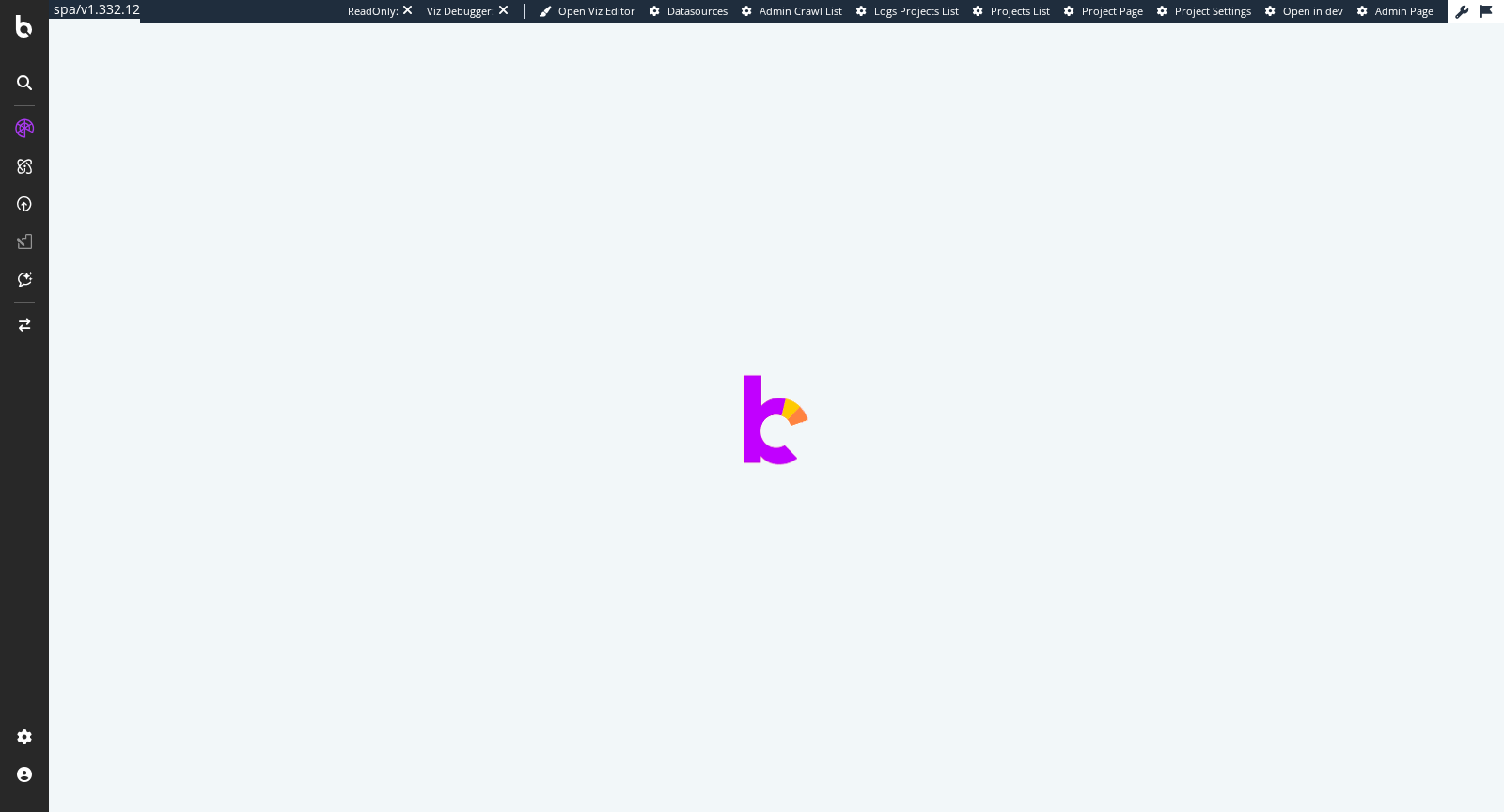 scroll, scrollTop: 0, scrollLeft: 0, axis: both 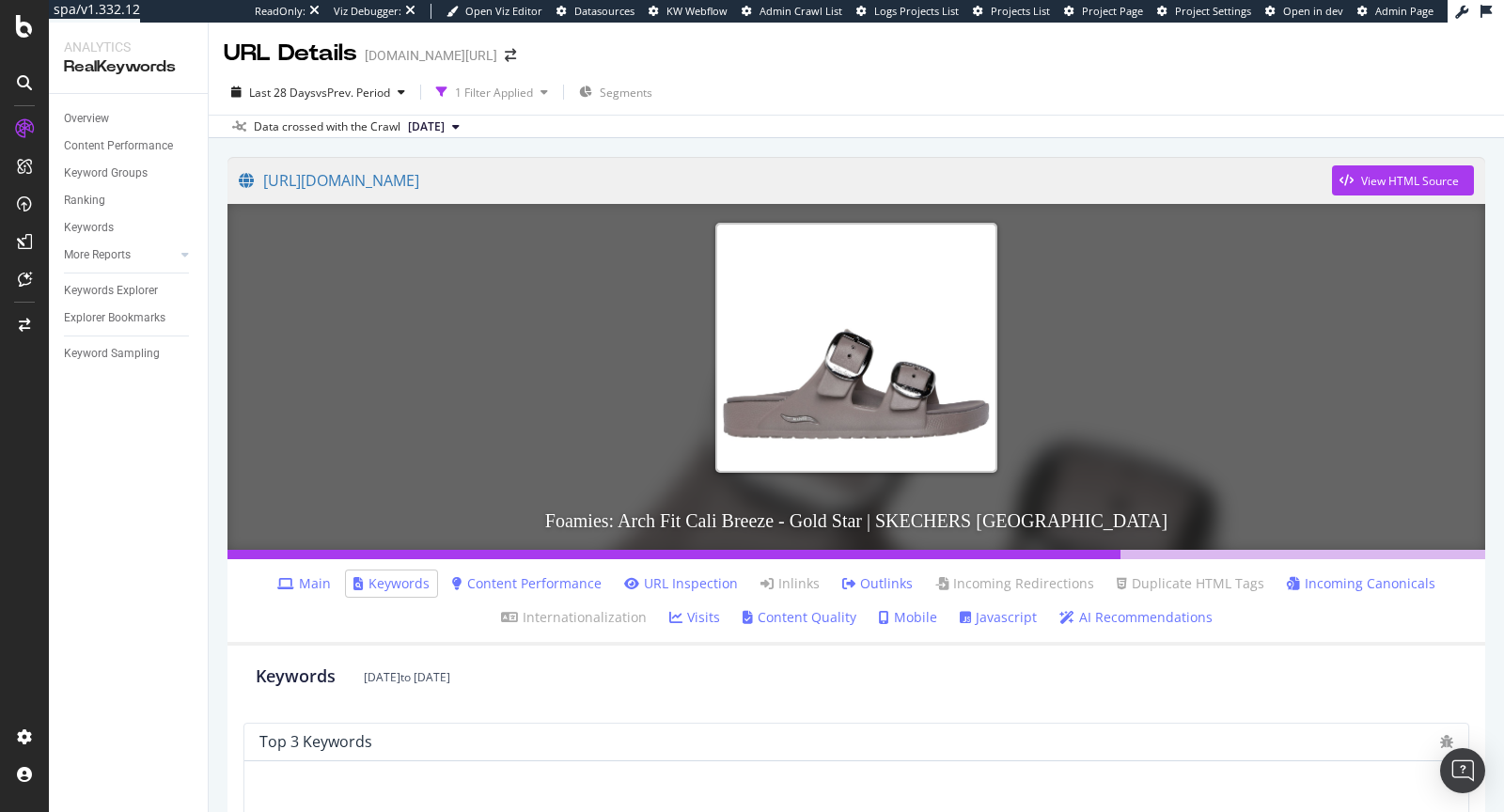 click on "Main" at bounding box center (304, 584) 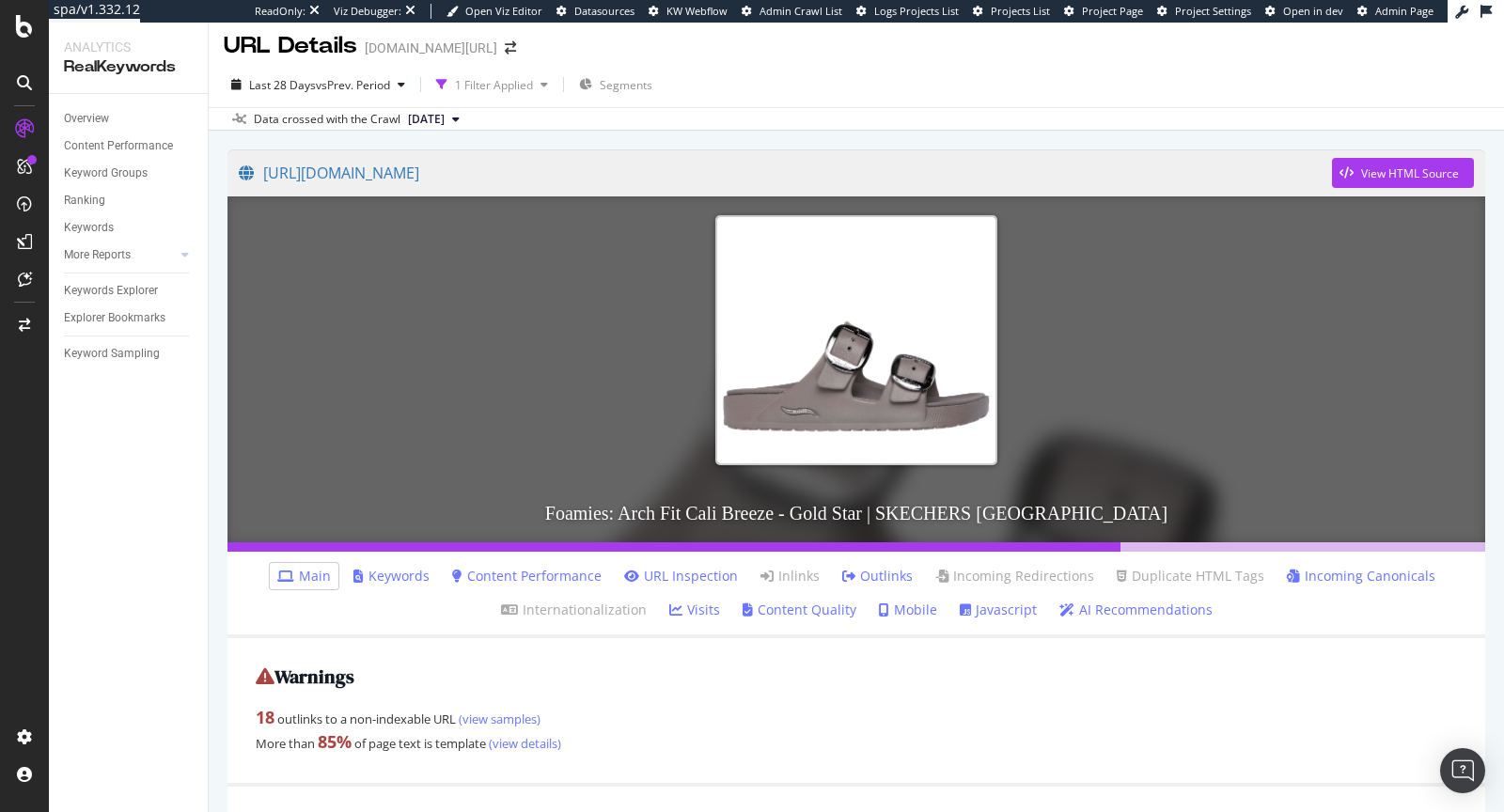scroll, scrollTop: 4, scrollLeft: 0, axis: vertical 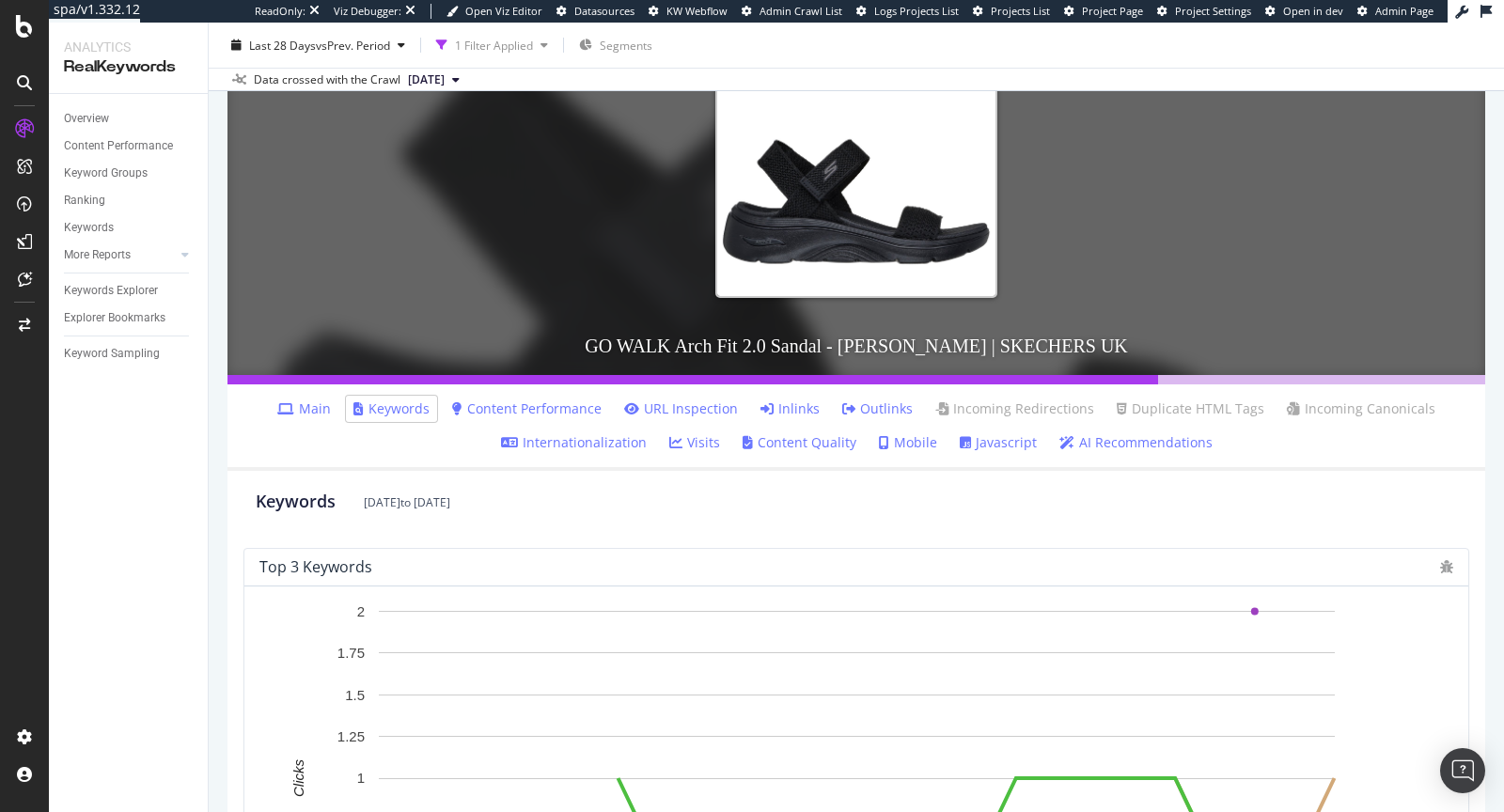 click at bounding box center [286, 409] 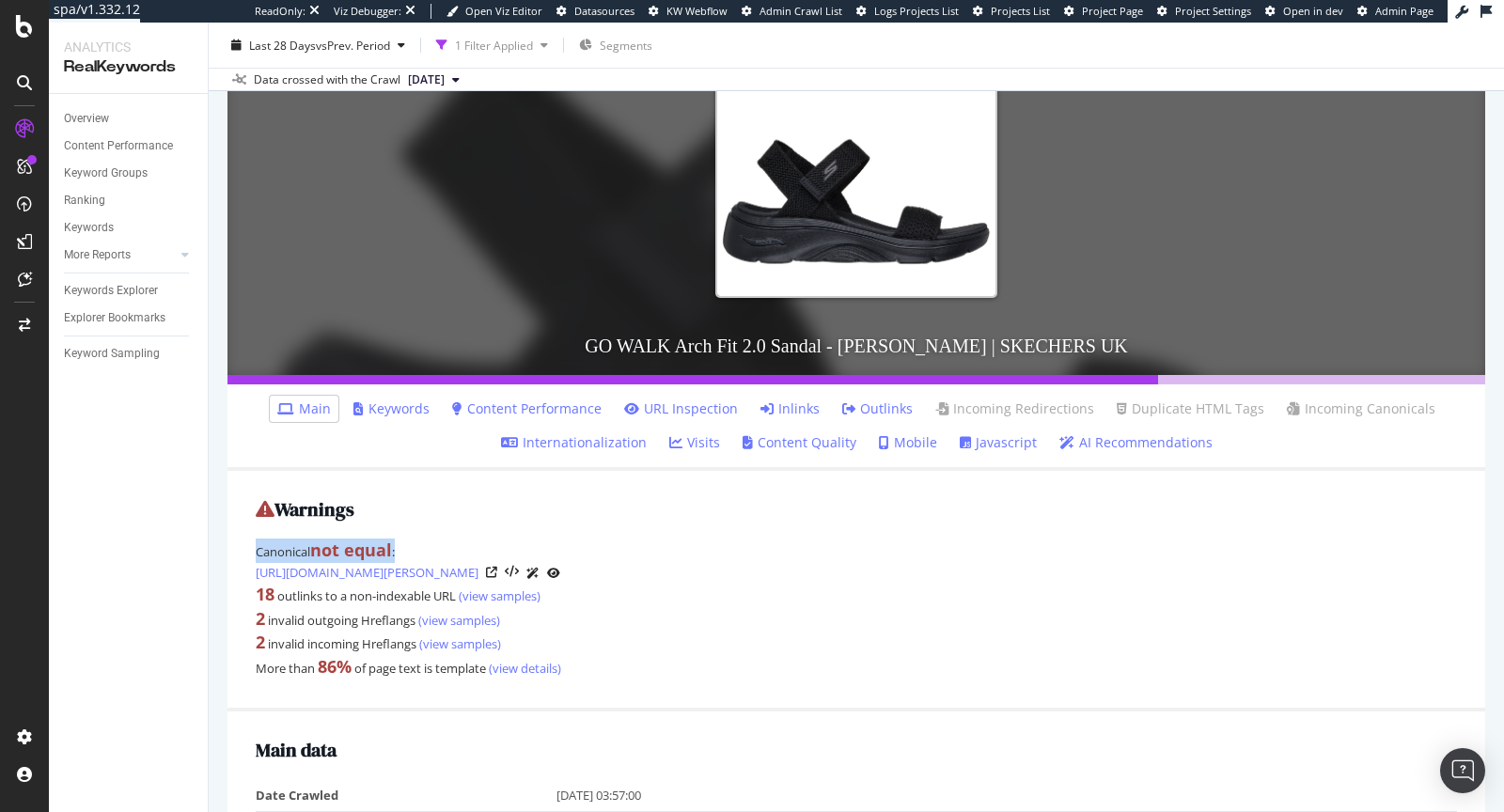 drag, startPoint x: 285, startPoint y: 549, endPoint x: 415, endPoint y: 543, distance: 130.13839 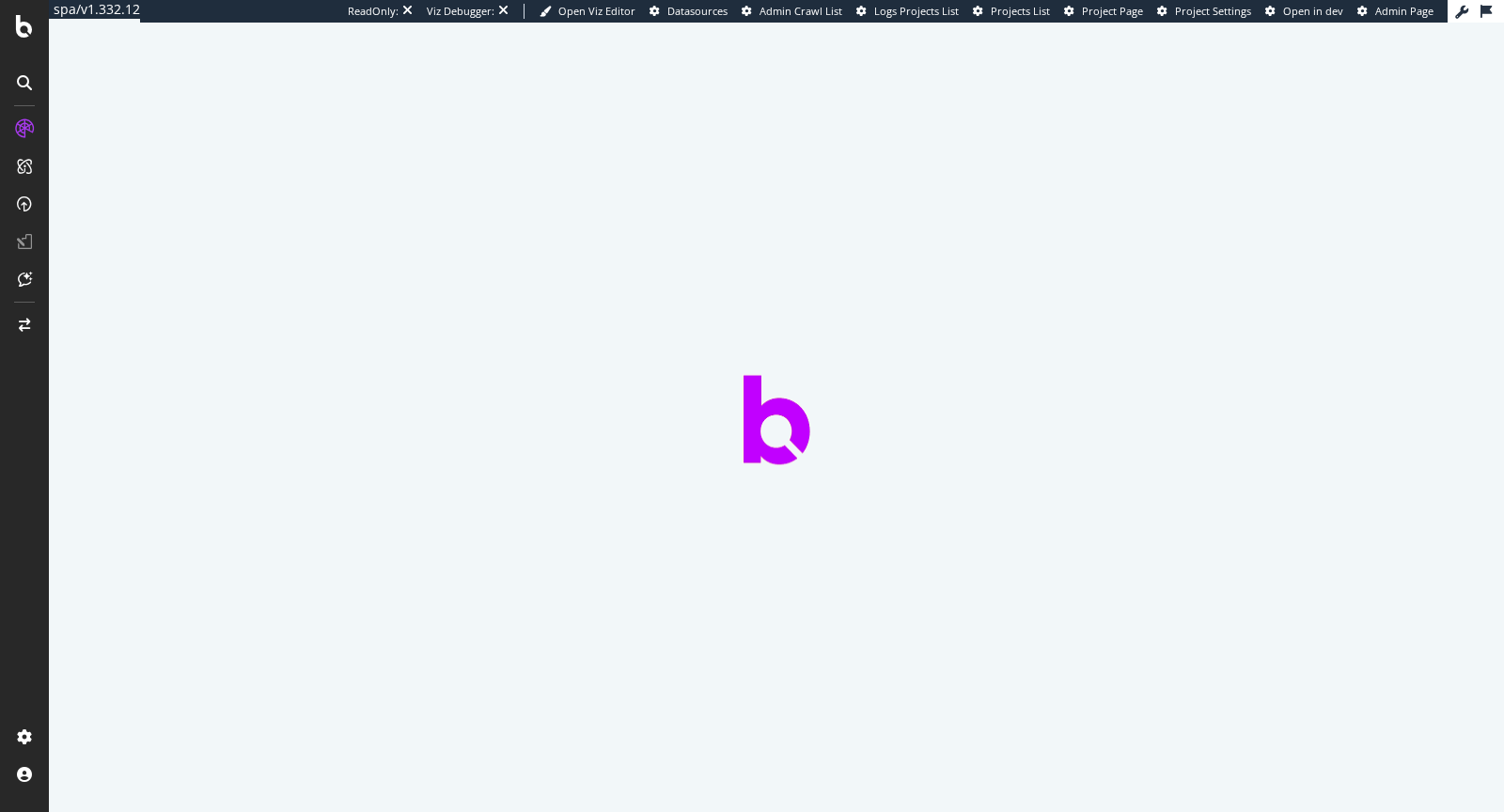 scroll, scrollTop: 0, scrollLeft: 0, axis: both 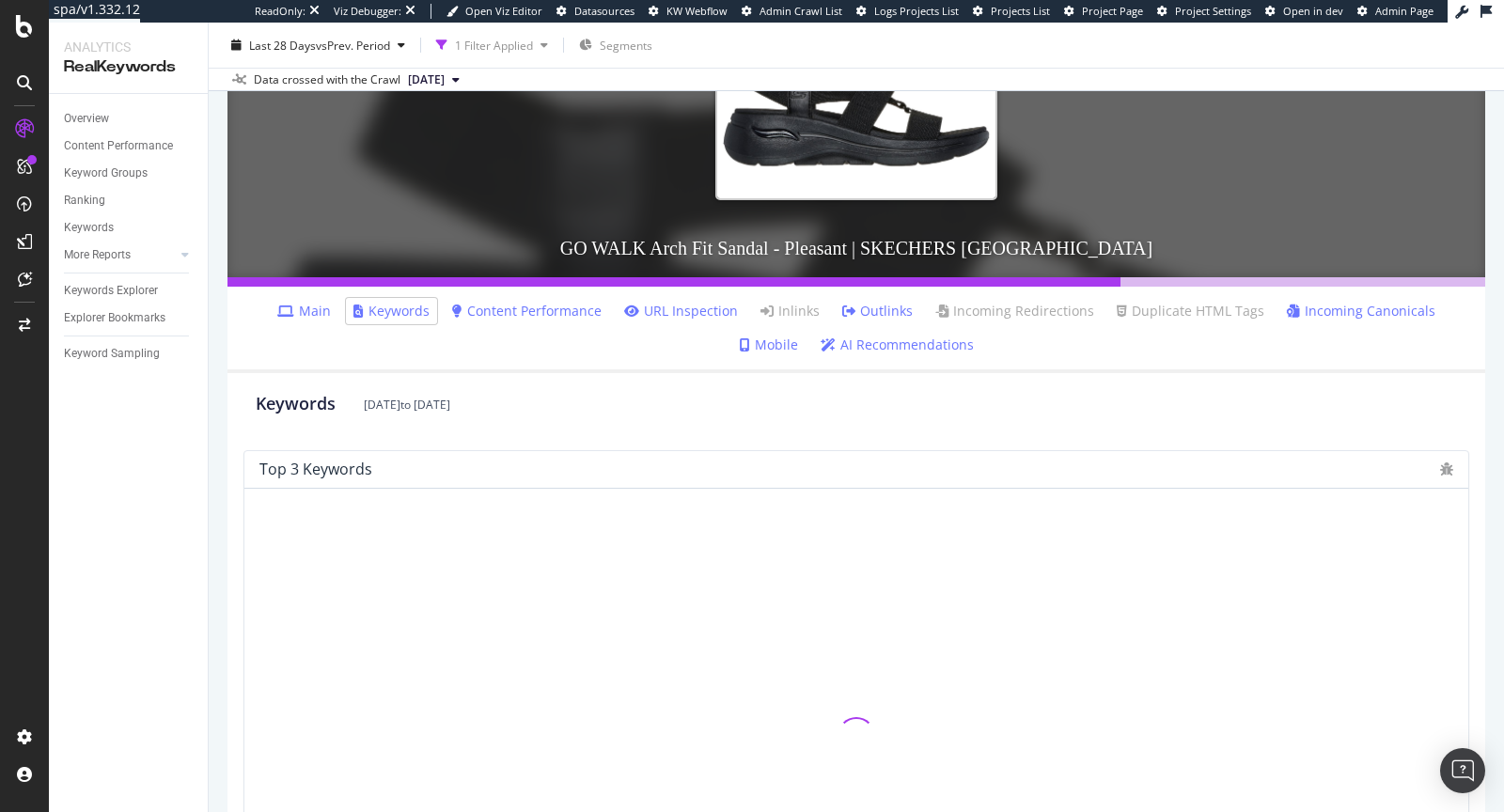 click on "Main" at bounding box center [304, 311] 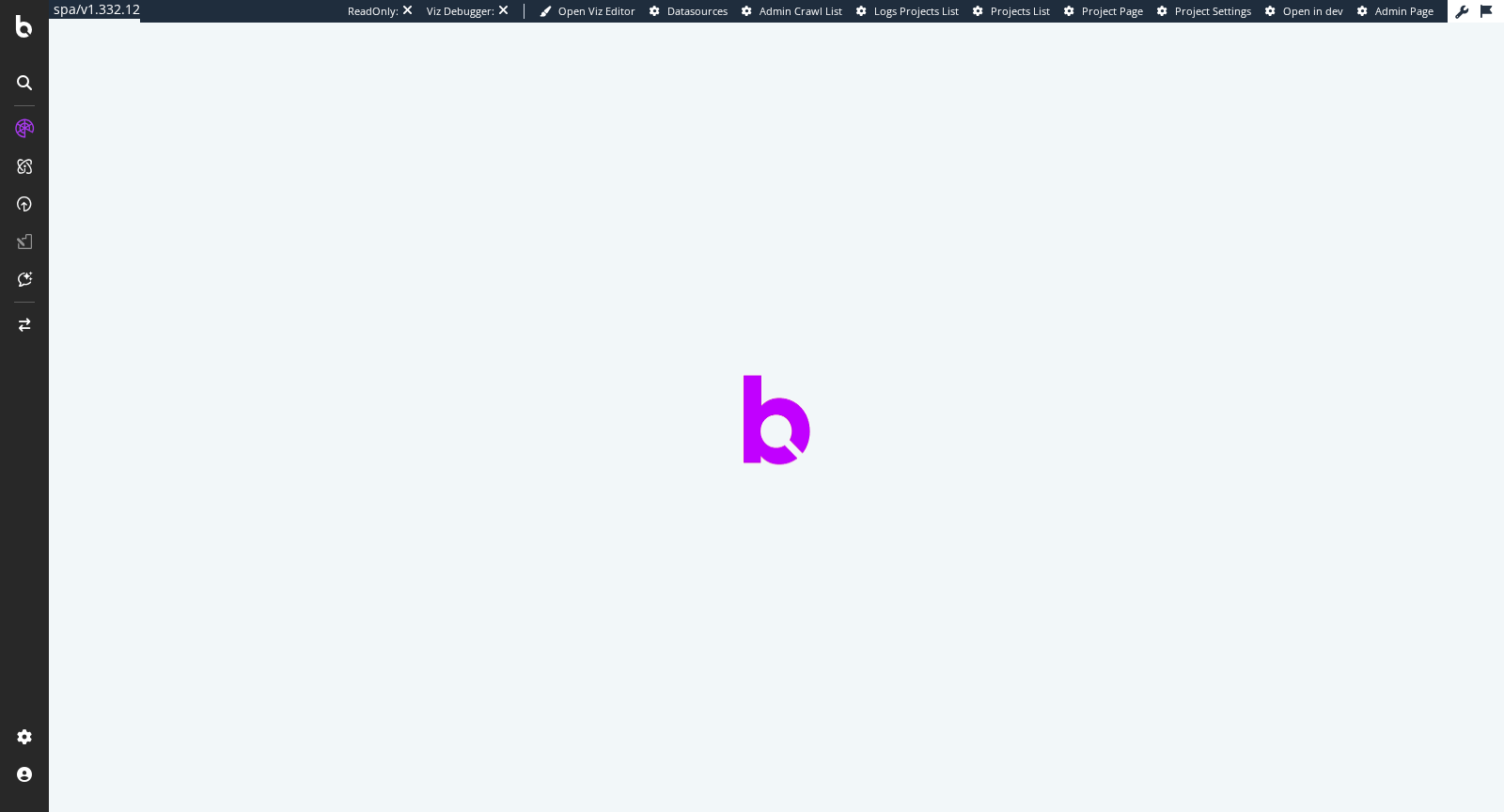 scroll, scrollTop: 0, scrollLeft: 0, axis: both 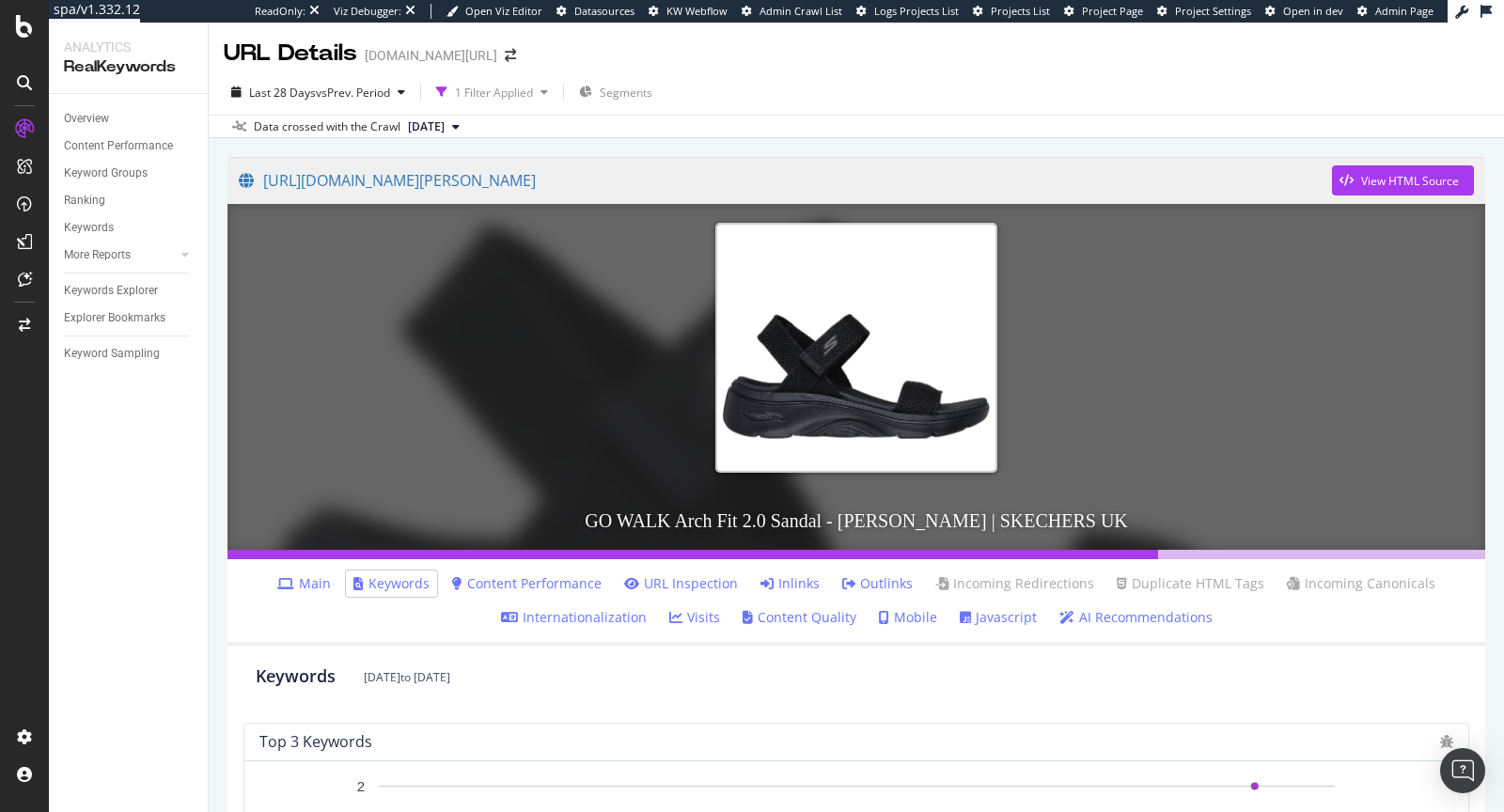 click on "Main" at bounding box center (304, 584) 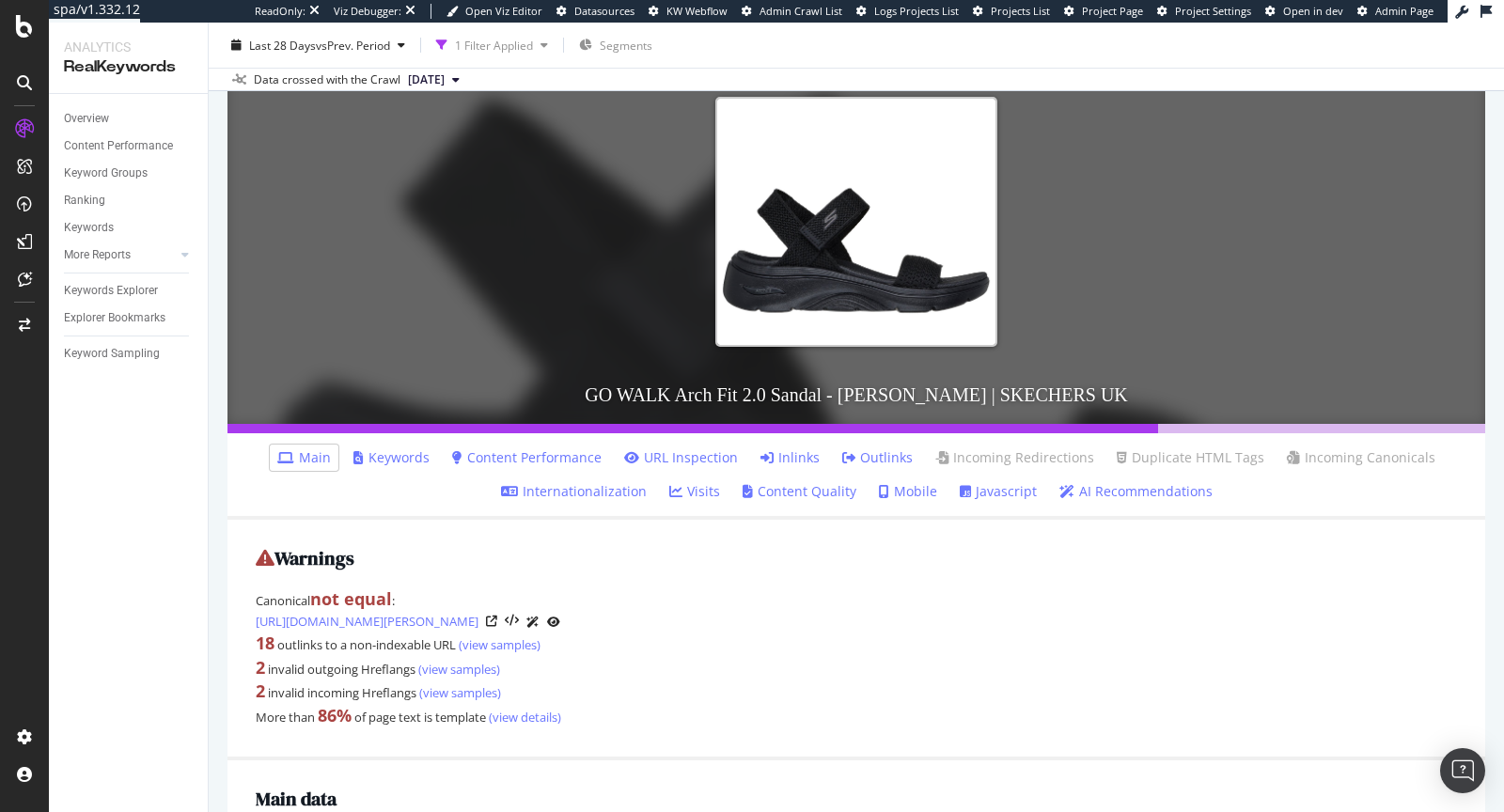 scroll, scrollTop: 137, scrollLeft: 0, axis: vertical 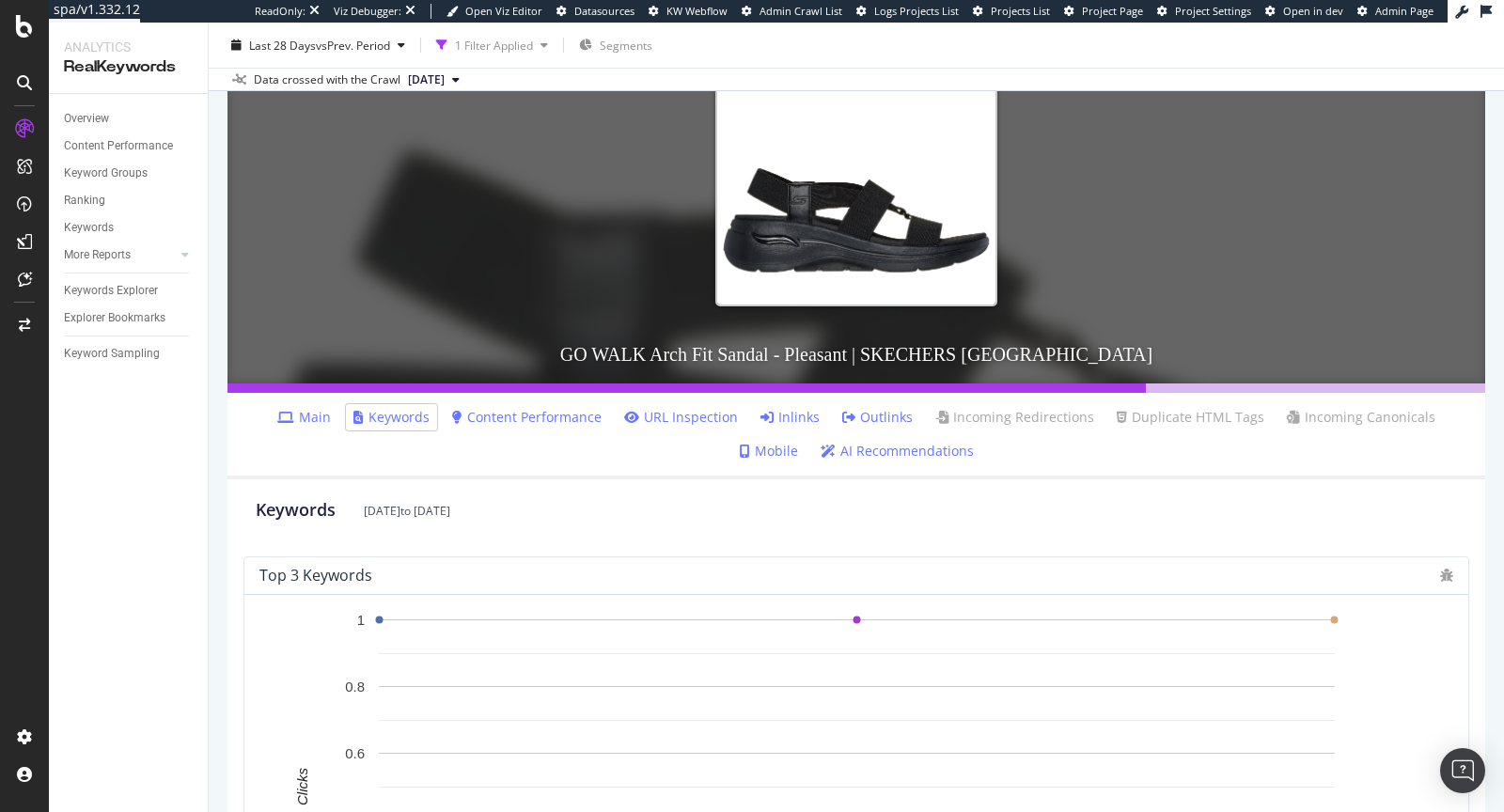 click on "Main" at bounding box center (304, 417) 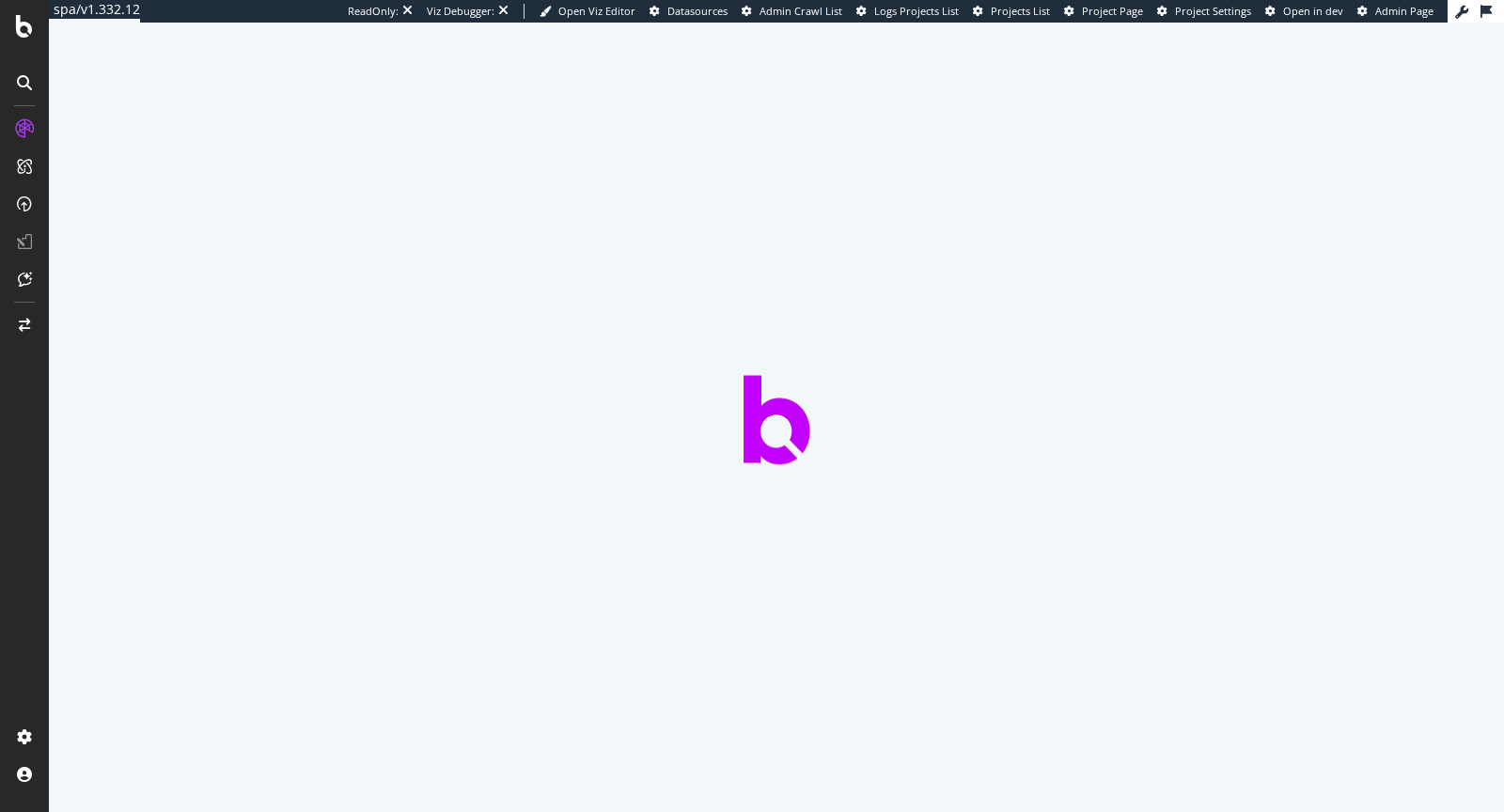 scroll, scrollTop: 0, scrollLeft: 0, axis: both 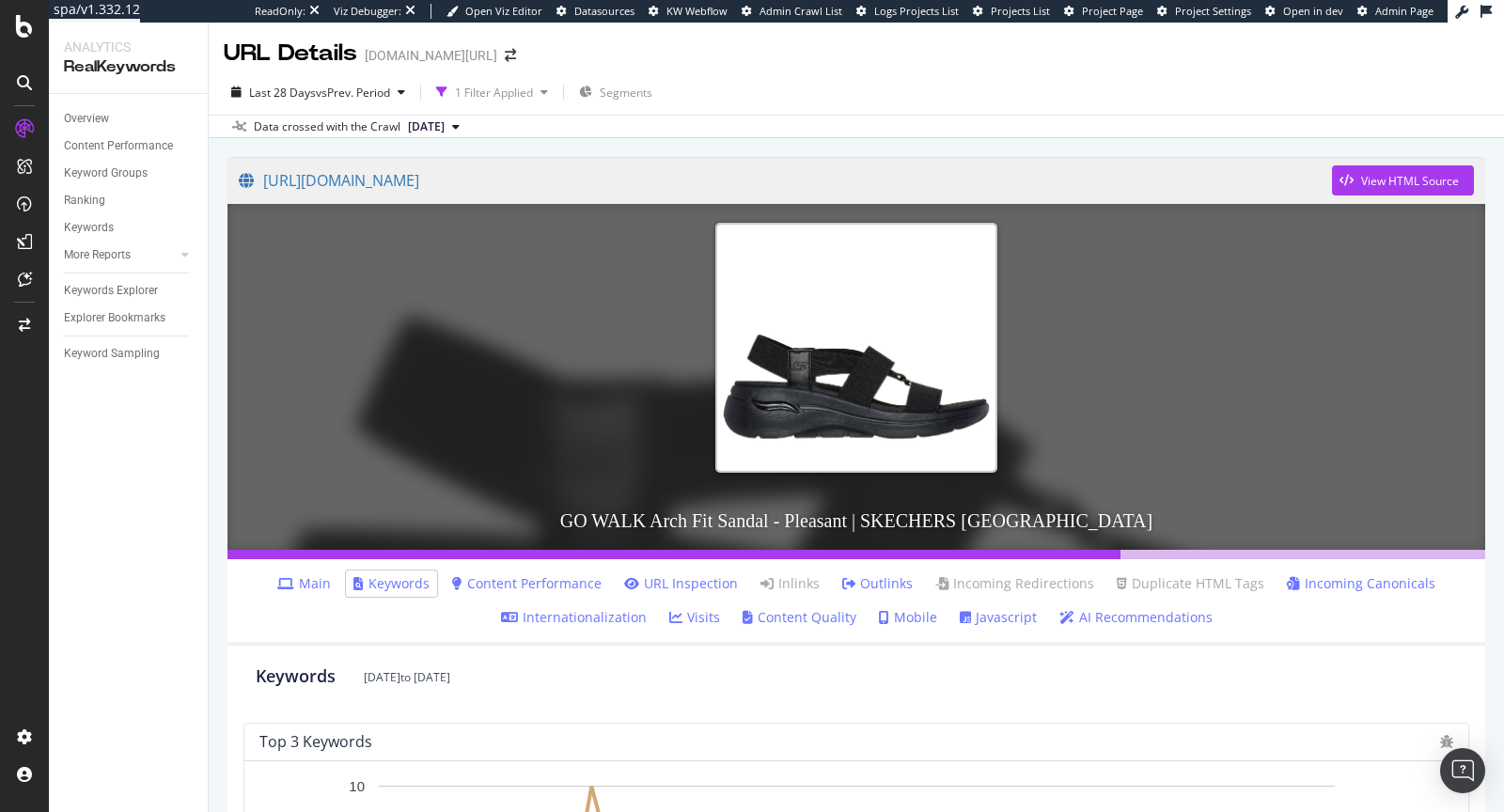 click on "Main" at bounding box center [304, 584] 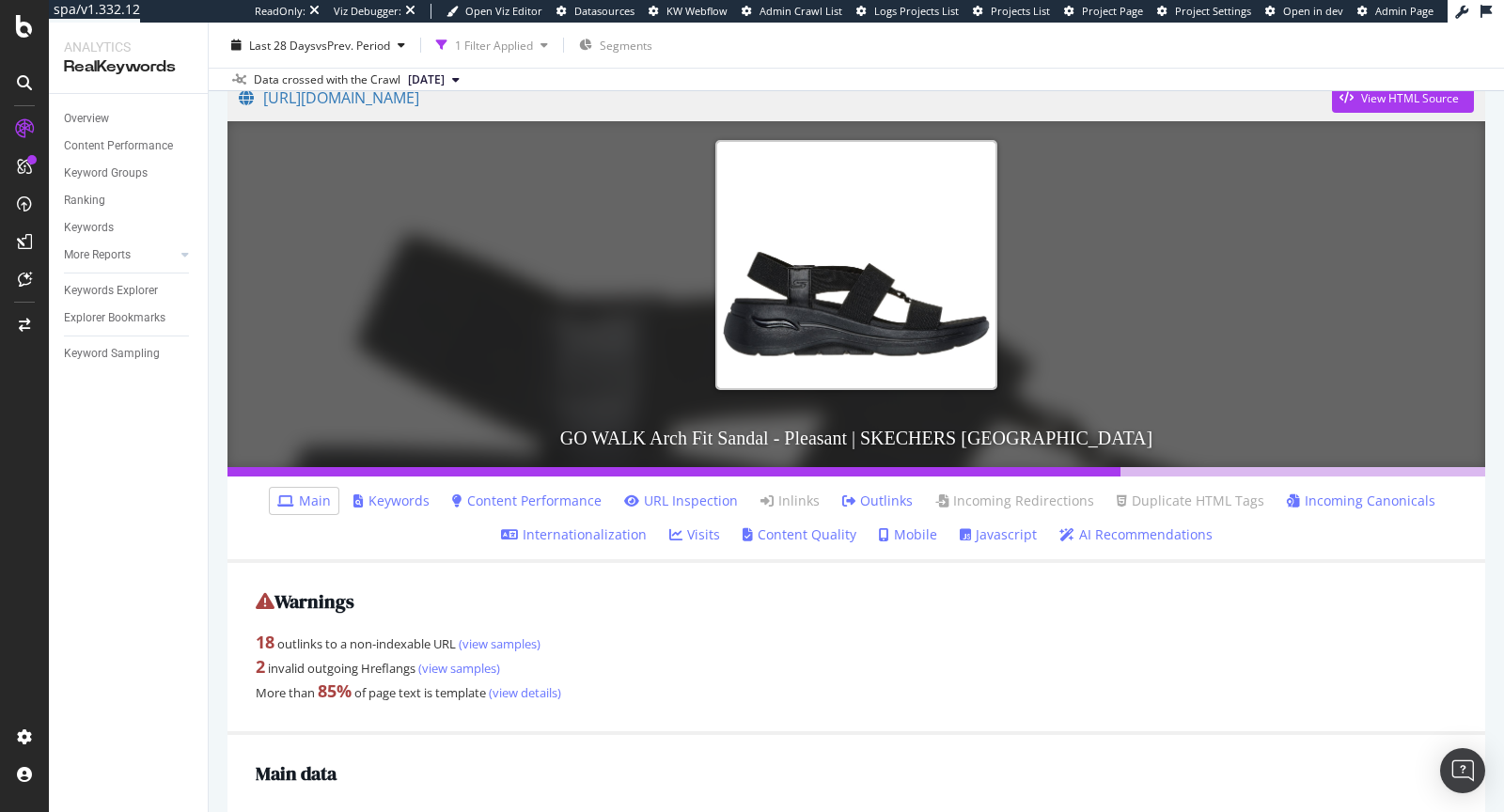 scroll, scrollTop: 79, scrollLeft: 0, axis: vertical 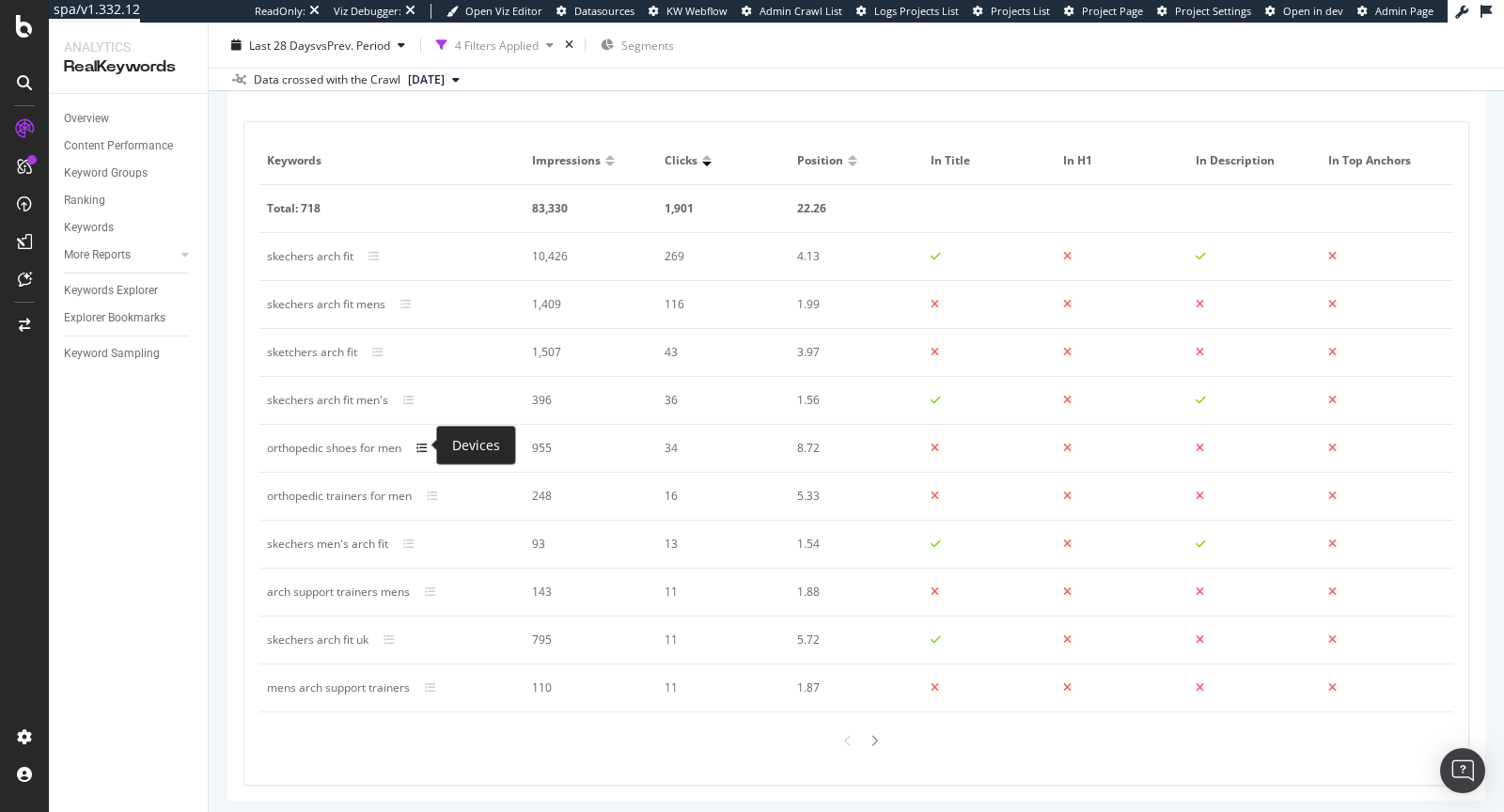 click at bounding box center (422, 448) 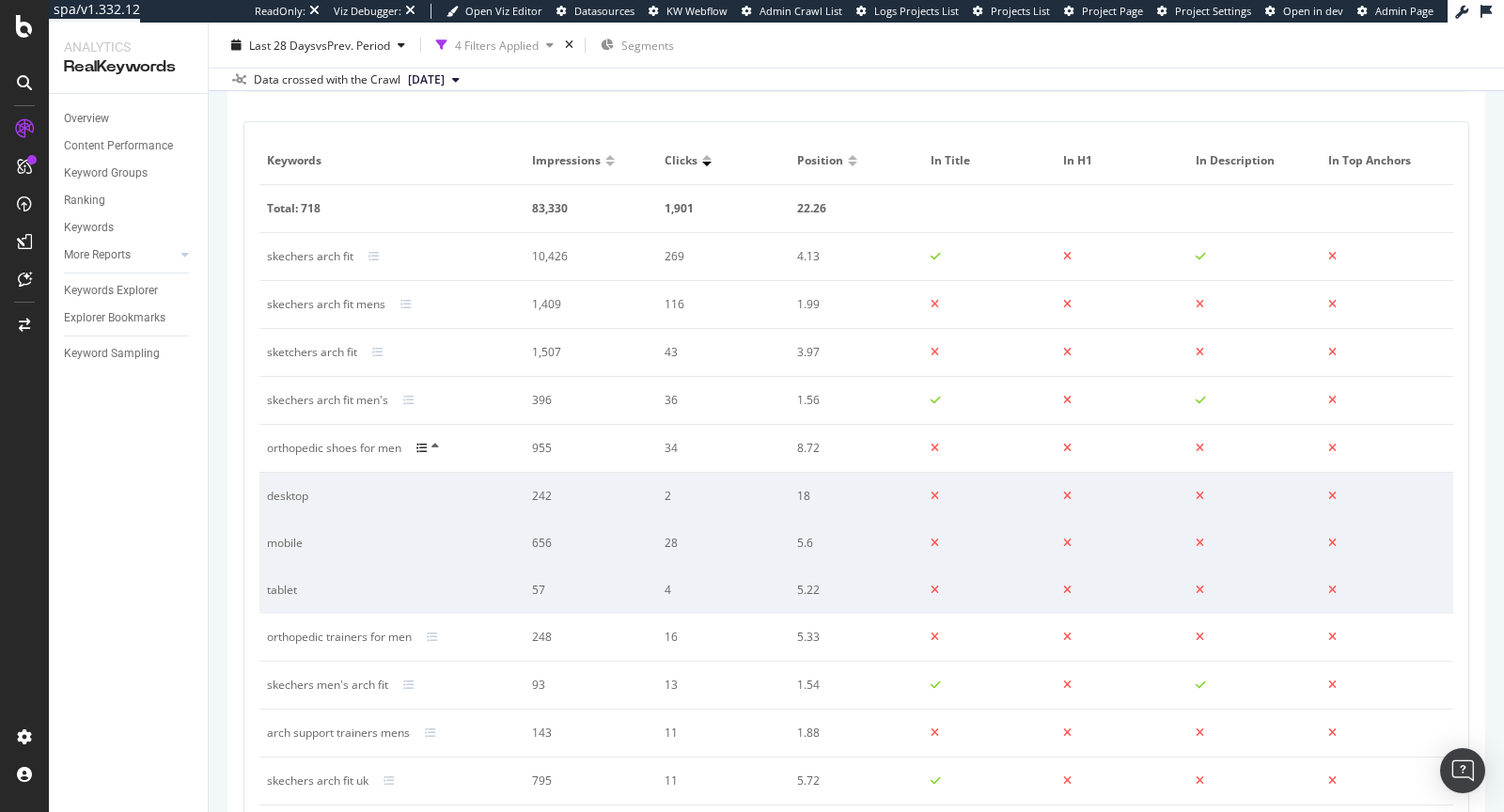 click at bounding box center (422, 448) 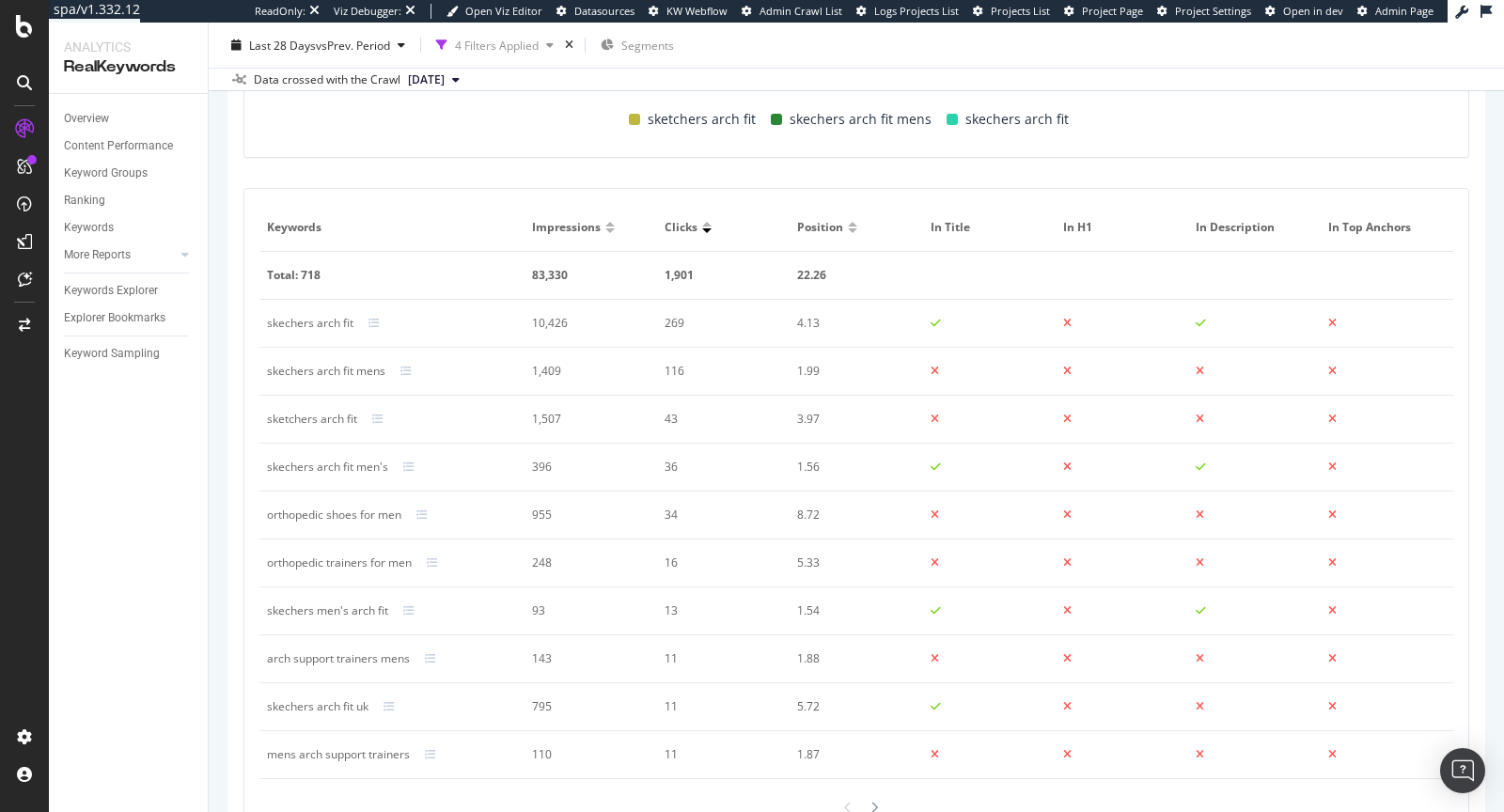 scroll, scrollTop: 999, scrollLeft: 0, axis: vertical 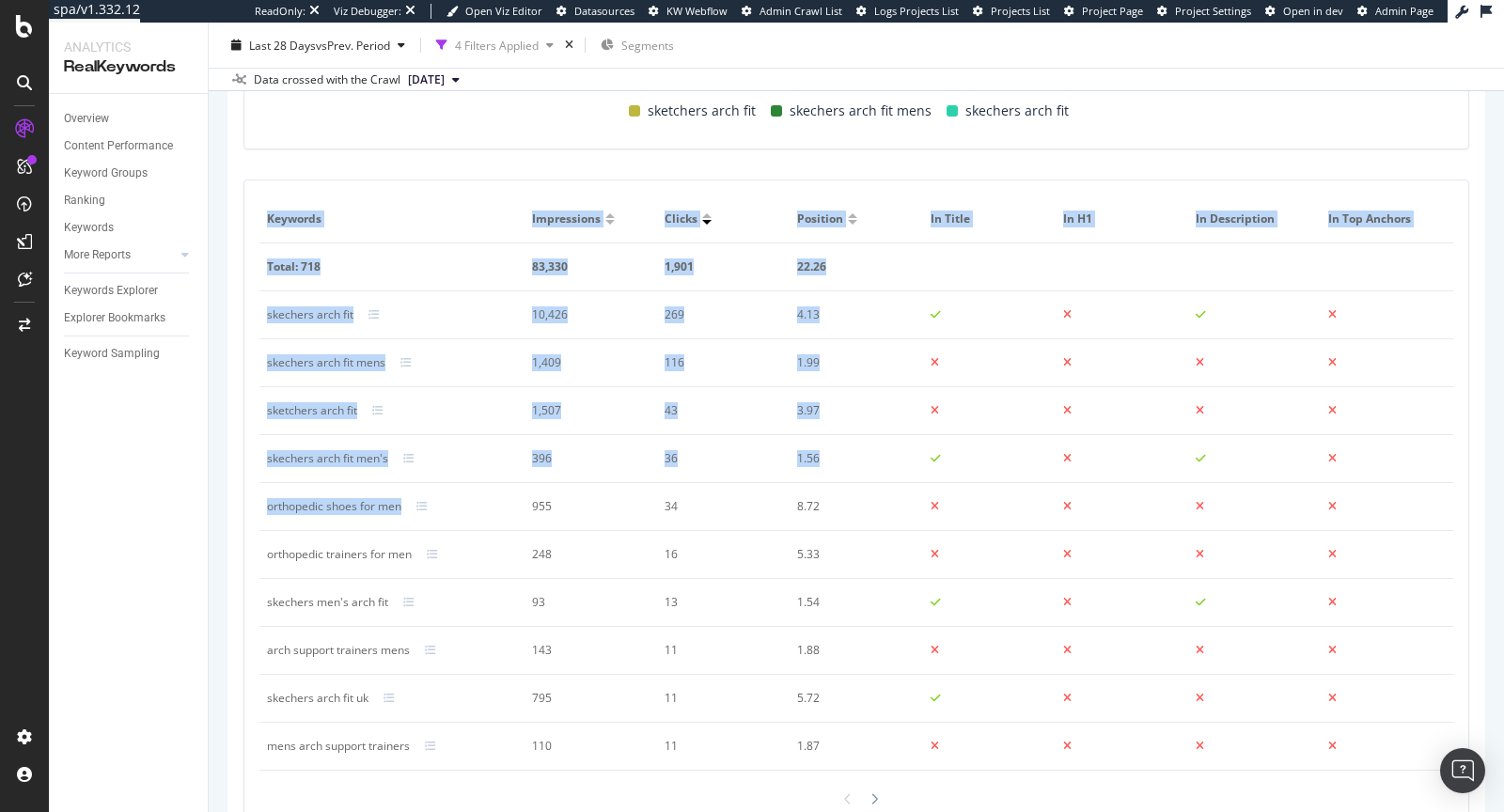 drag, startPoint x: 235, startPoint y: 499, endPoint x: 501, endPoint y: 497, distance: 266.00752 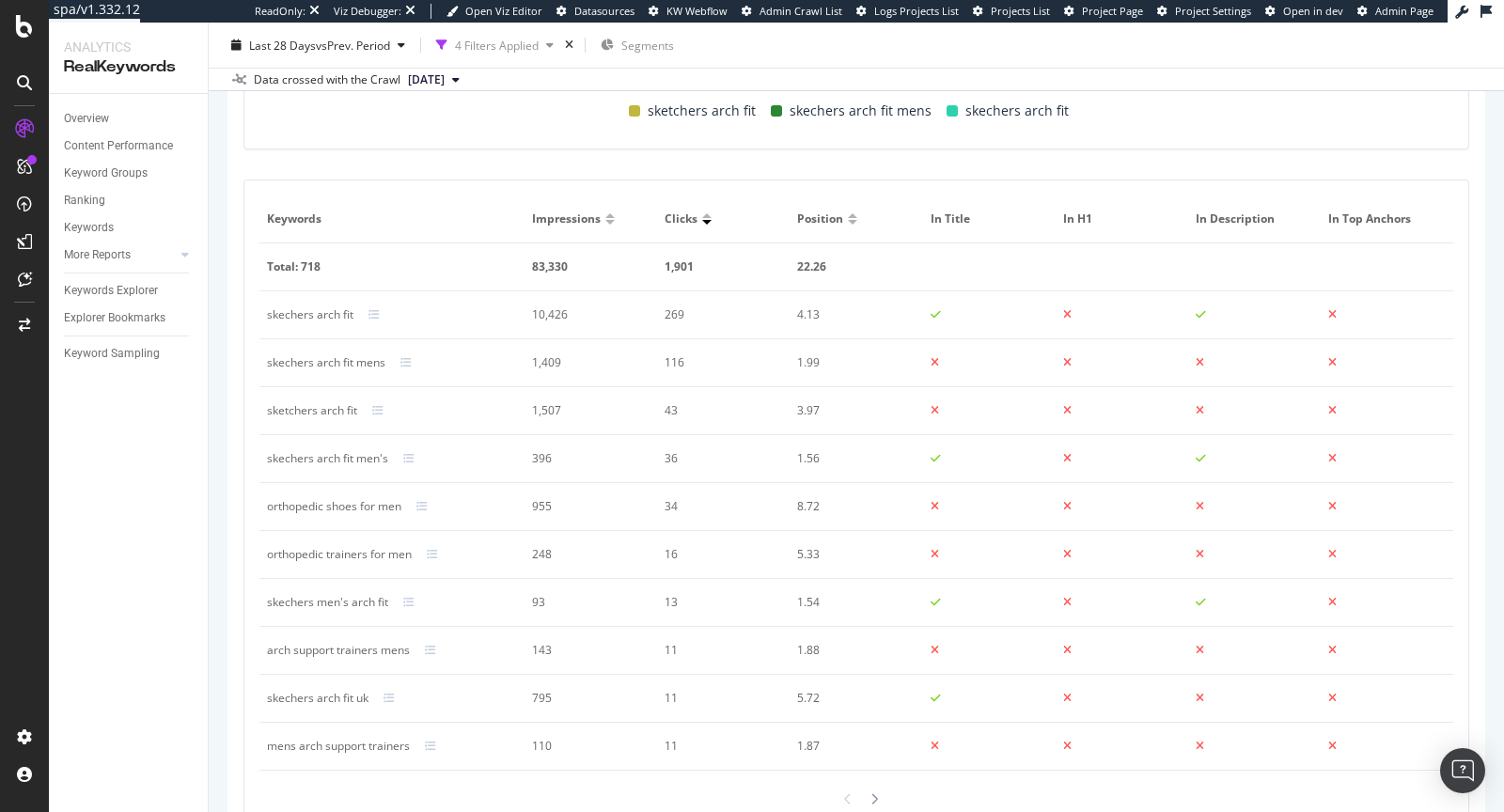 click on "Keywords Impressions Clicks Position In Title In H1 In Description In Top Anchors Total: 718 83,330 1,901 22.26 skechers arch fit 10,426 269 4.13 skechers arch fit mens 1,409 116 1.99 sketchers arch fit 1,507 43 3.97 skechers arch fit men's 396 36 1.56 orthopedic shoes for men 955 34 8.72 orthopedic trainers for men 248 16 5.33 skechers men's arch fit 93 13 1.54 arch support trainers mens 143 11 1.88 skechers arch fit uk 795 11 5.72 mens arch support trainers 110 11 1.87" at bounding box center [856, 511] 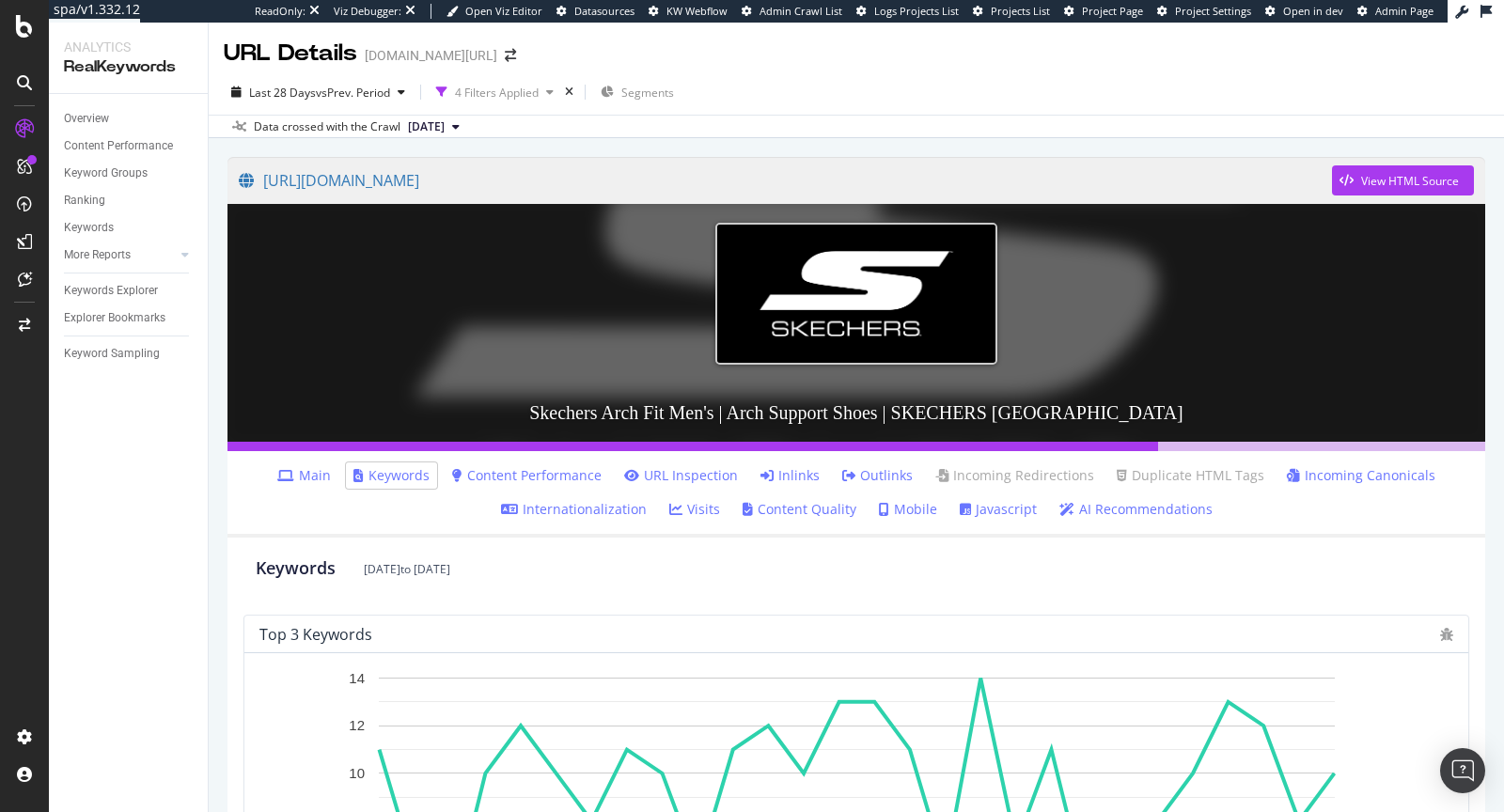 click on "Inlinks" at bounding box center (790, 476) 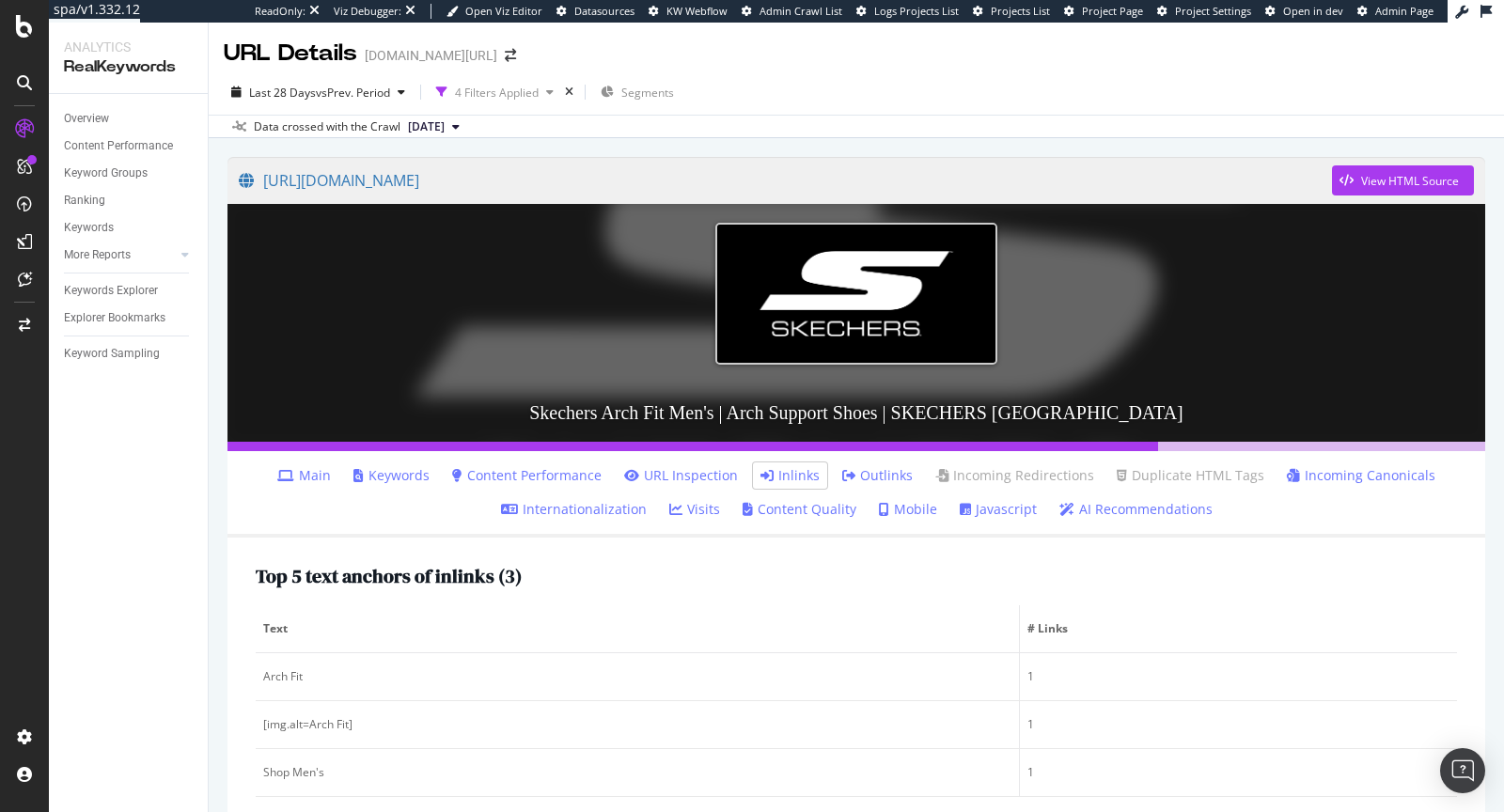click on "Inlinks" at bounding box center [790, 476] 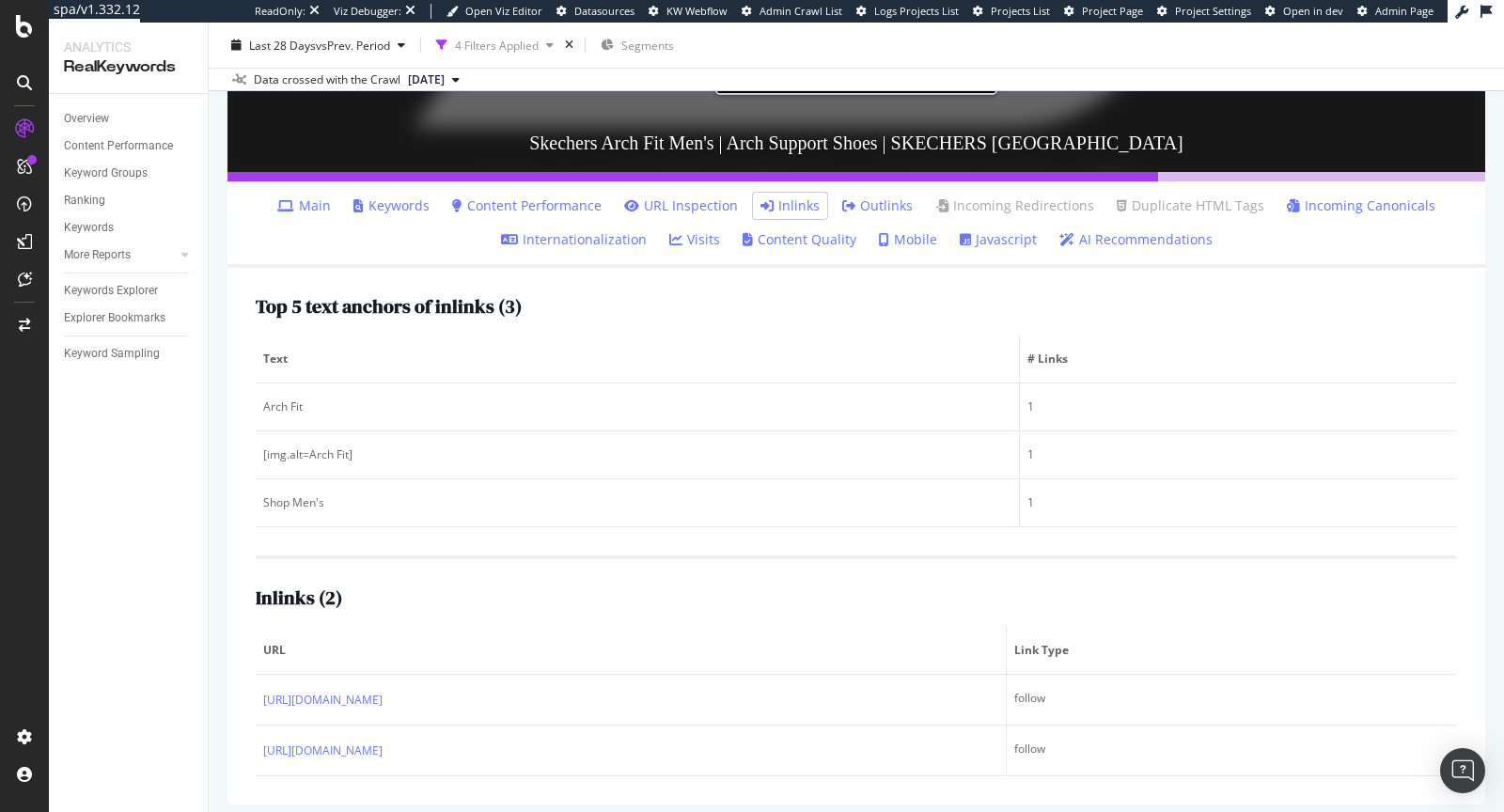 scroll, scrollTop: 277, scrollLeft: 0, axis: vertical 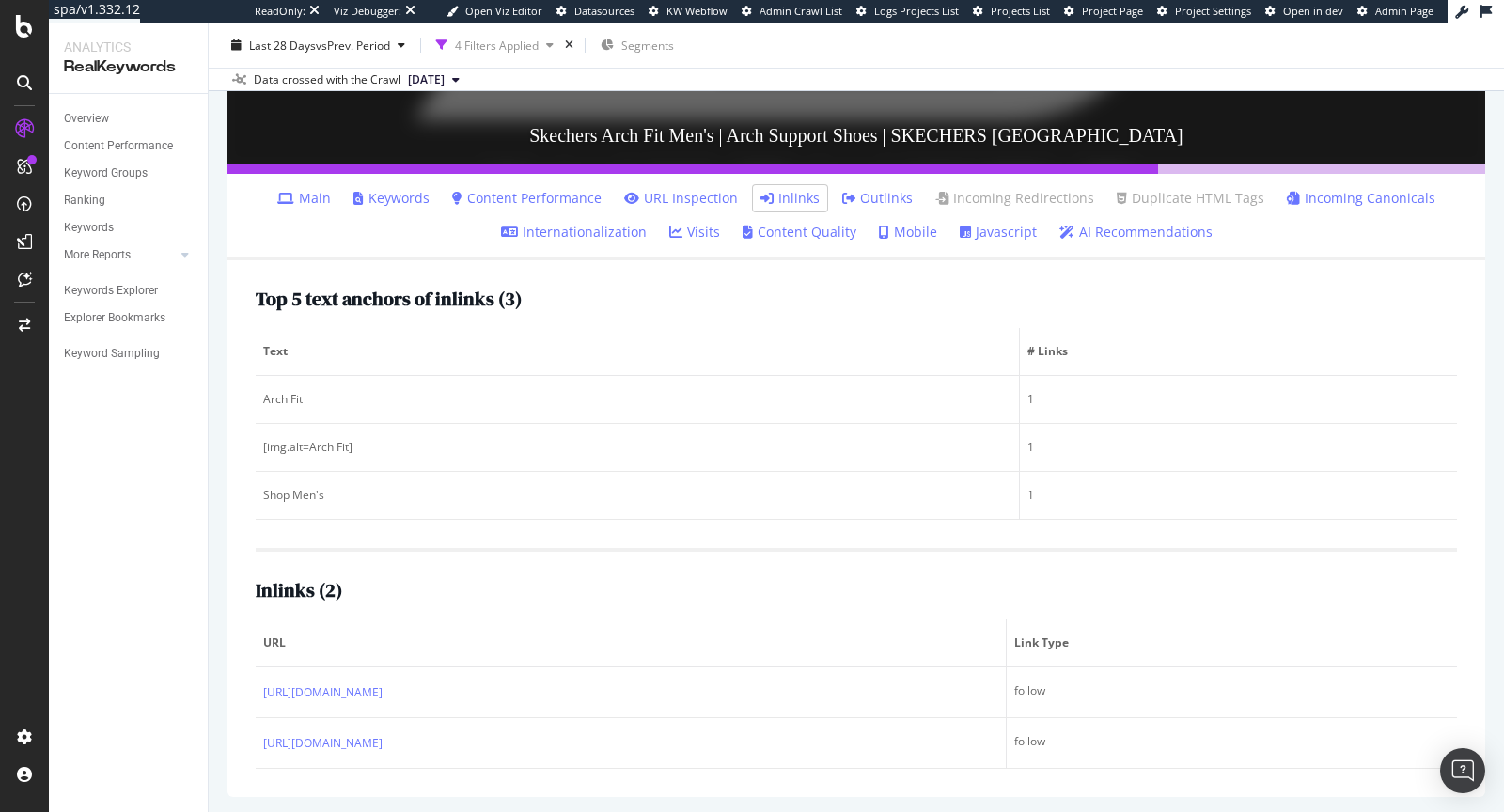 click on "Main" at bounding box center [304, 198] 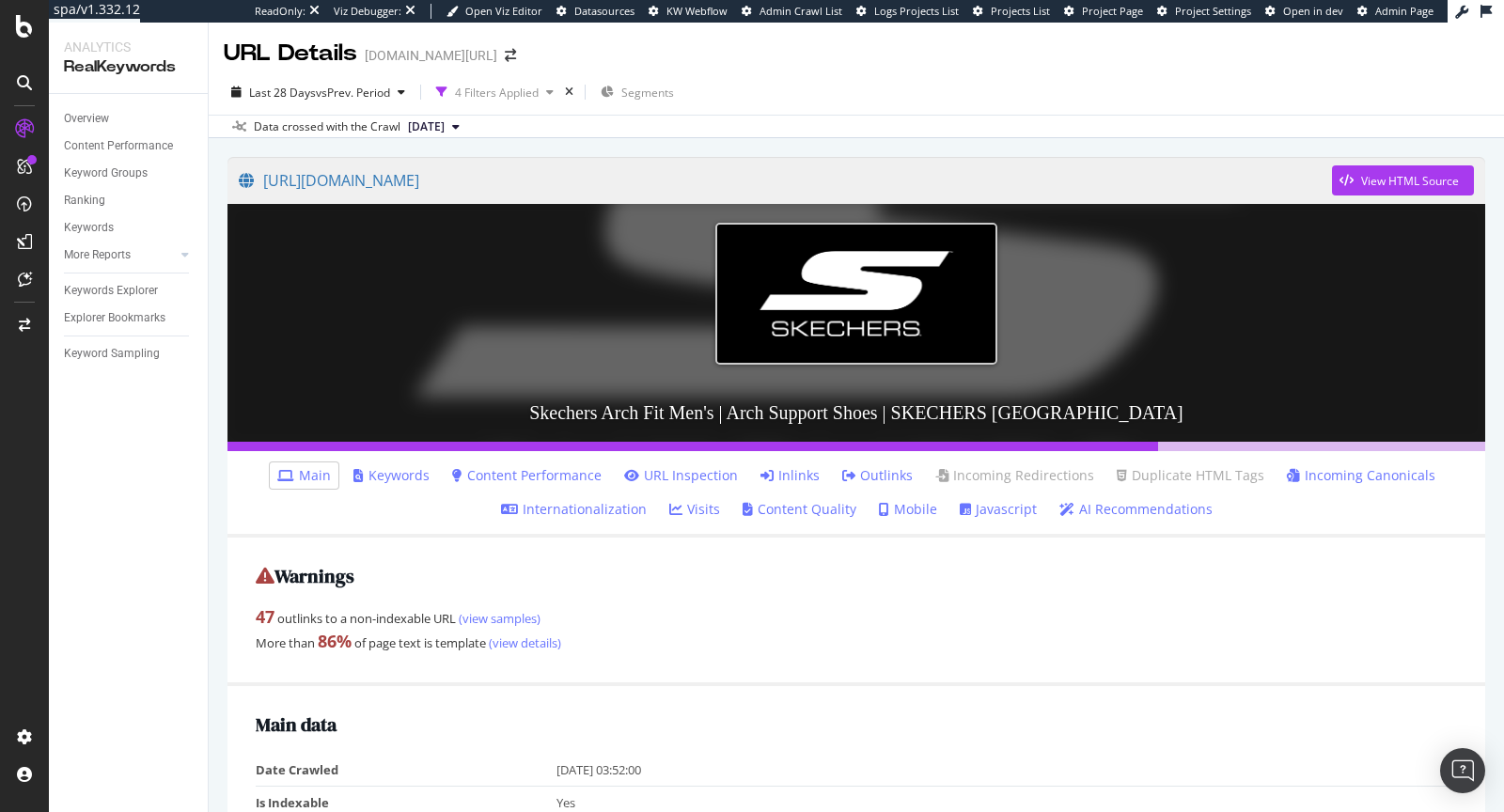 scroll, scrollTop: 0, scrollLeft: 0, axis: both 